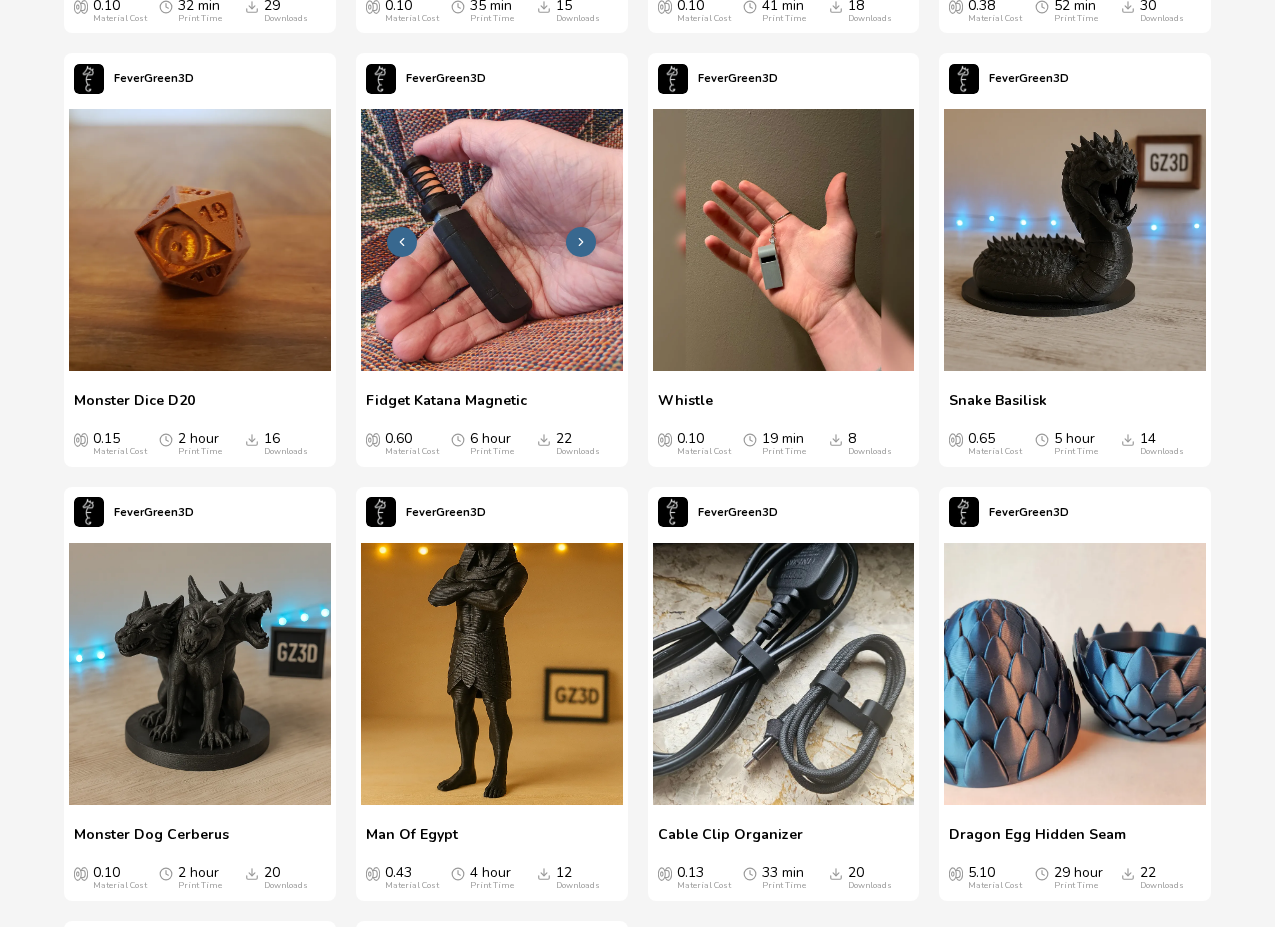 scroll, scrollTop: 2851, scrollLeft: 0, axis: vertical 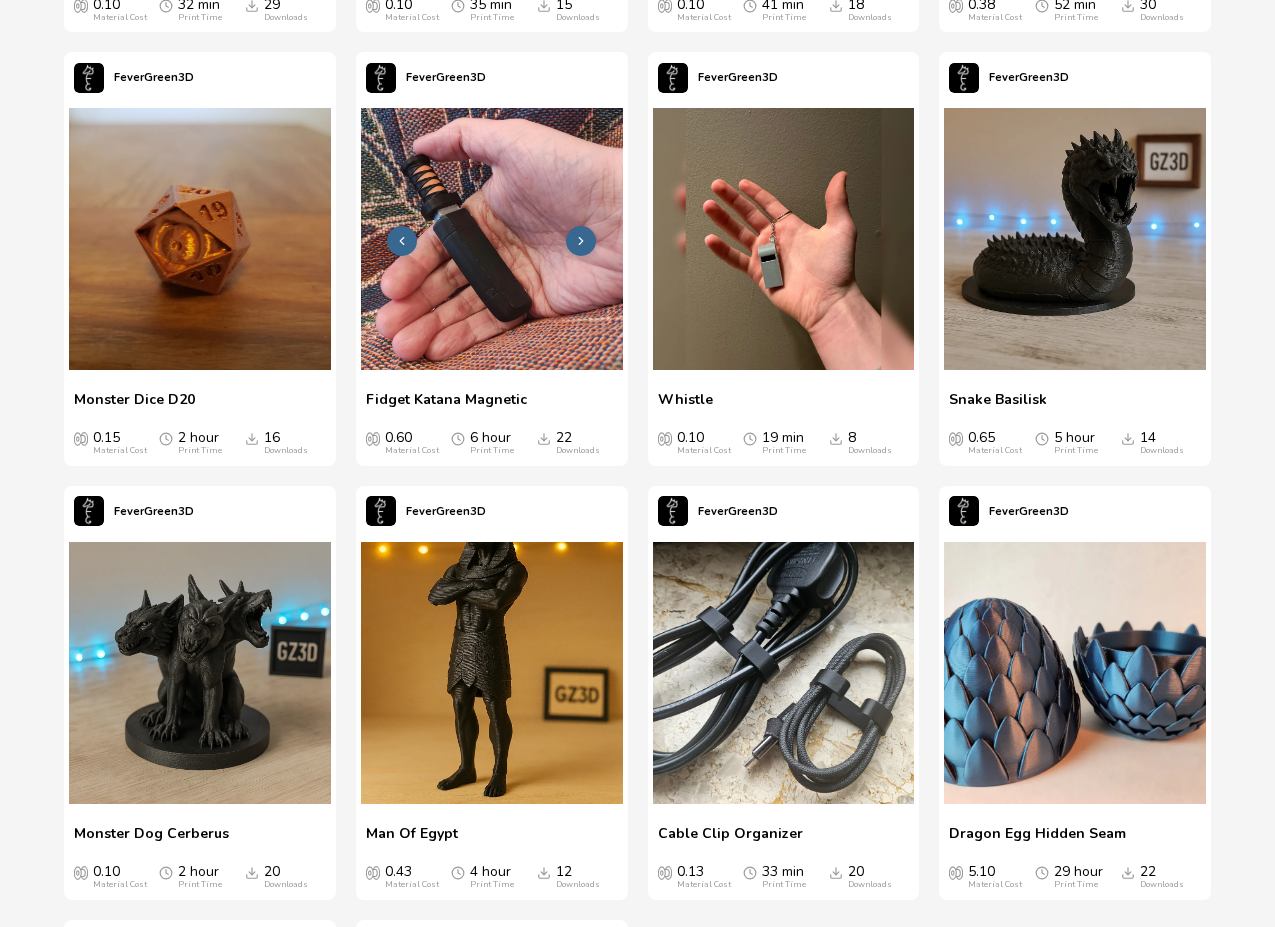 click 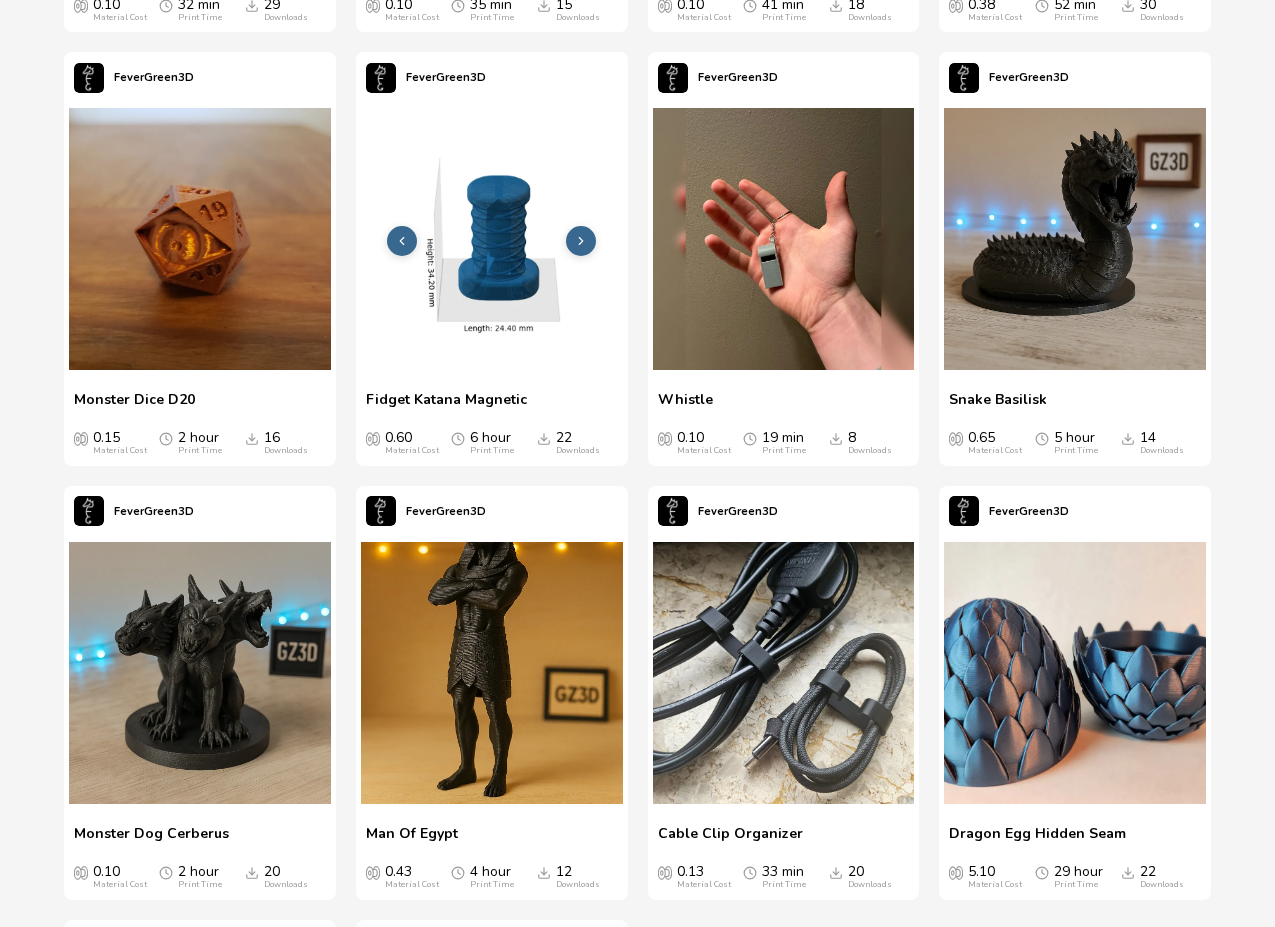 click 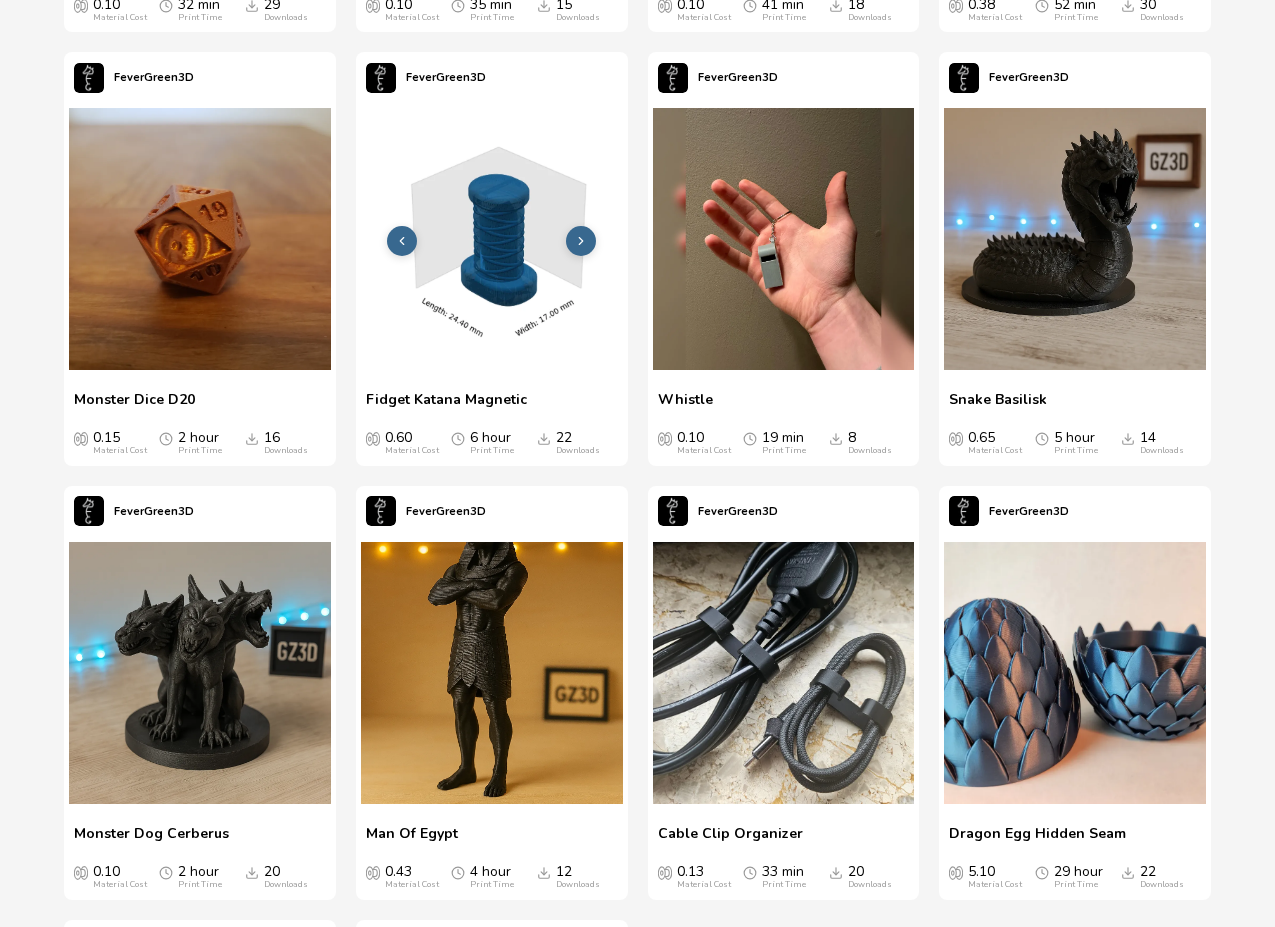 click 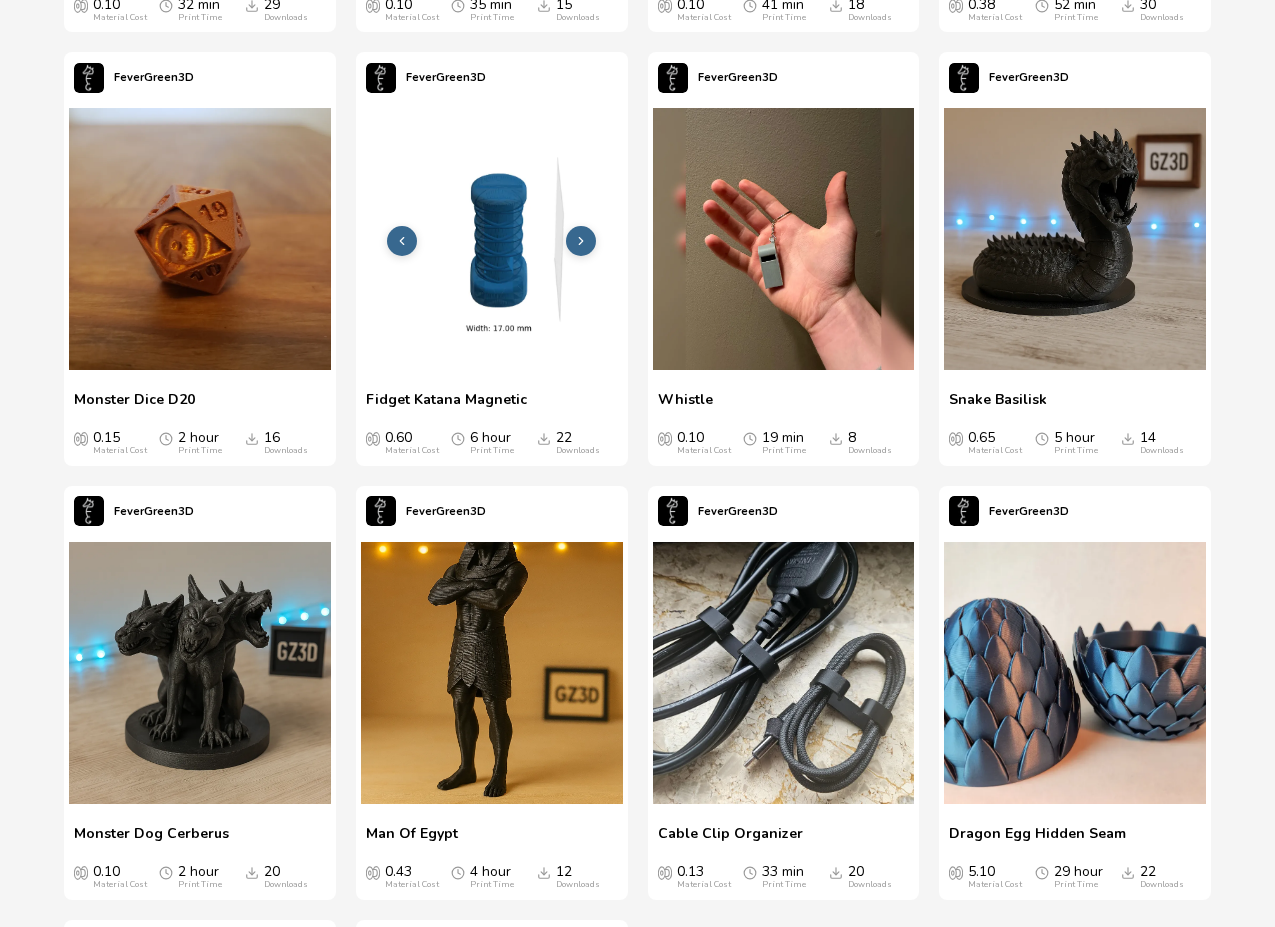 click 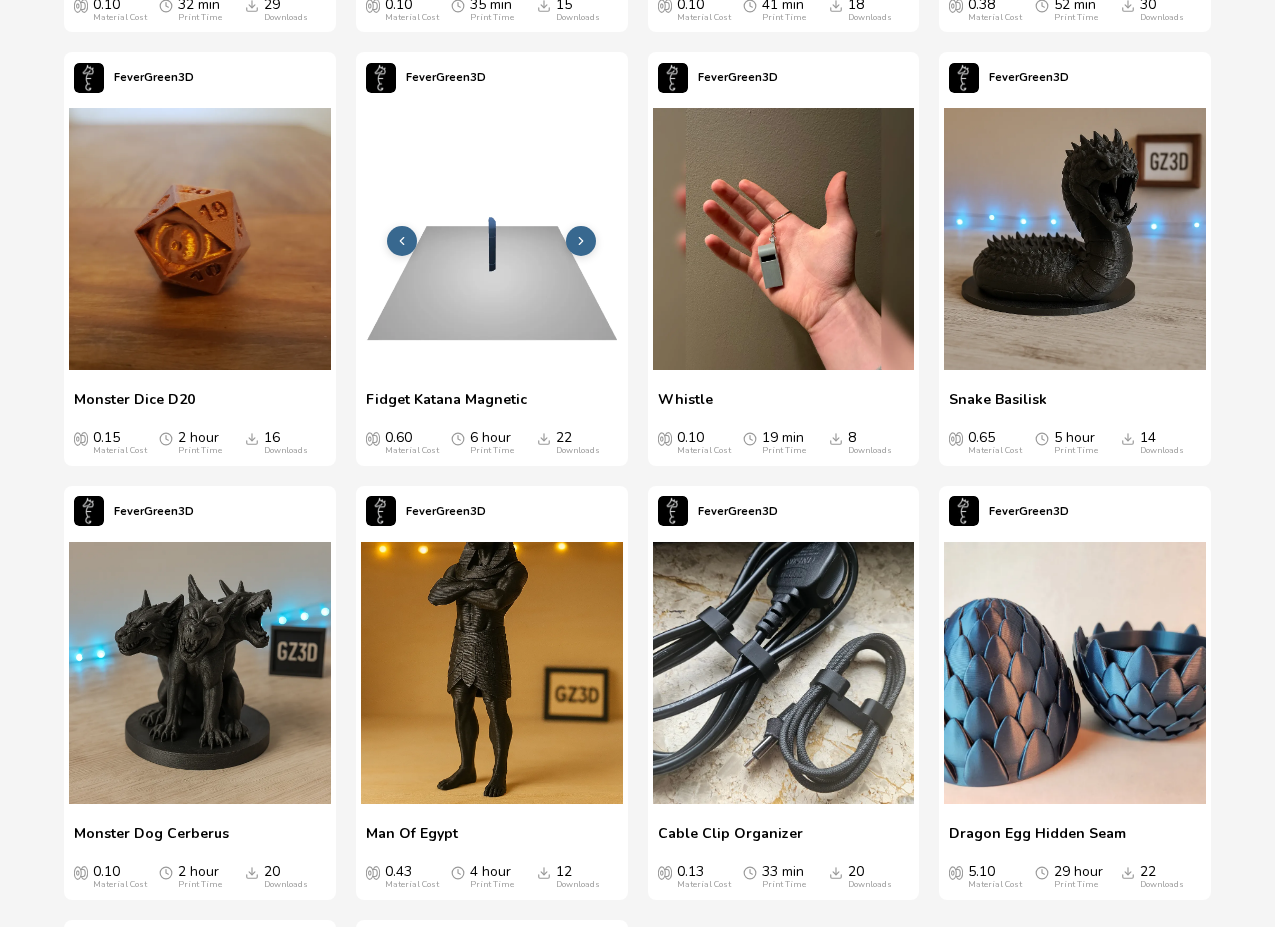 click 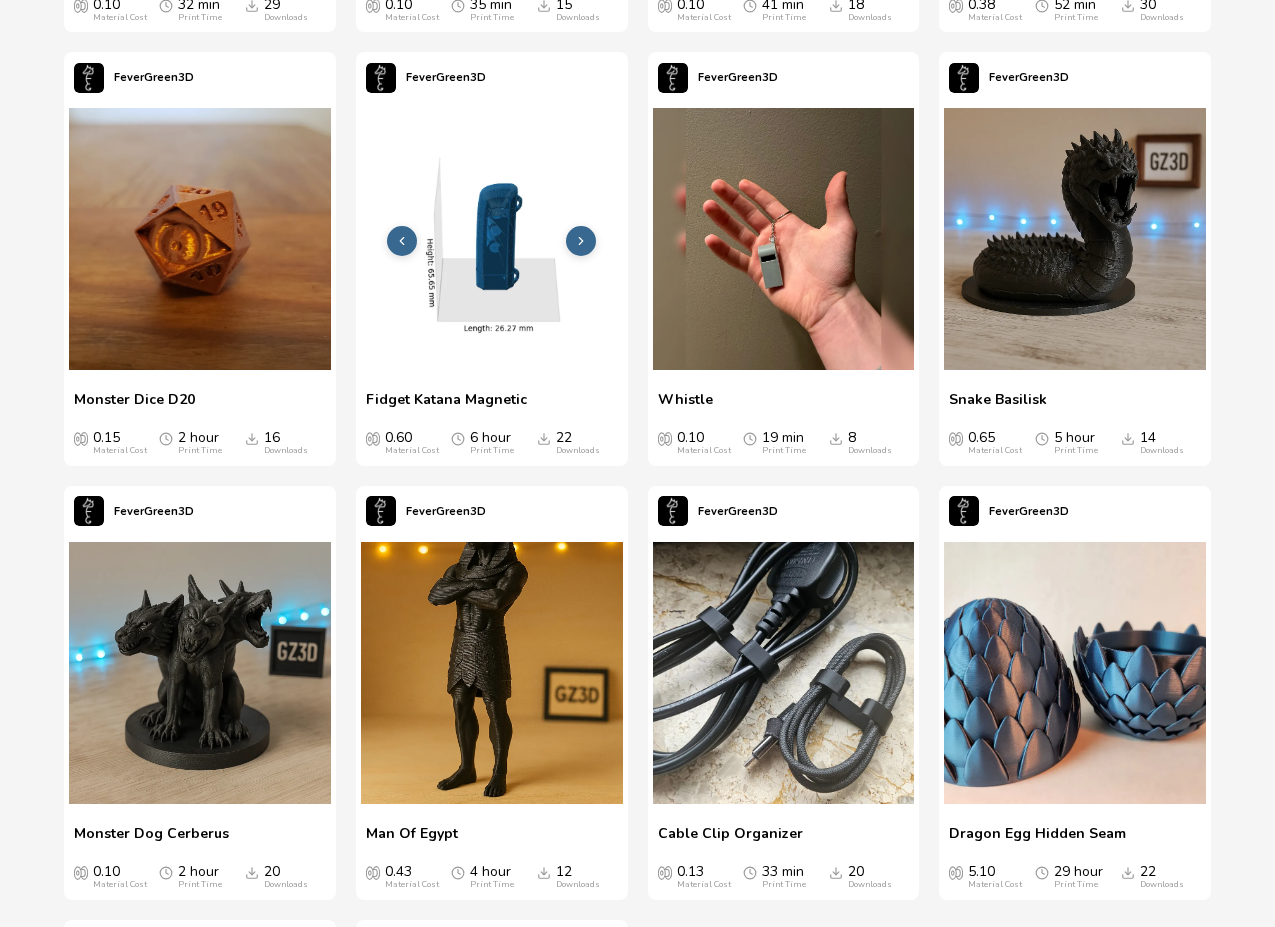 click 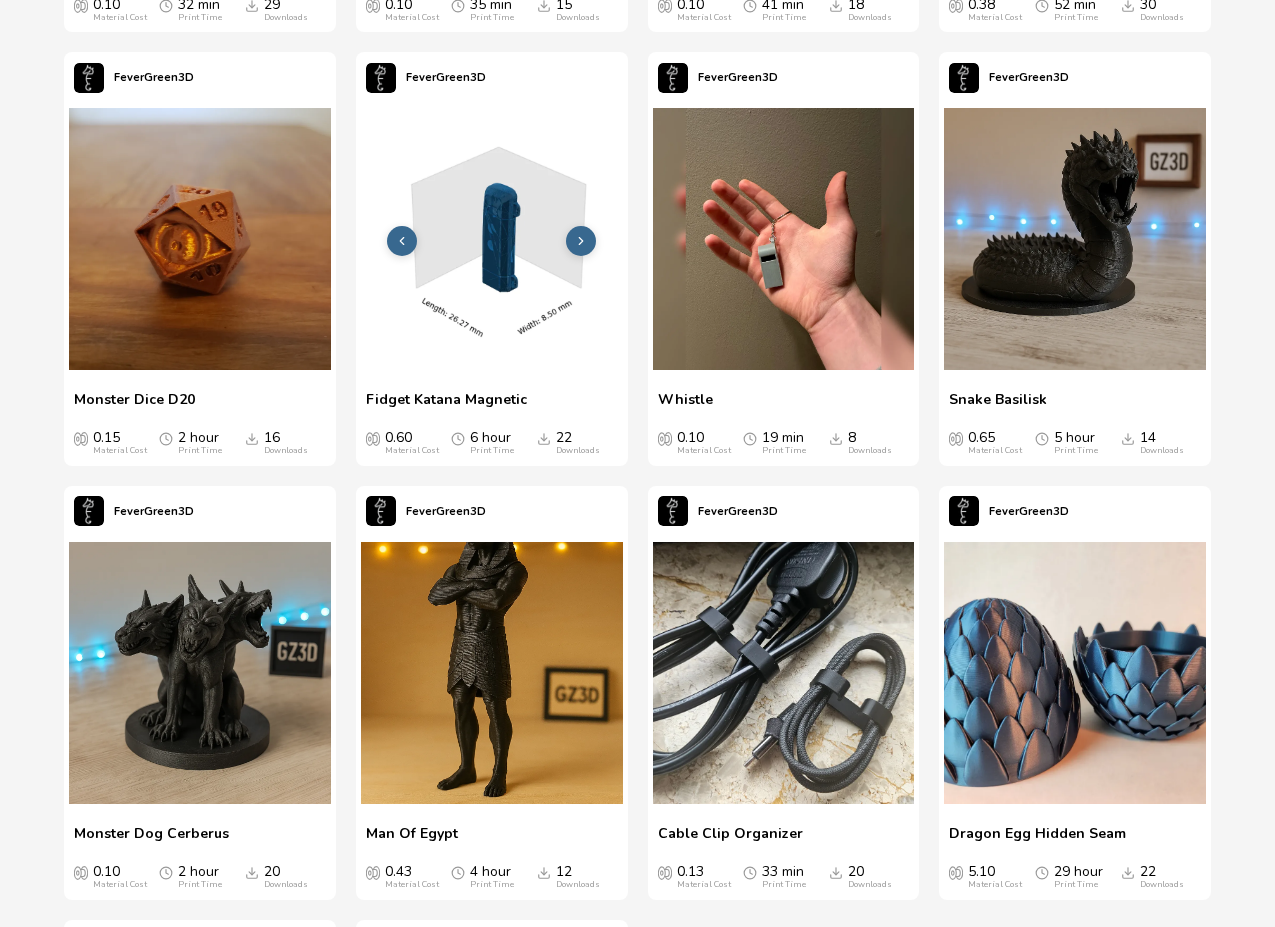 click 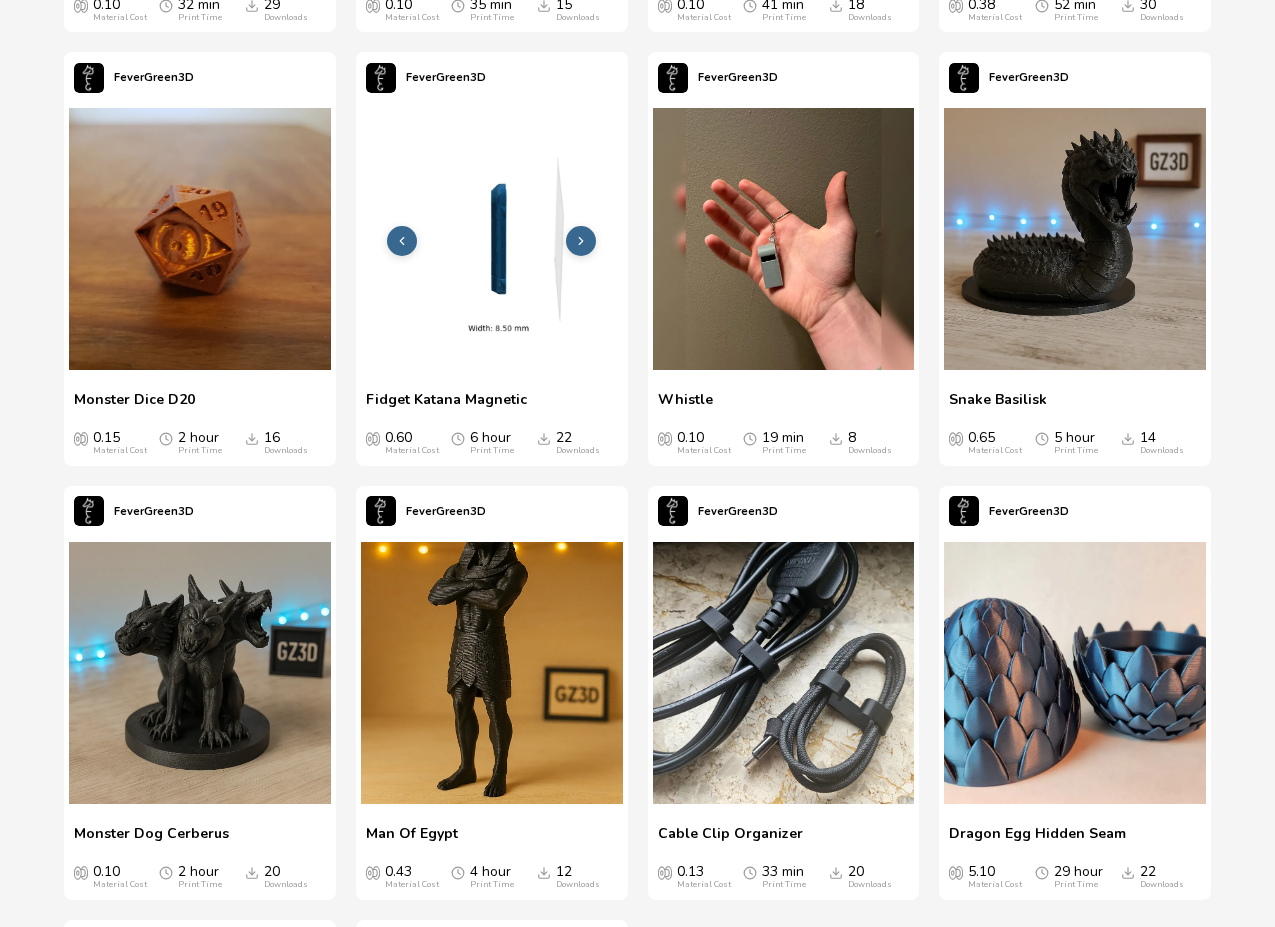 click 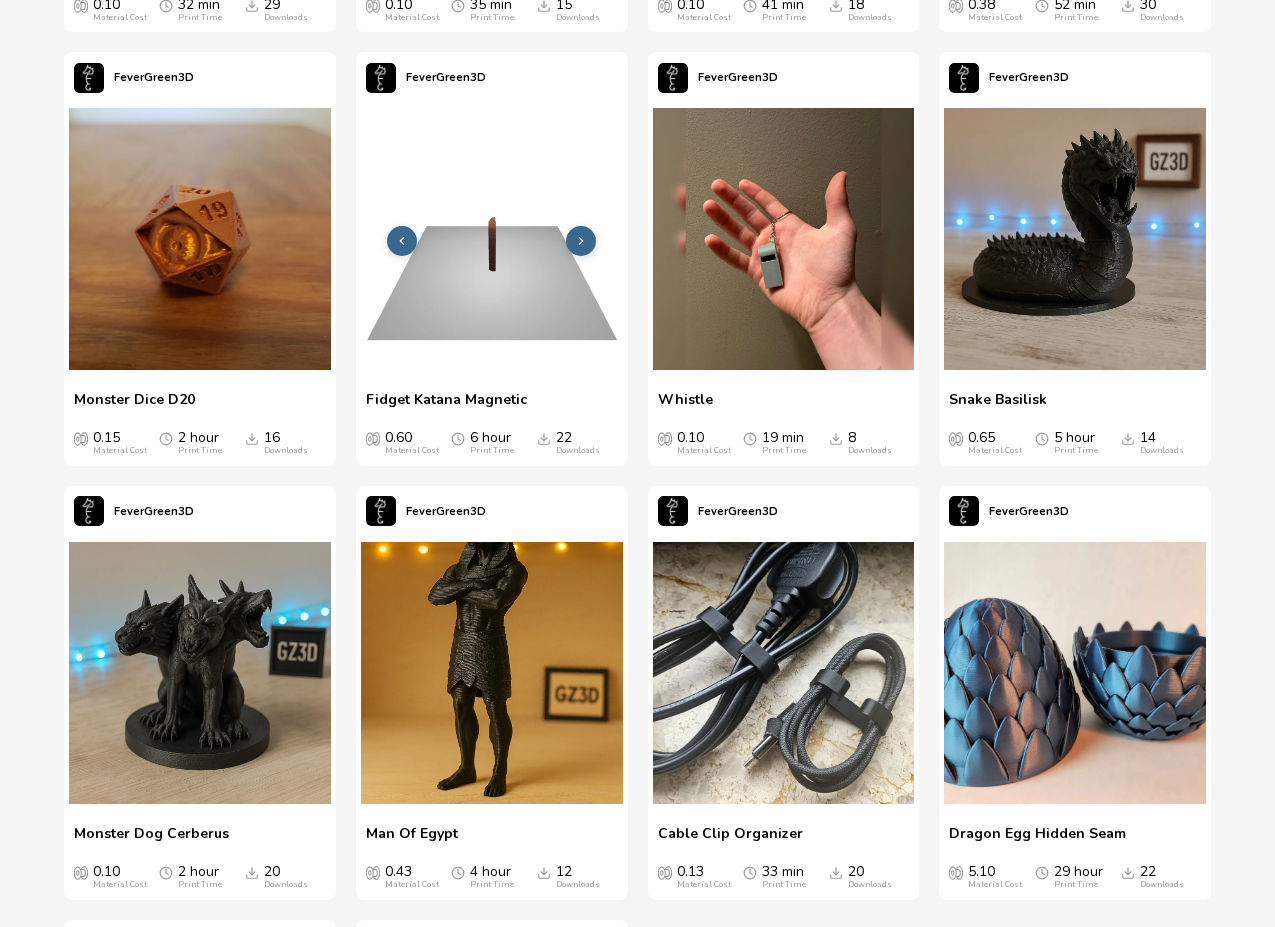click 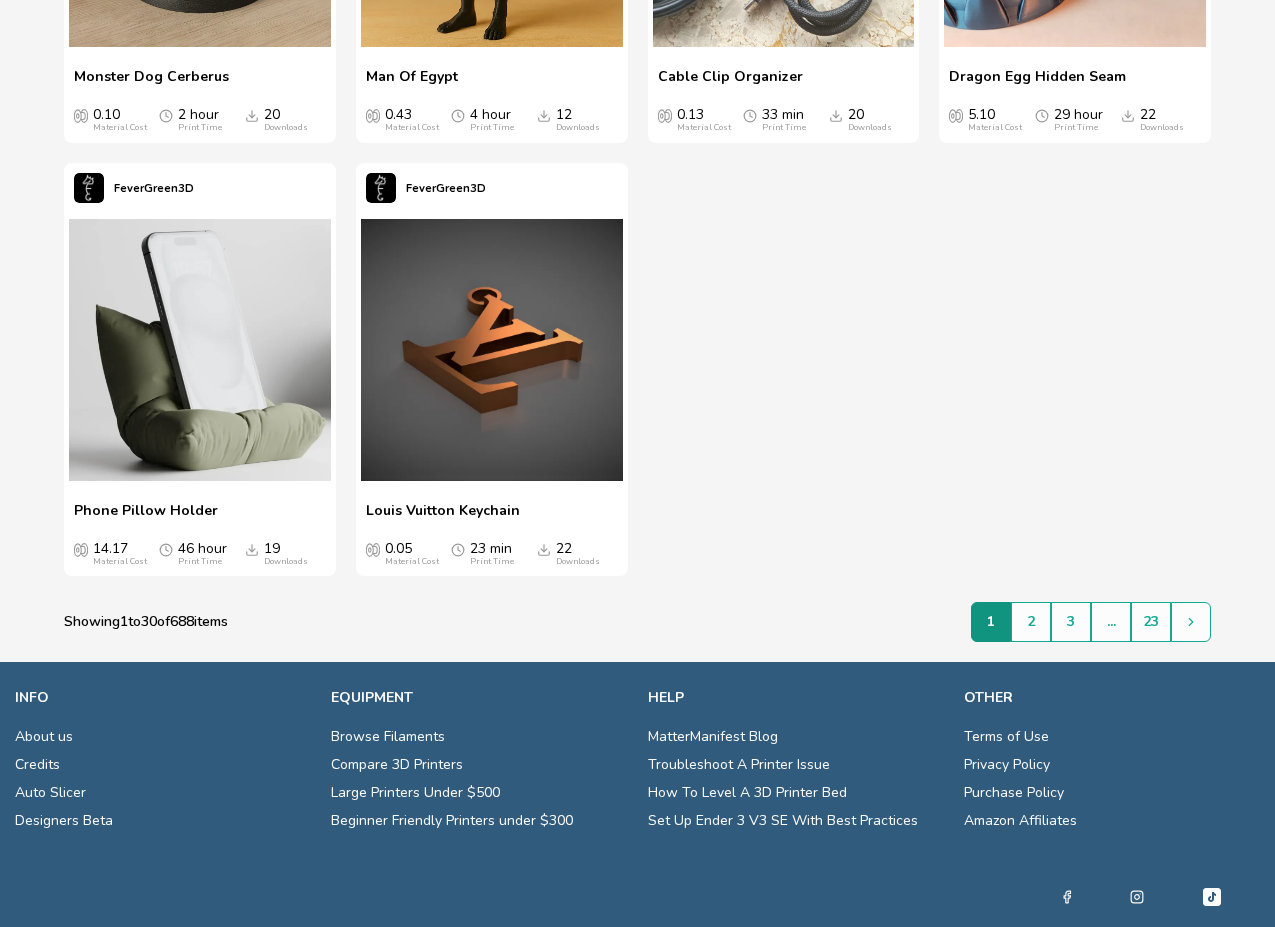scroll, scrollTop: 3624, scrollLeft: 0, axis: vertical 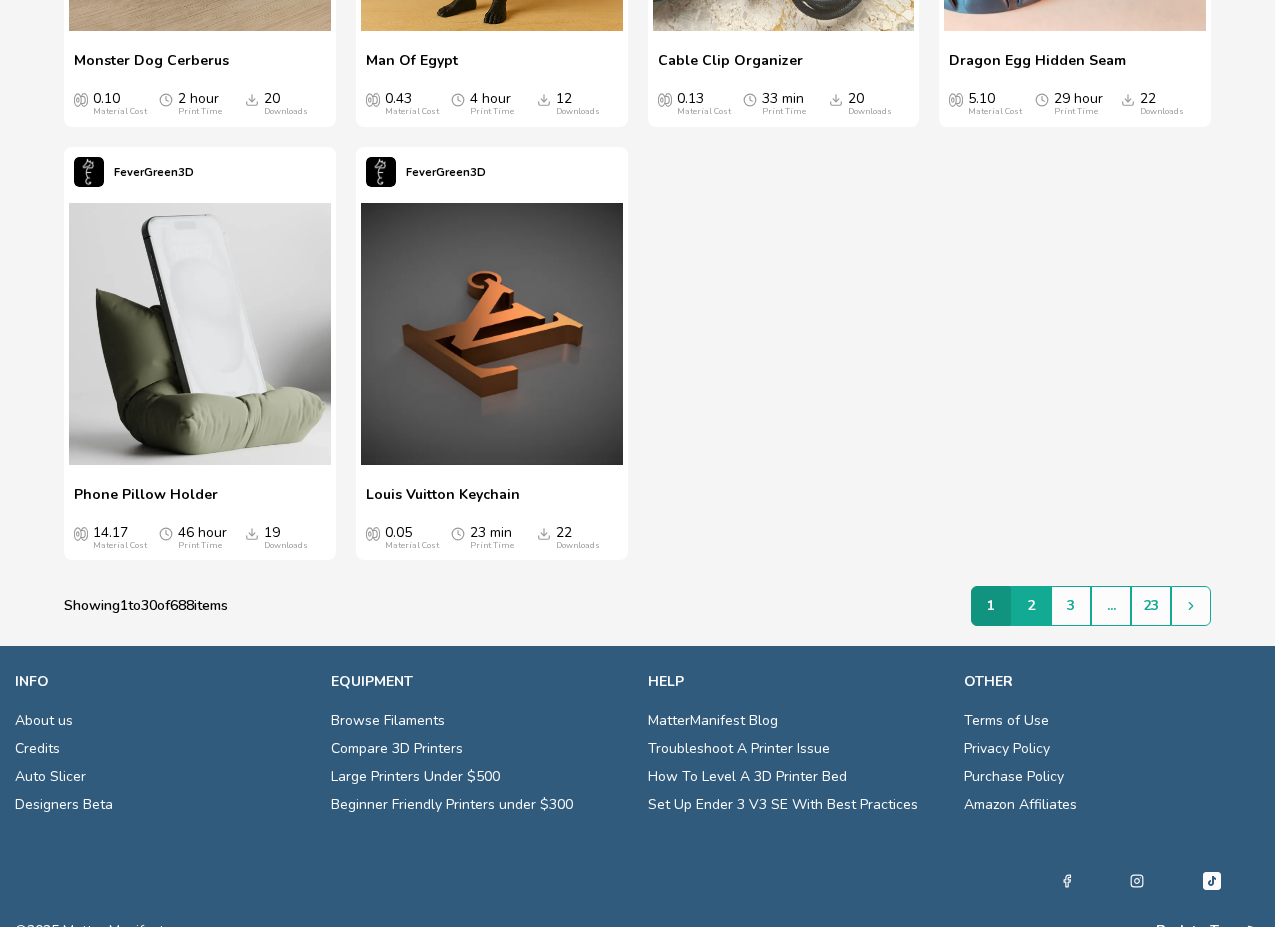 click on "2" at bounding box center [1031, 606] 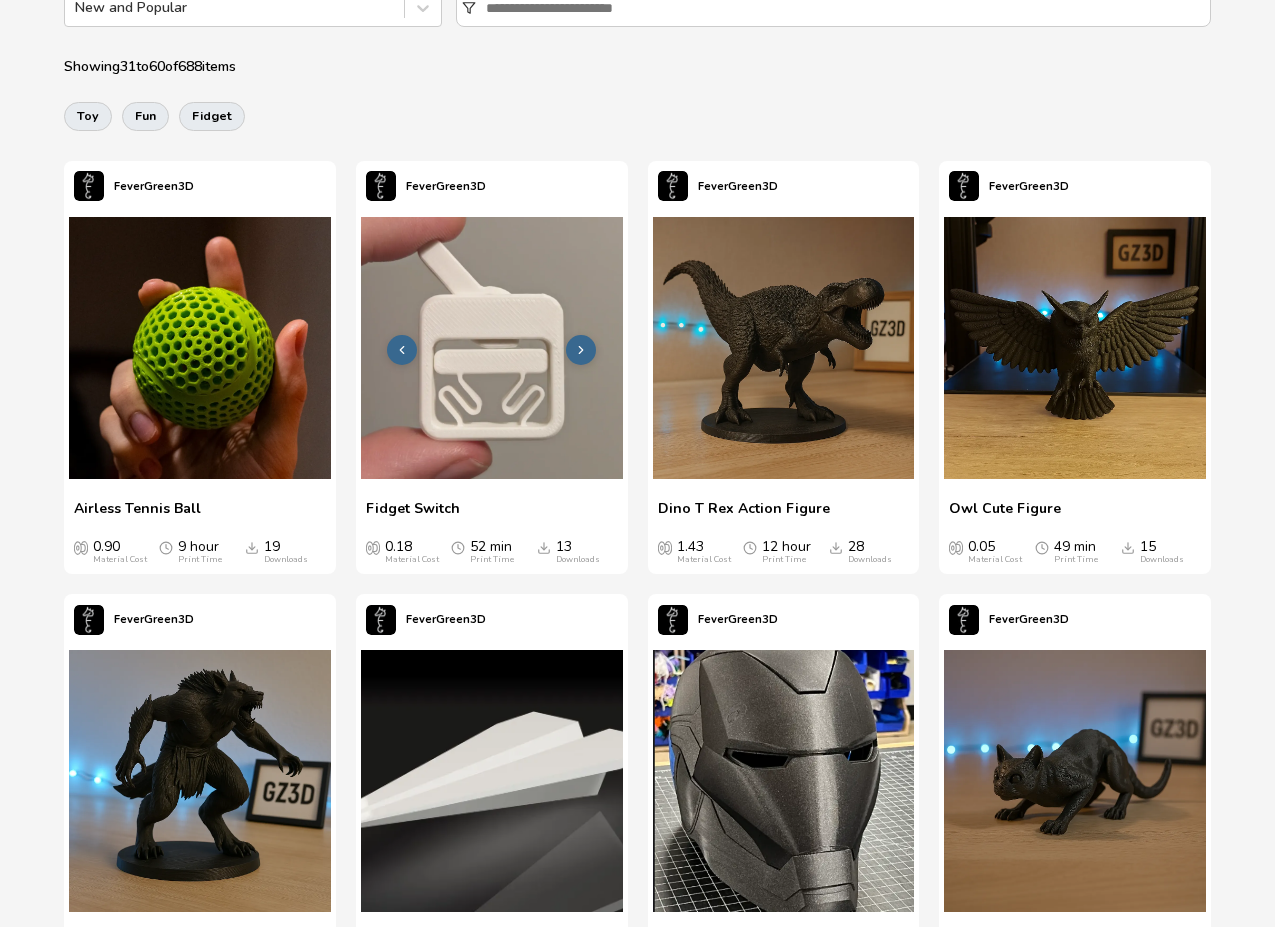 scroll, scrollTop: 552, scrollLeft: 0, axis: vertical 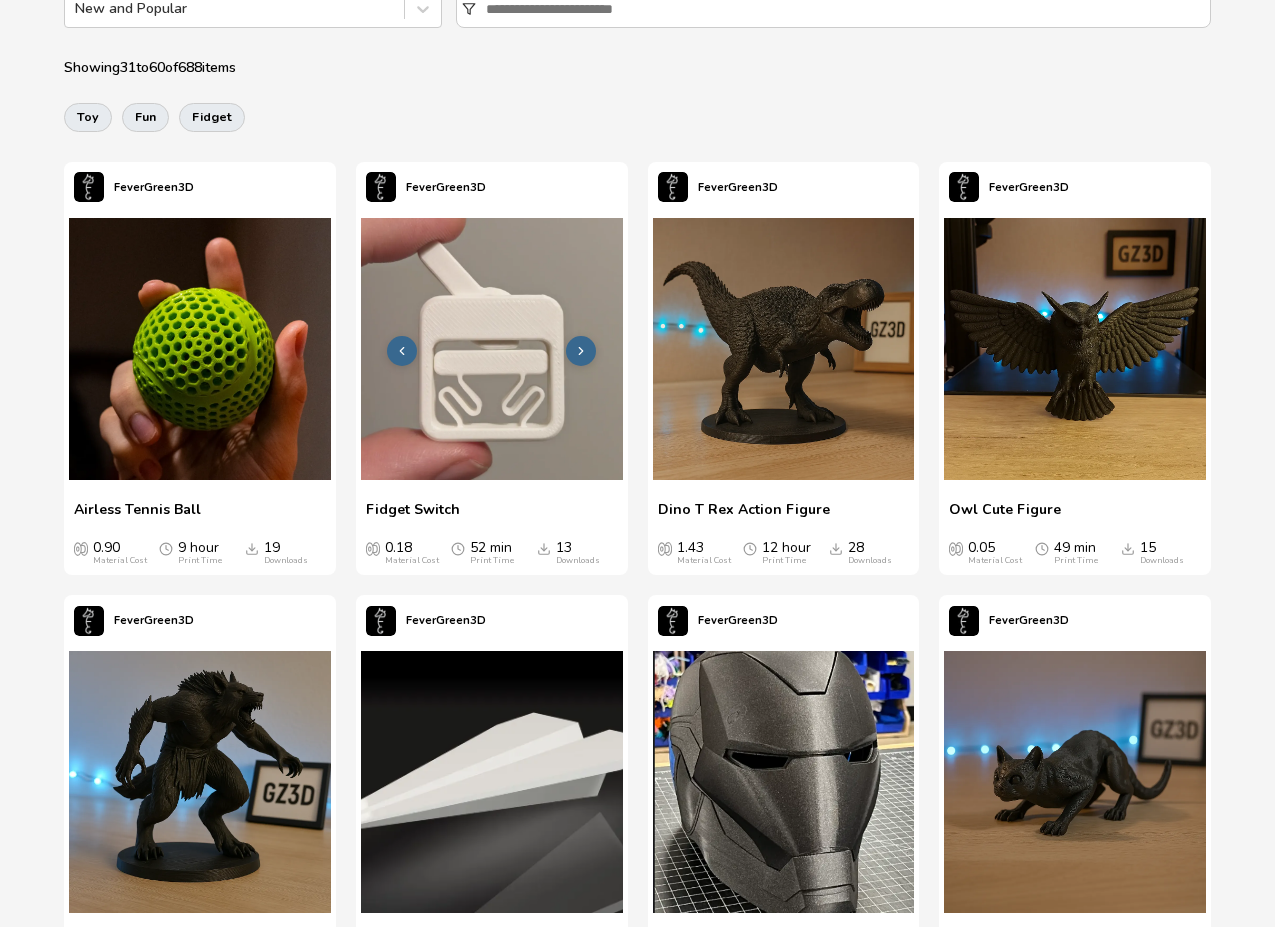 click 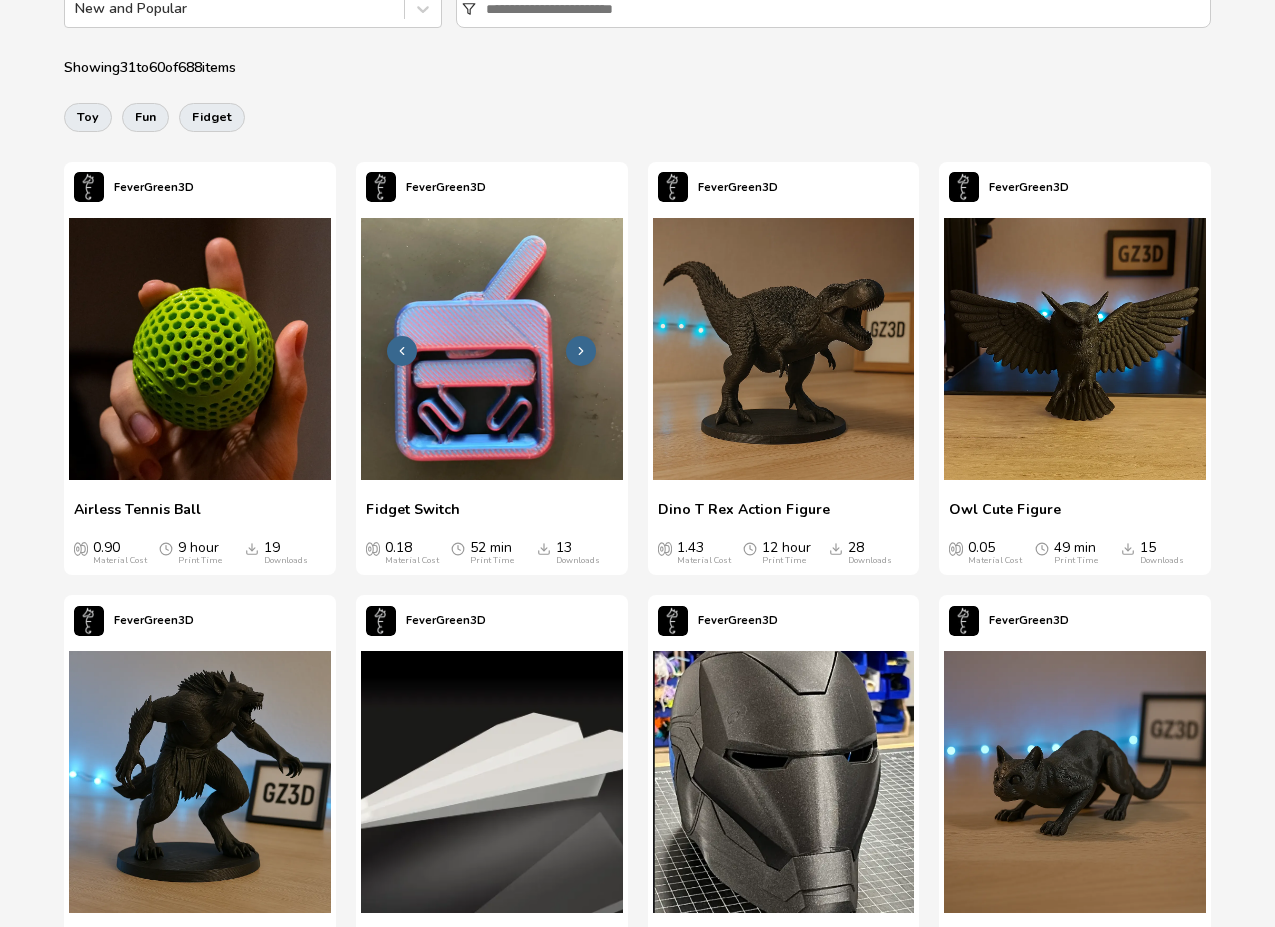 click 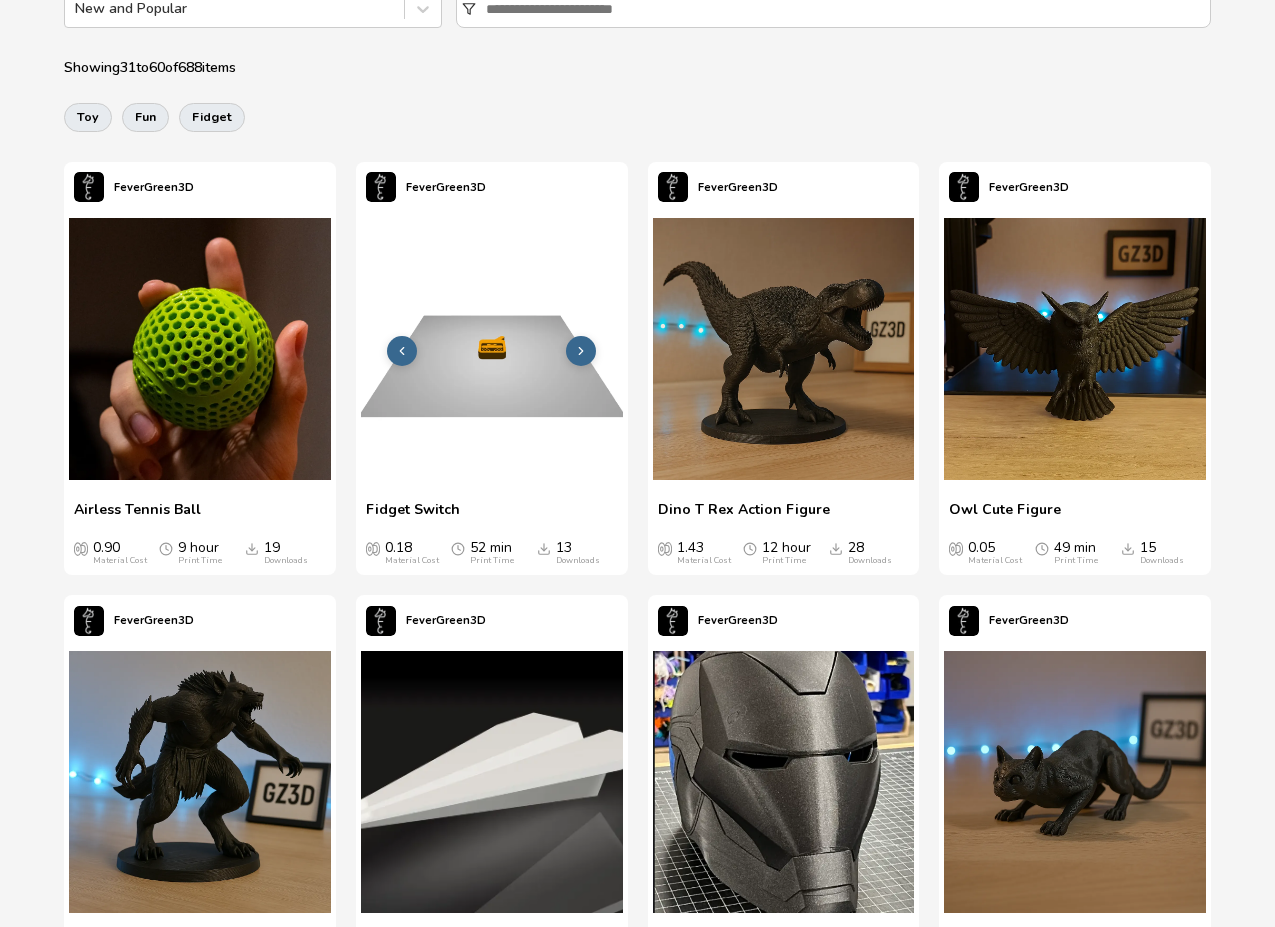 click 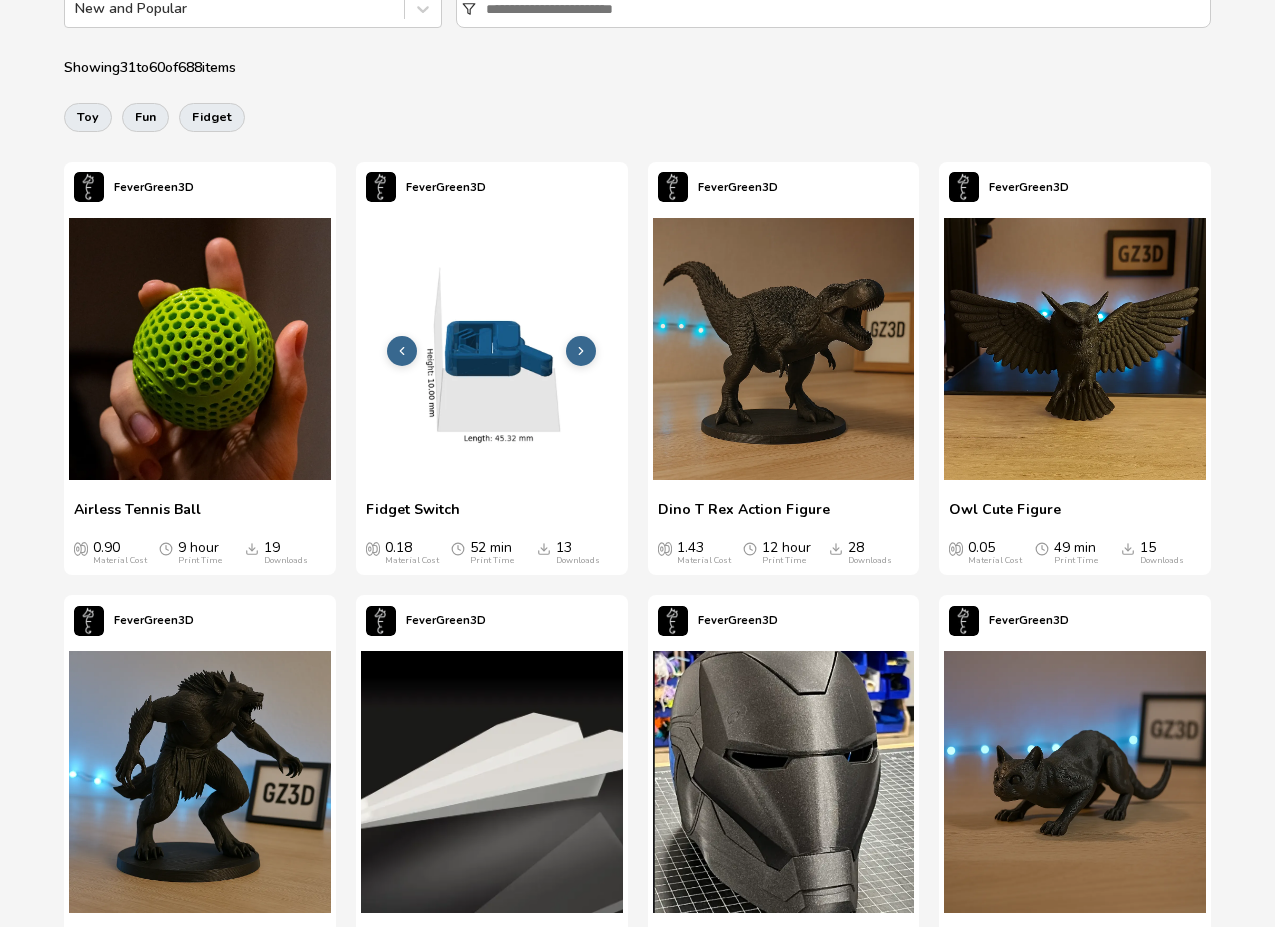click 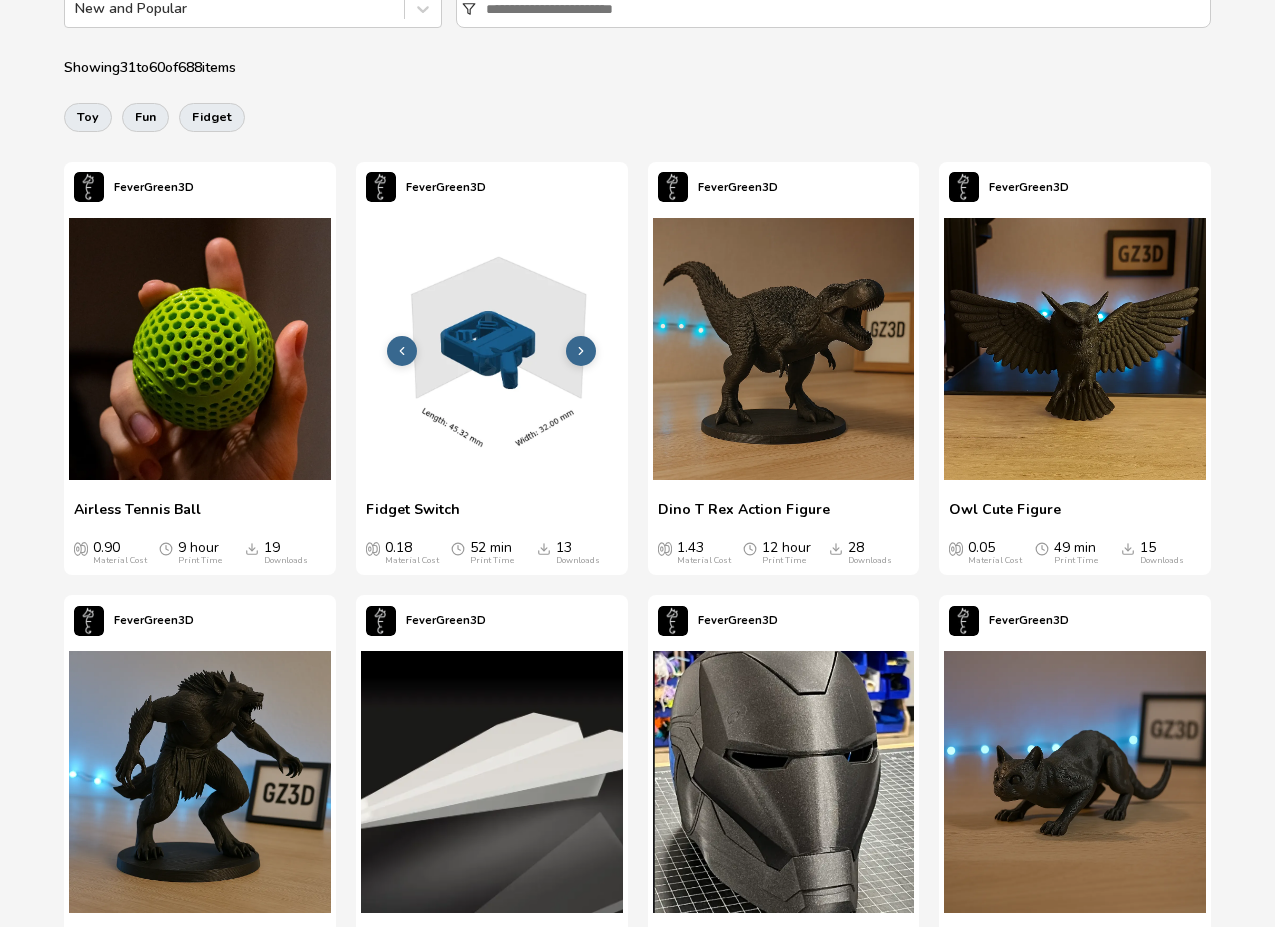 click 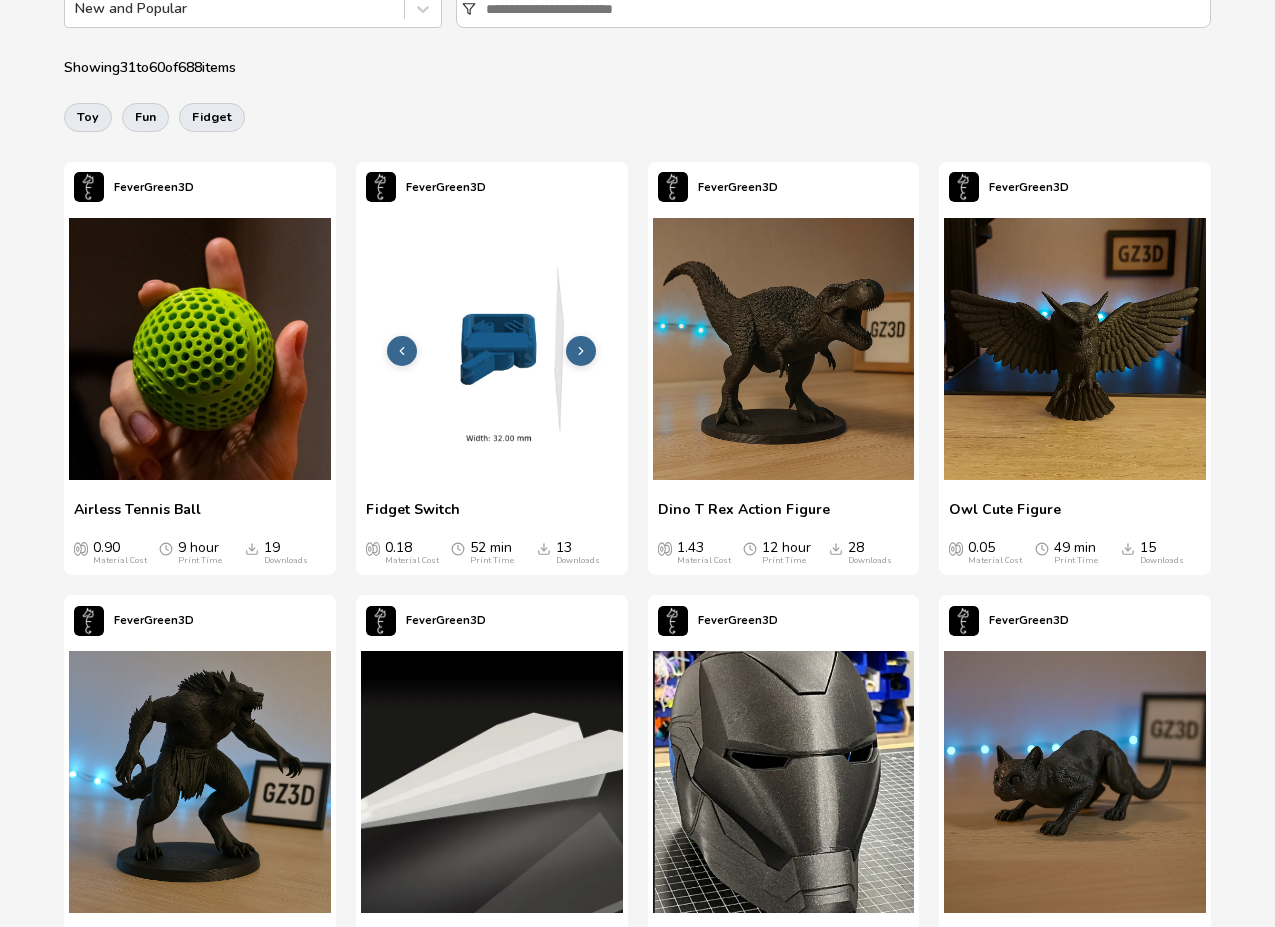 click 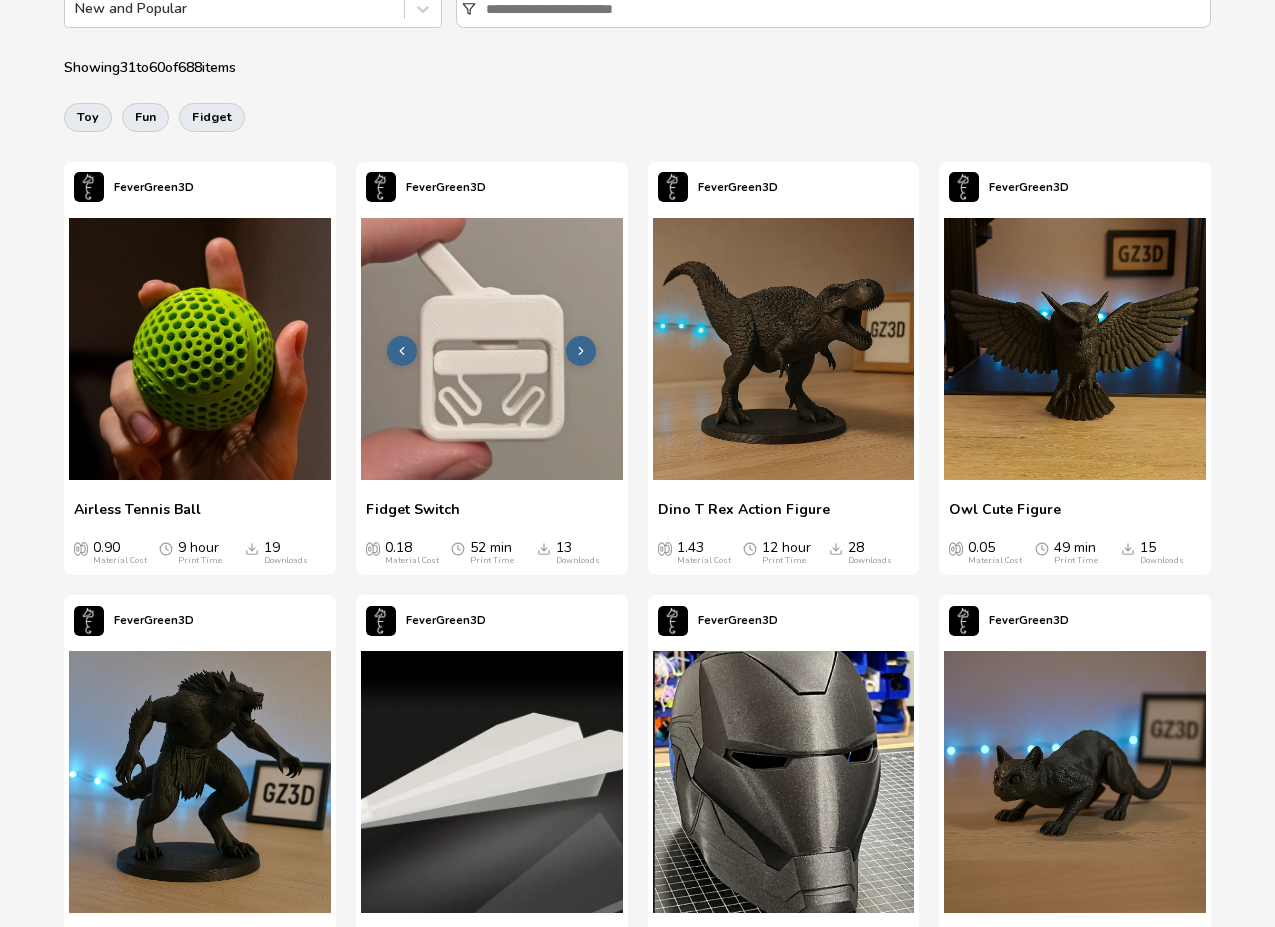 click 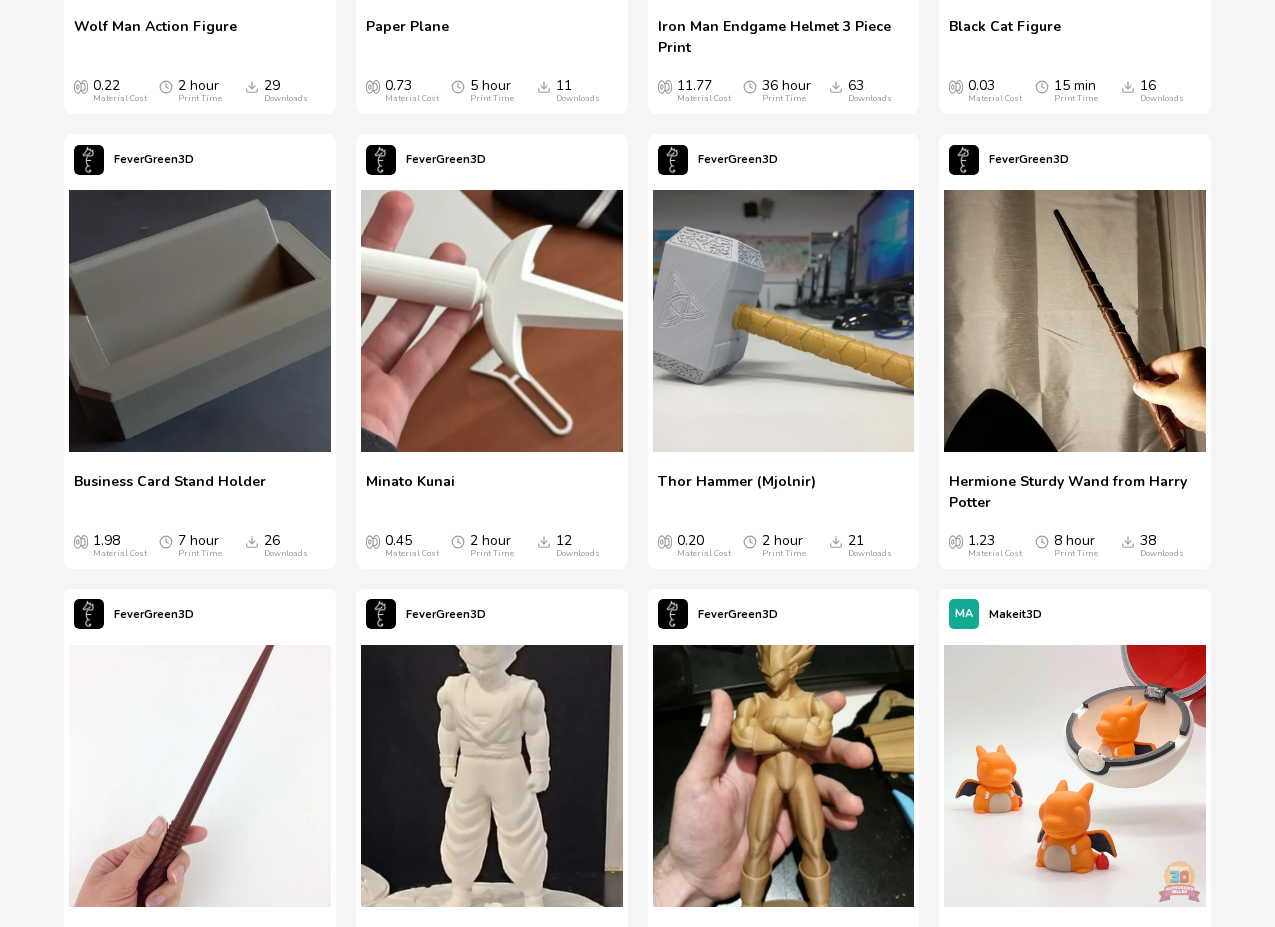scroll, scrollTop: 1469, scrollLeft: 0, axis: vertical 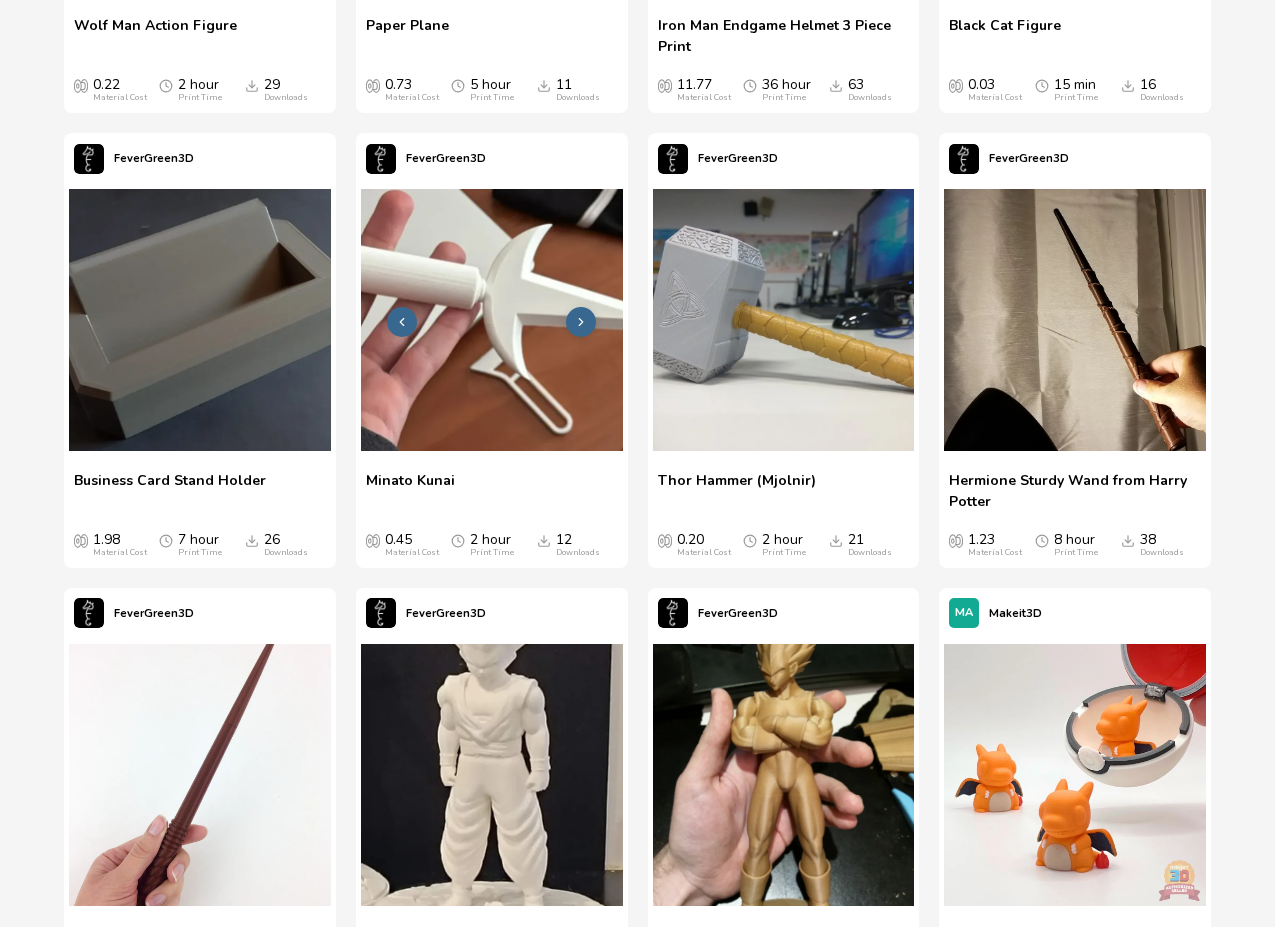 click 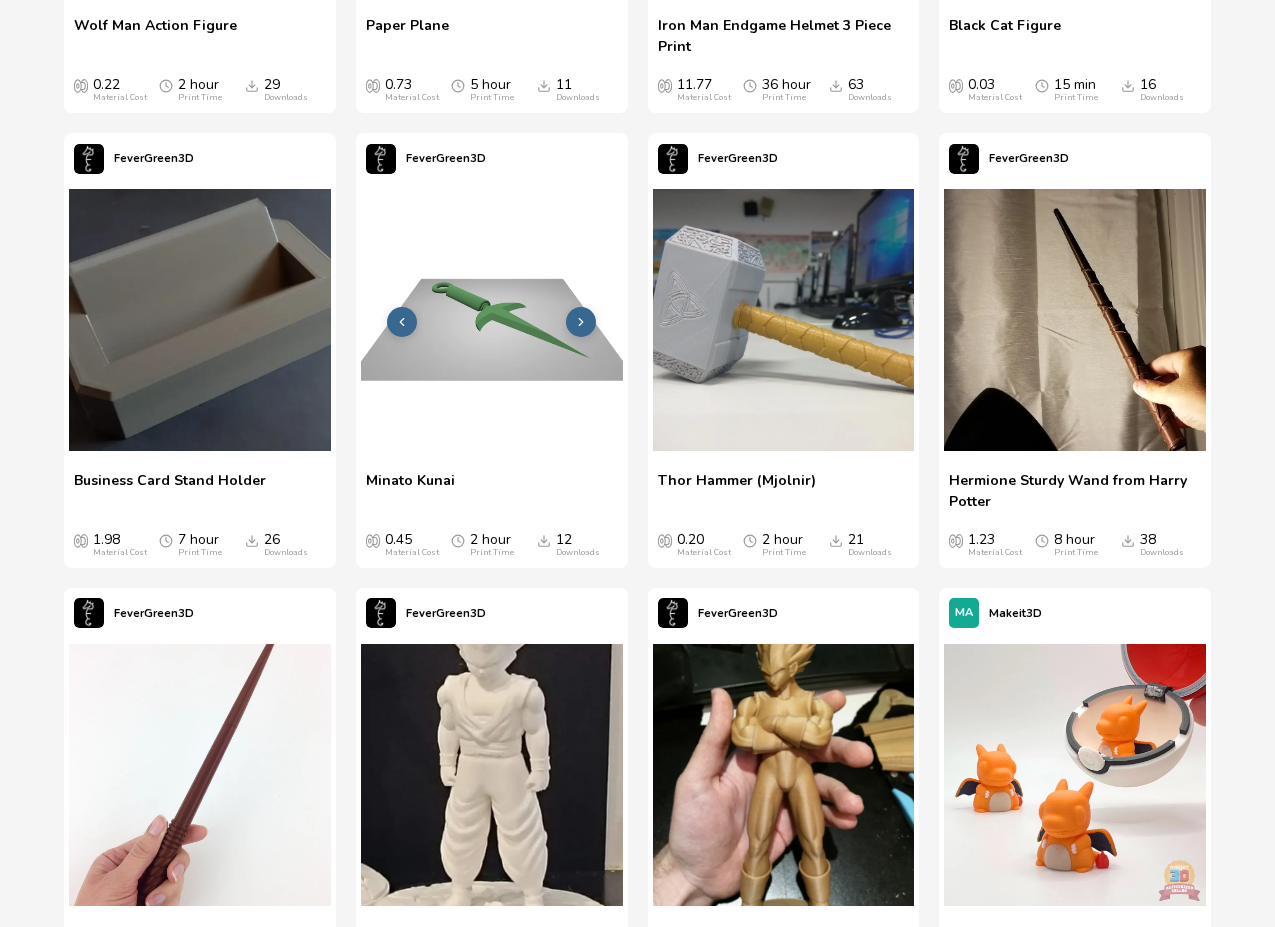 click 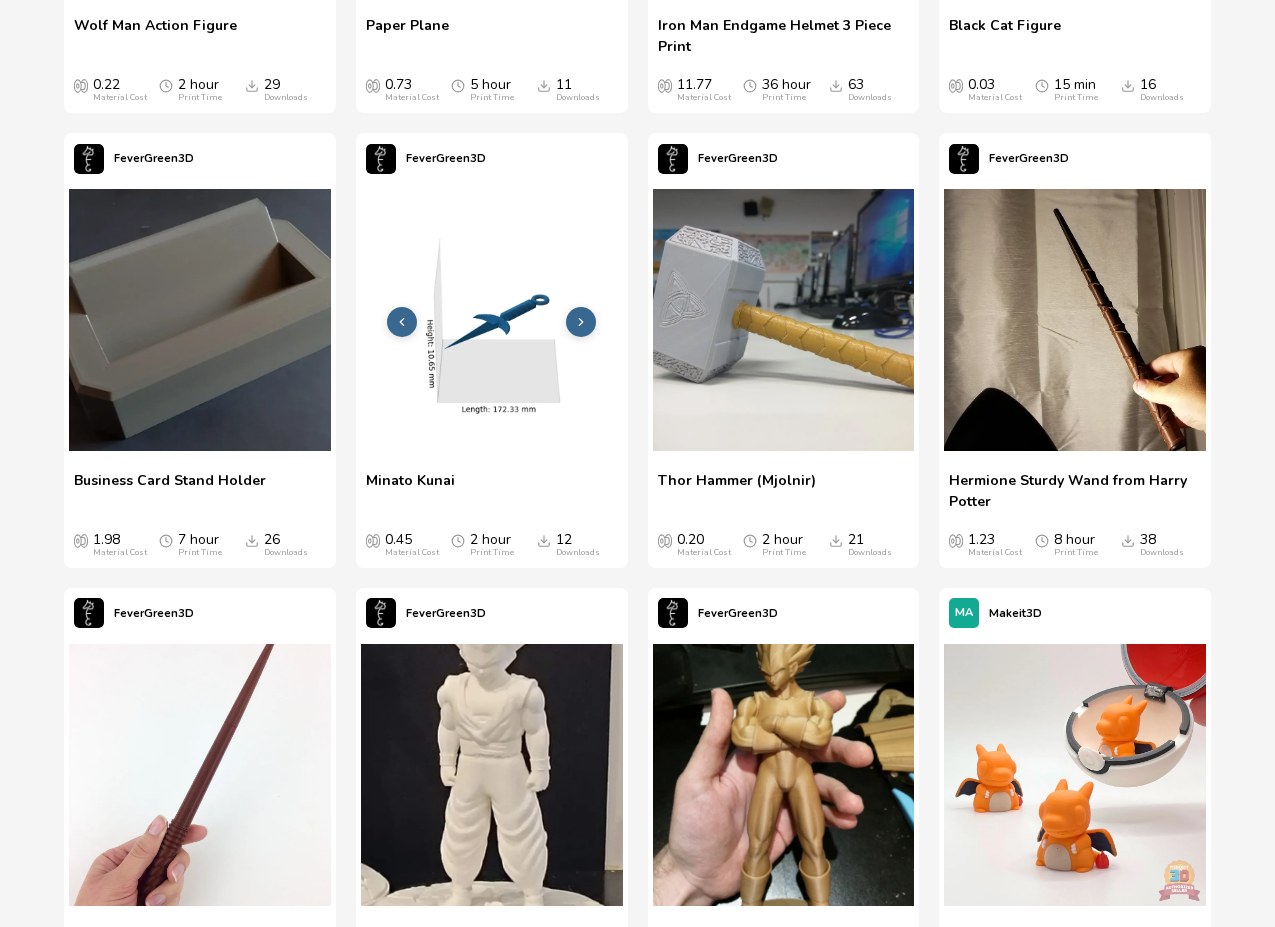 click 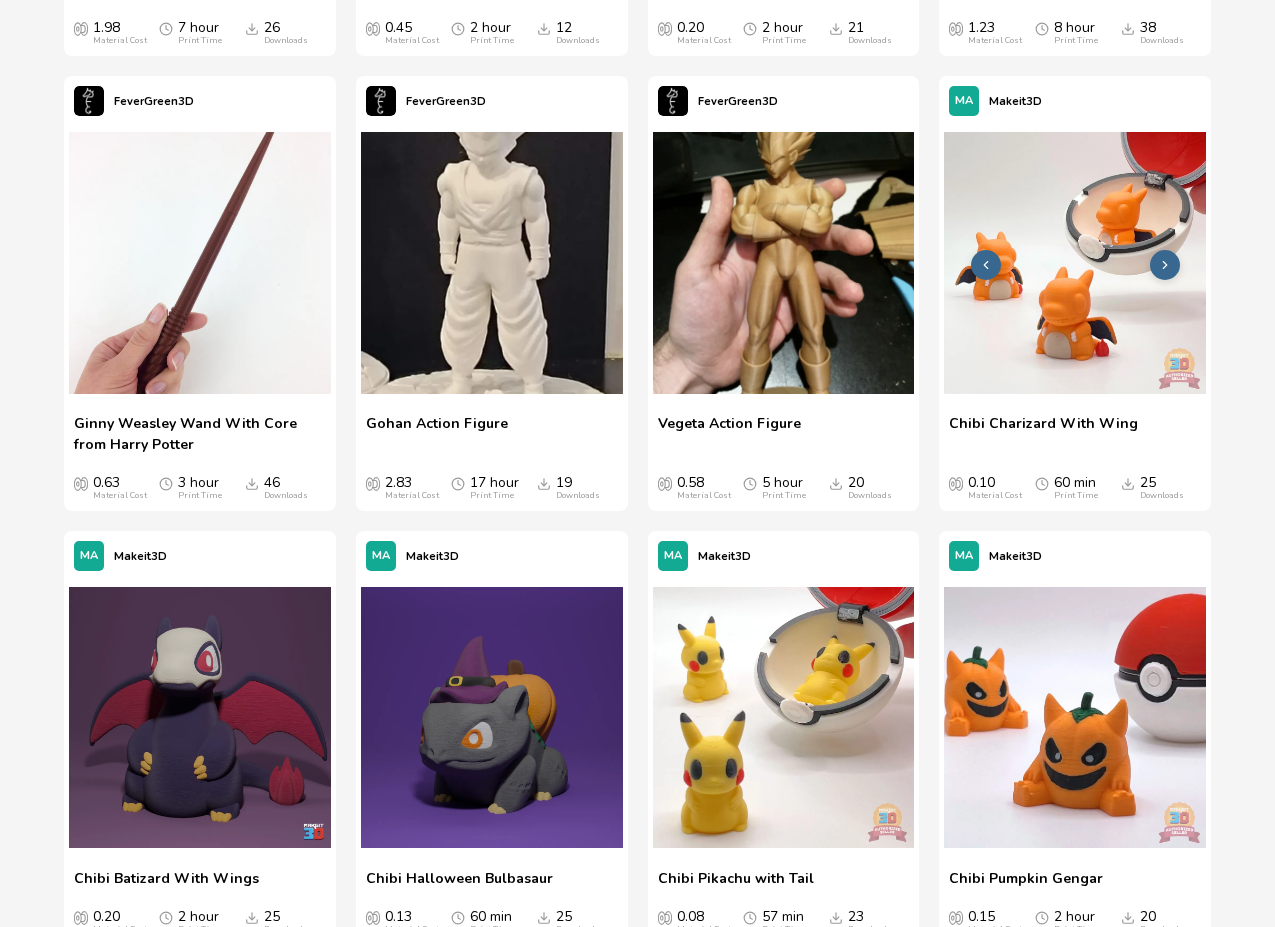 scroll, scrollTop: 1980, scrollLeft: 0, axis: vertical 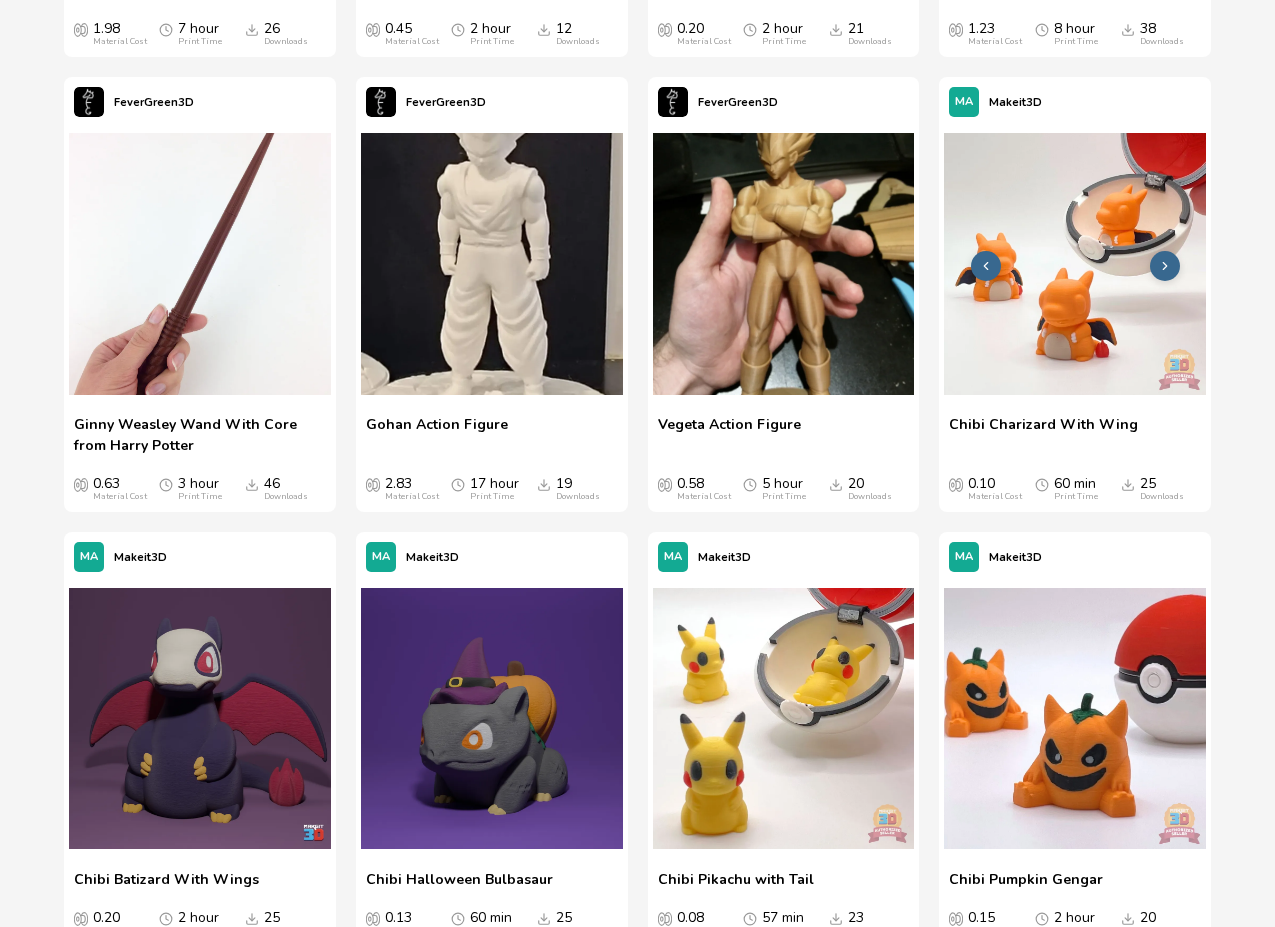 click 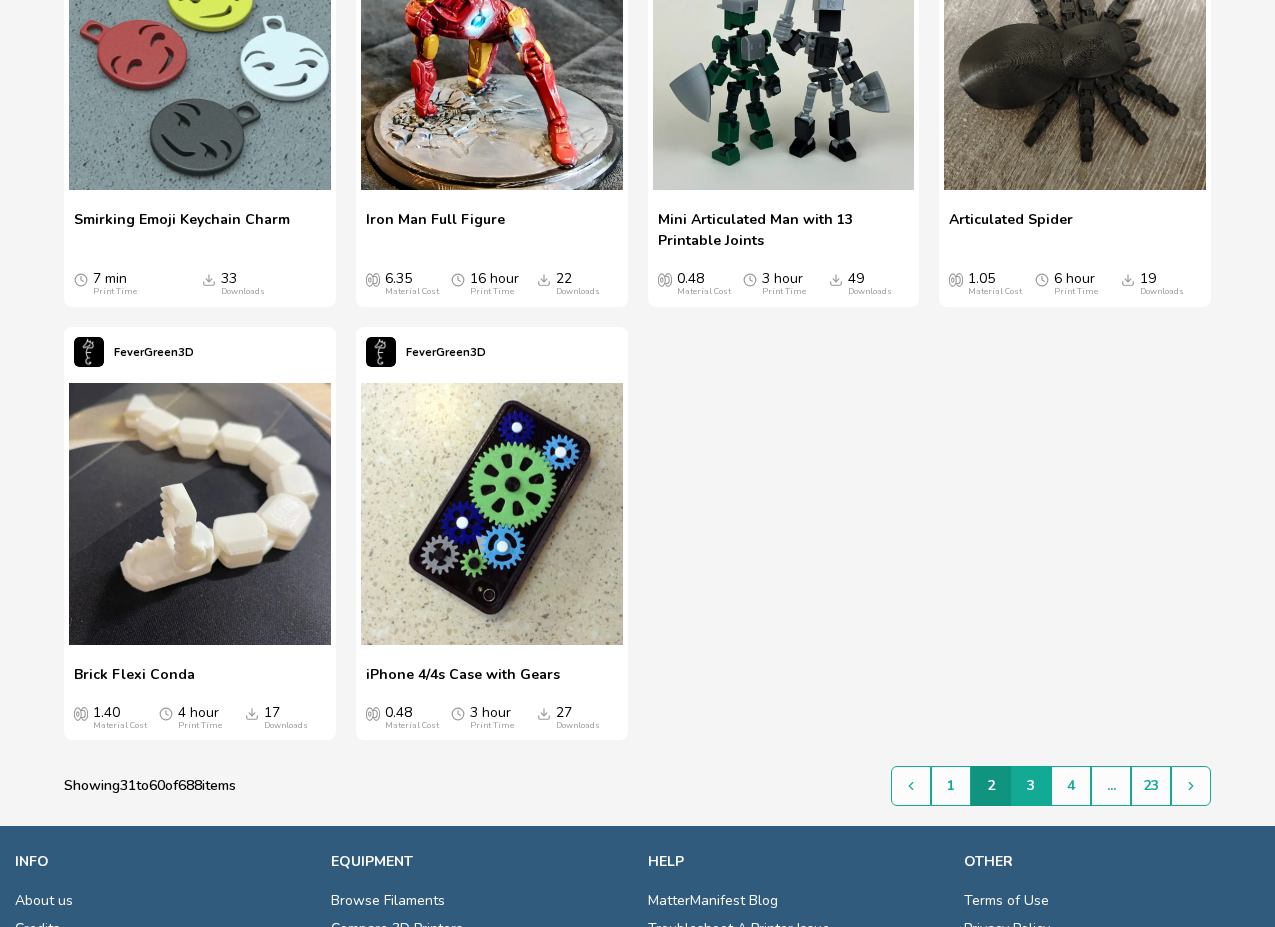 scroll, scrollTop: 3508, scrollLeft: 0, axis: vertical 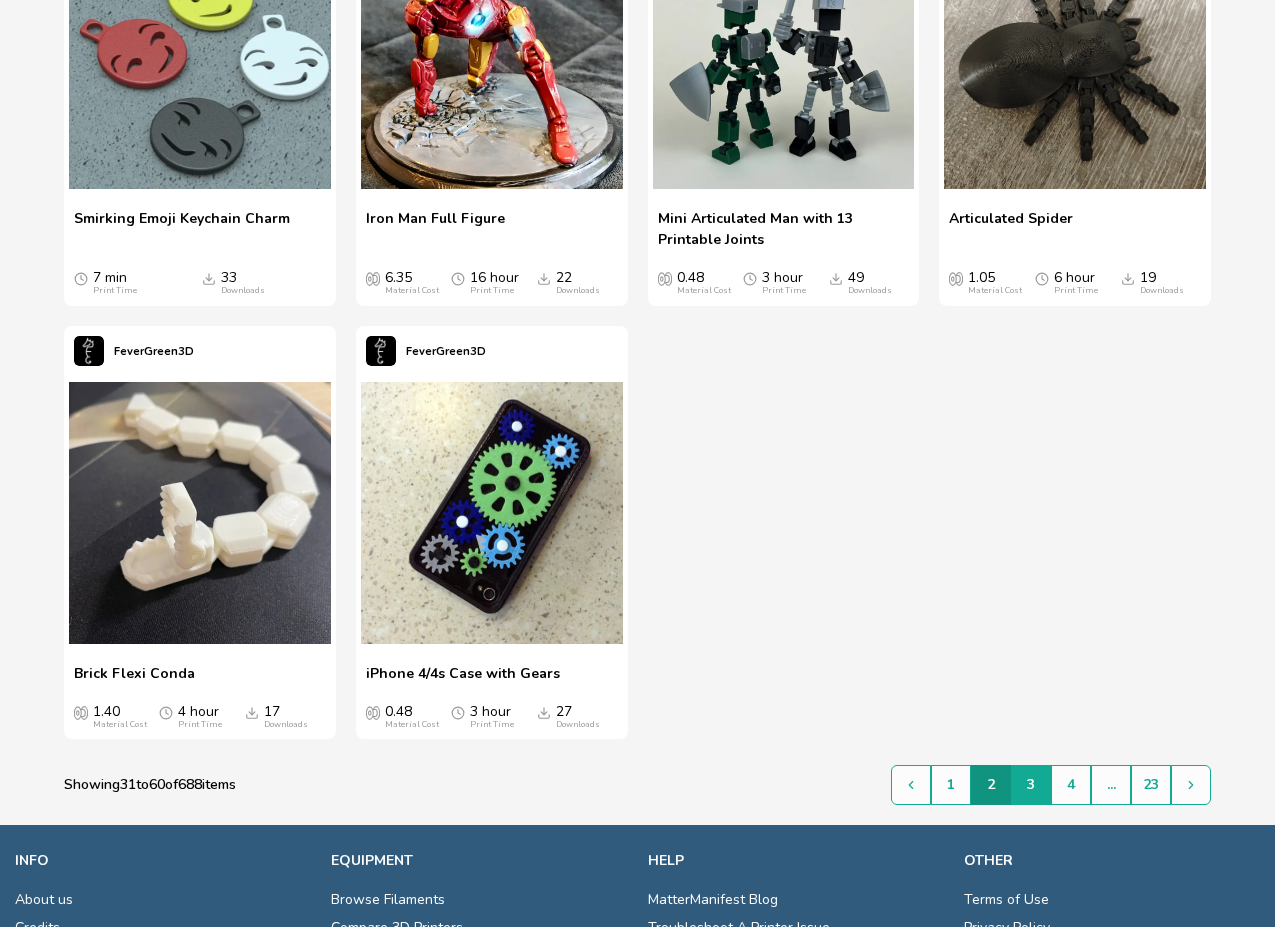 click on "3" at bounding box center [1031, 785] 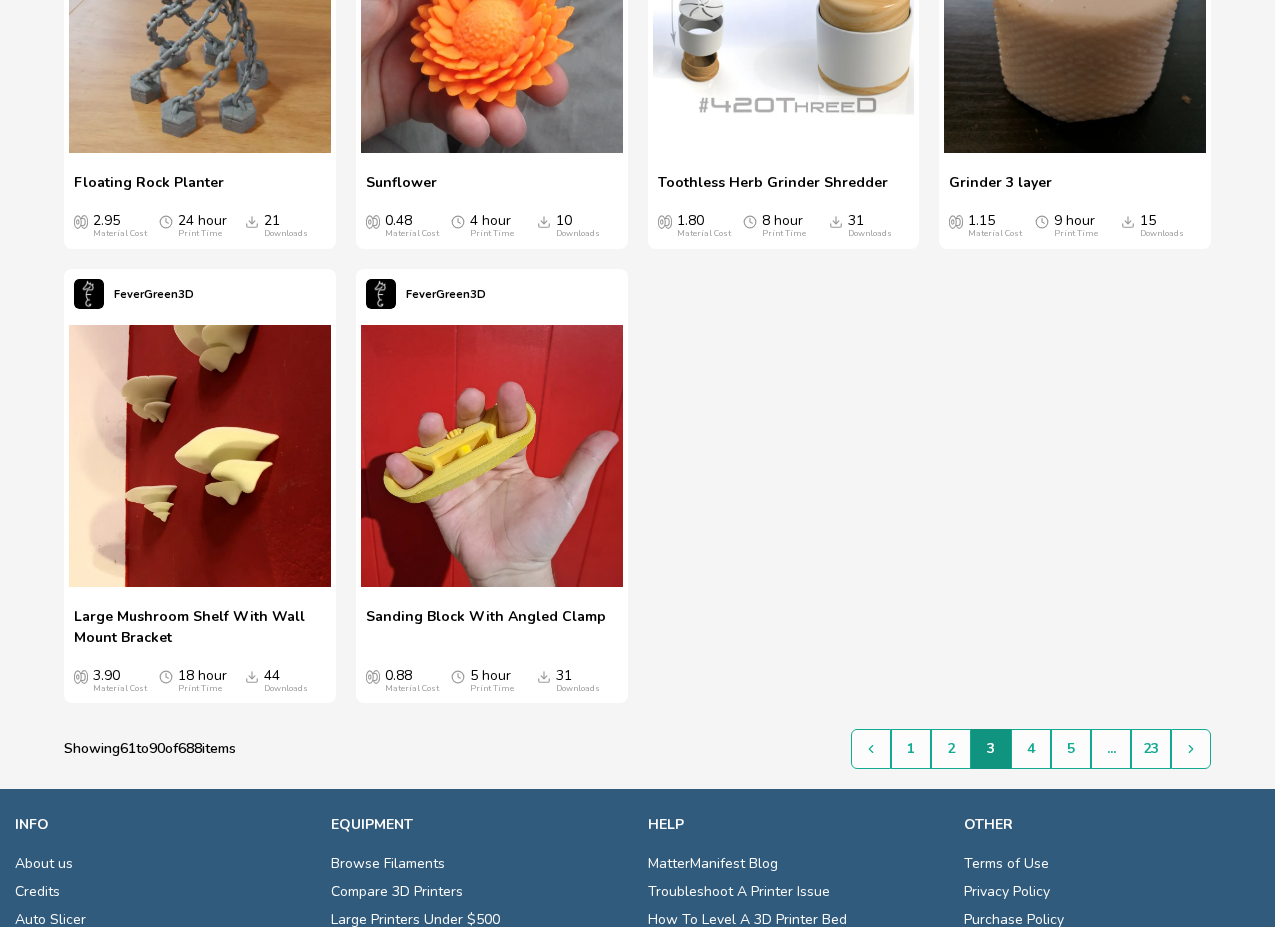 scroll, scrollTop: 3508, scrollLeft: 0, axis: vertical 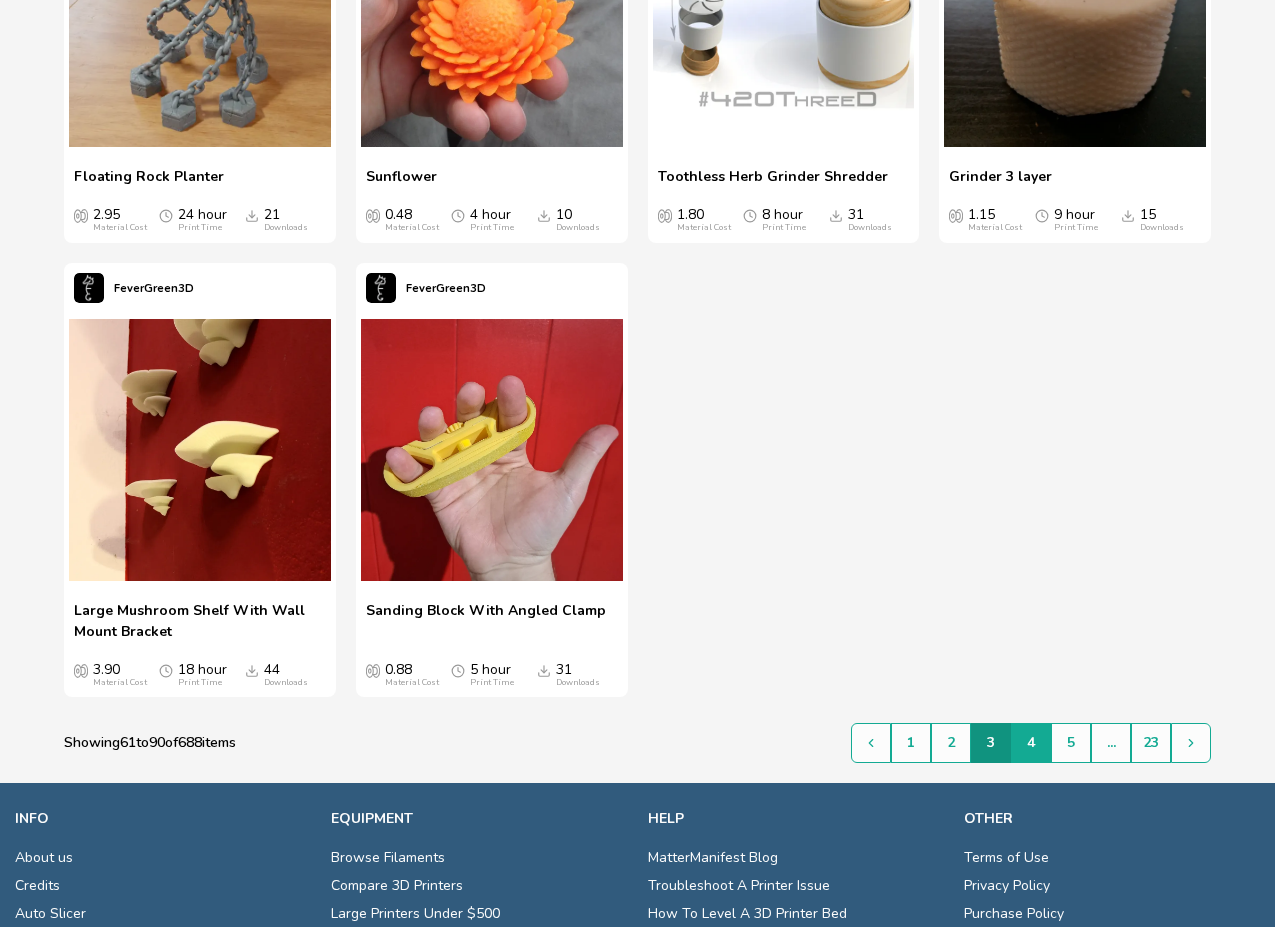 click on "4" at bounding box center (1031, 743) 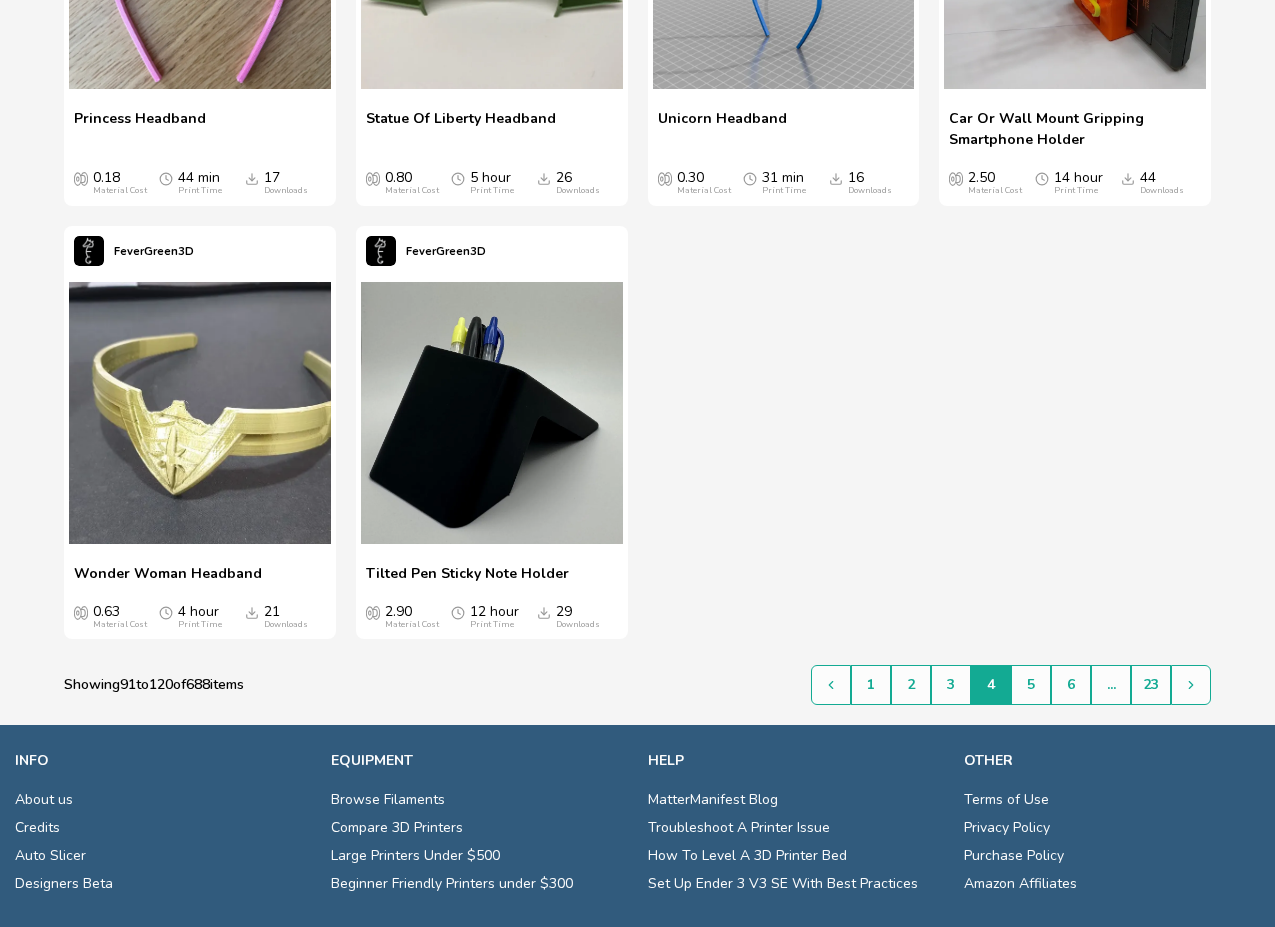 scroll, scrollTop: 3609, scrollLeft: 0, axis: vertical 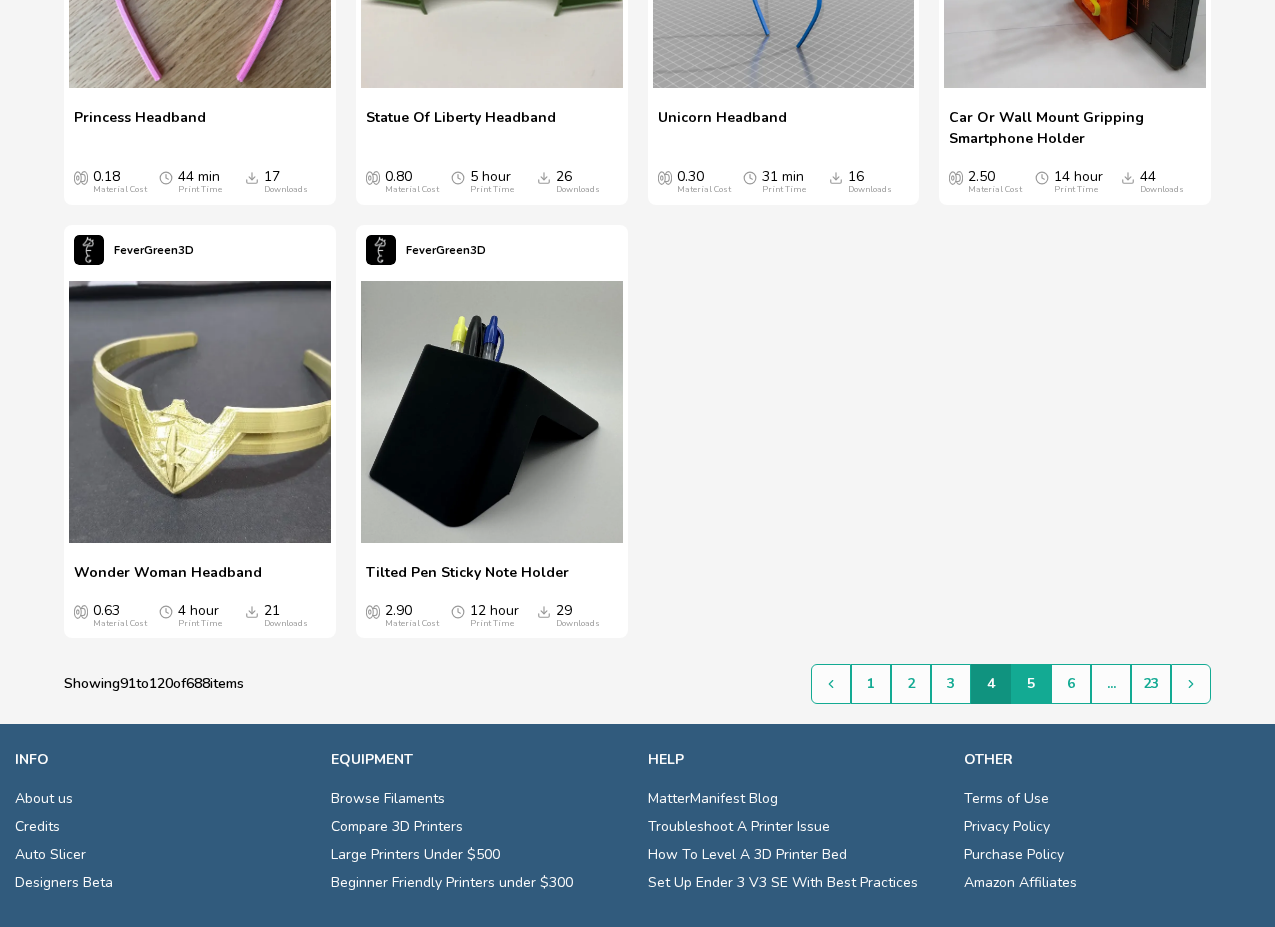 click on "5" at bounding box center (1031, 684) 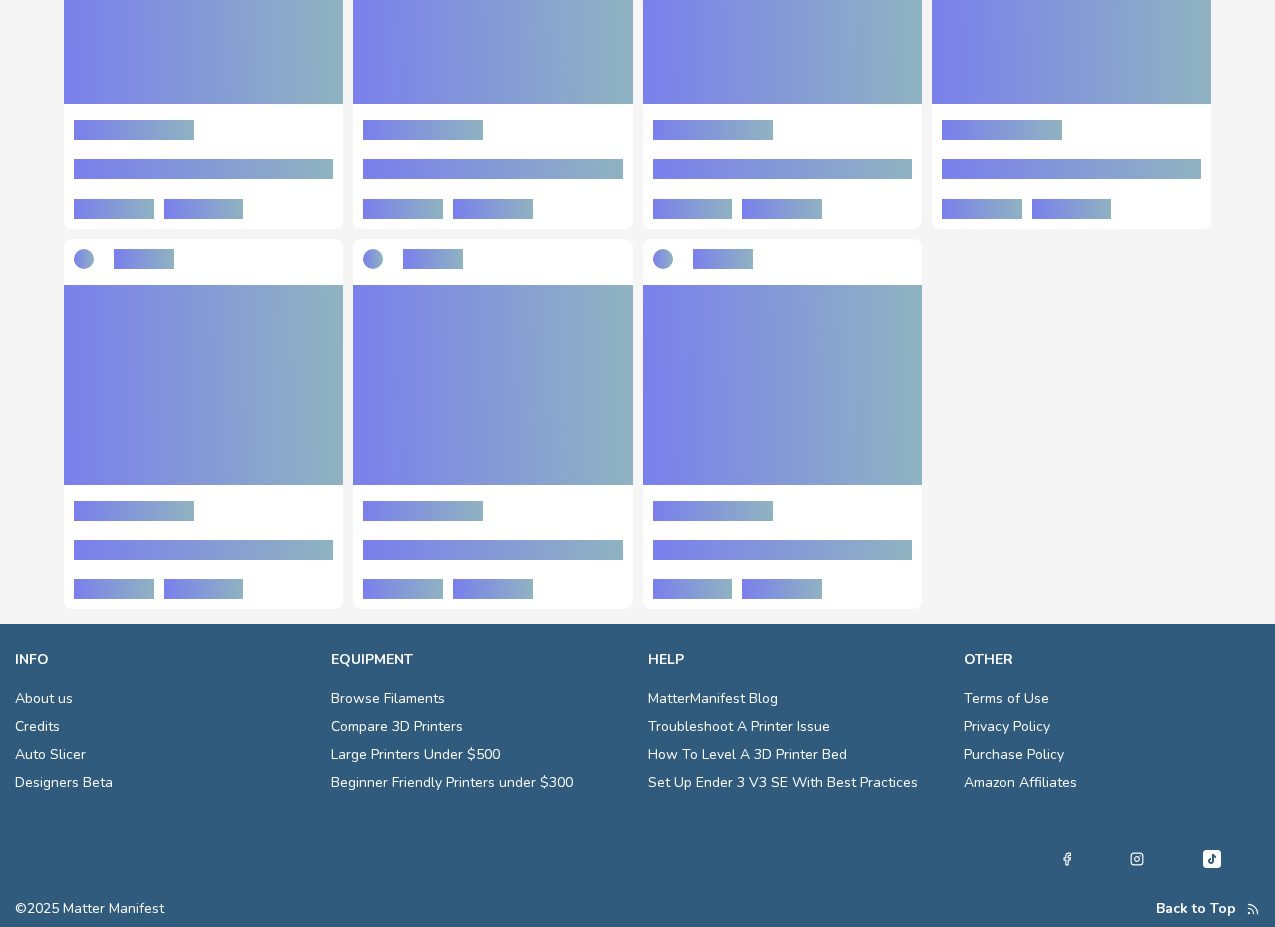 scroll, scrollTop: 755, scrollLeft: 0, axis: vertical 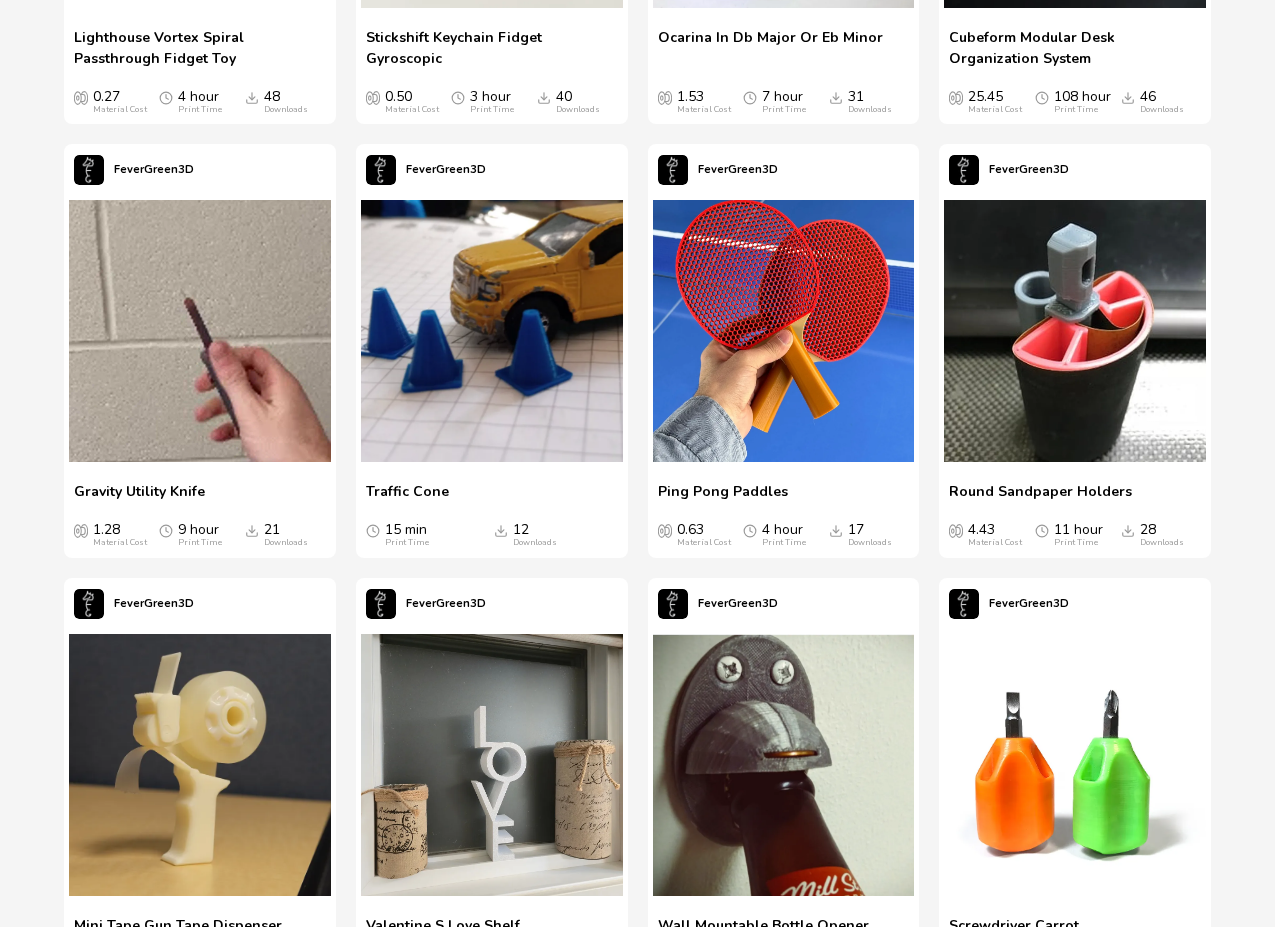 click on "Prints Under $1 Material Cost  Under $5 Material Cost  Prints You Can Sell  New and Popular Showing  121  to  150  of  688  items fun decor home FeverGreen3D Lighthouse Vortex Spiral Passthrough Fidget Toy Lighthouse Vortex Spiral Passthrough Fidget Toy 0.27 Material Cost 4 hour Print Time 48 Downloads FeverGreen3D Stickshift Keychain Fidget Gyroscopic Stickshift Keychain Fidget Gyroscopic 0.50 Material Cost 3 hour Print Time 40 Downloads FeverGreen3D Ocarina In Db Major Or Eb Minor Ocarina In Db Major Or Eb Minor 1.53 Material Cost 7 hour Print Time 31 Downloads FeverGreen3D Cubeform Modular Desk Organization System Cubeform Modular Desk Organization System 25.45 Material Cost 108 hour Print Time 46 Downloads FeverGreen3D Gravity Utility Knife Gravity Utility Knife 1.28 Material Cost 9 hour Print Time 21 Downloads FeverGreen3D Traffic Cone Traffic Cone 15 min Print Time 12 Downloads FeverGreen3D Ping Pong Paddles Ping Pong Paddles 0.63 Material Cost 4 hour Print Time 17 Downloads FeverGreen3D 4.43 11 hour 28" at bounding box center (637, 1325) 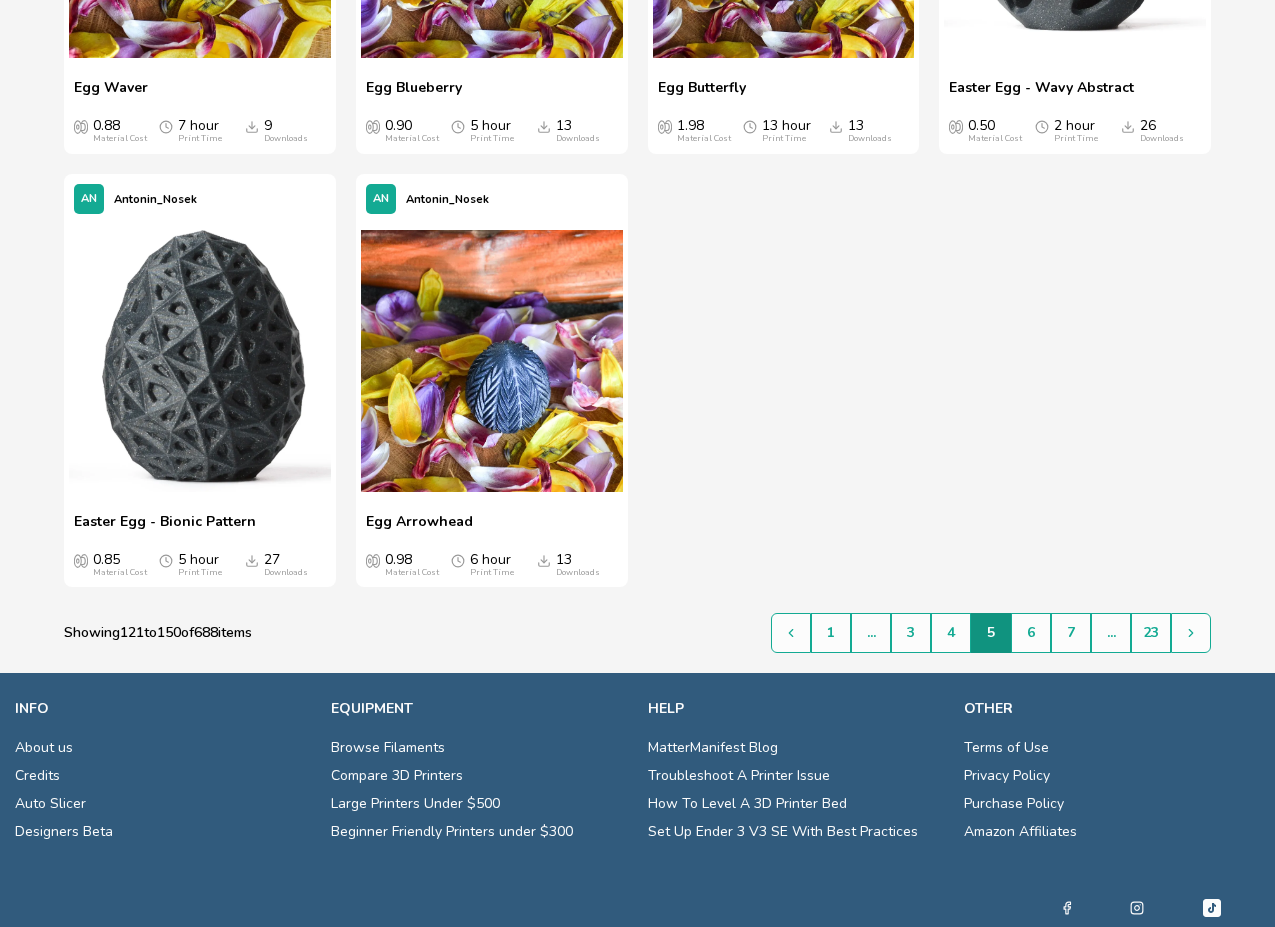 scroll, scrollTop: 3666, scrollLeft: 0, axis: vertical 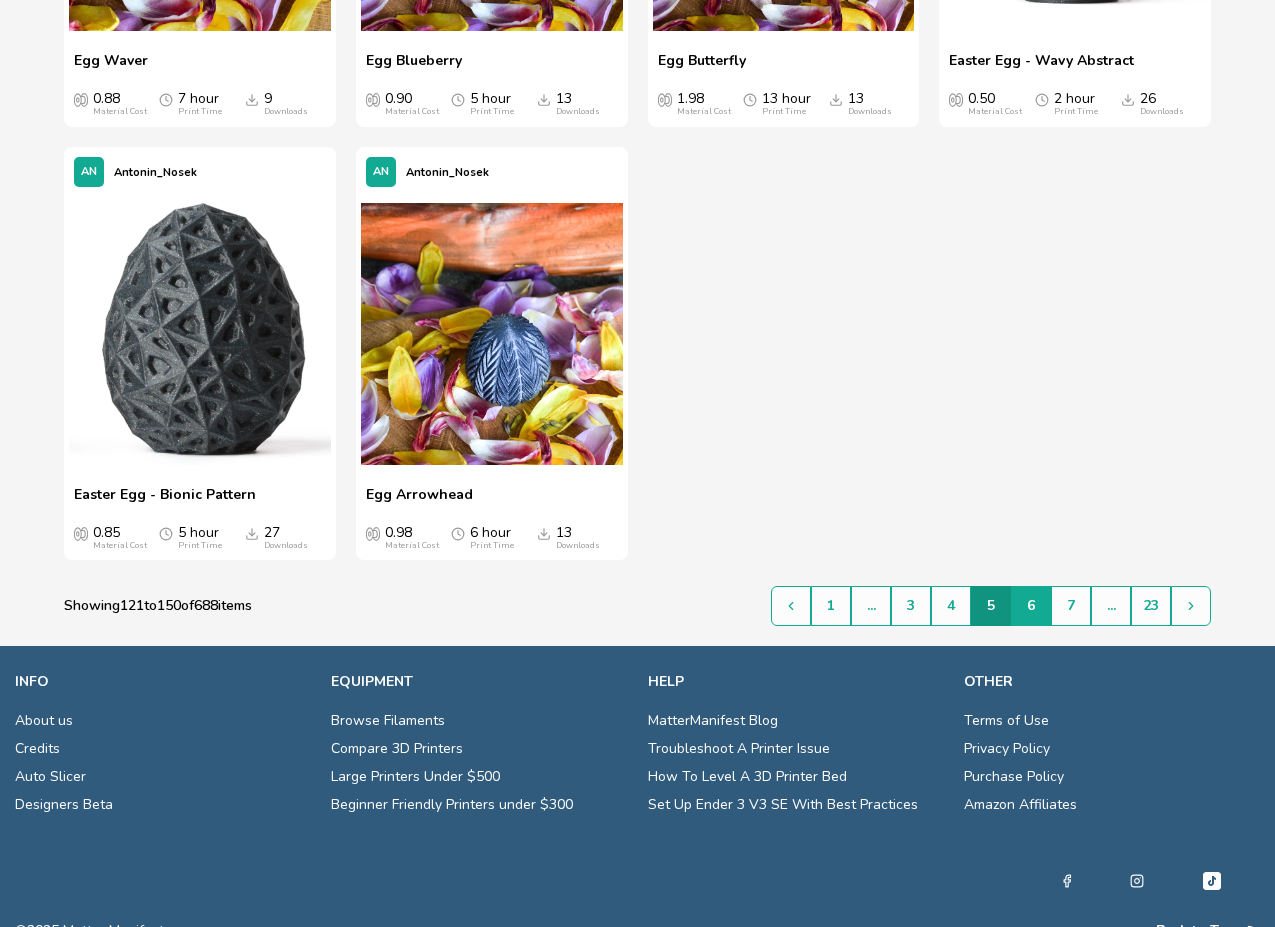 click on "6" at bounding box center (1031, 606) 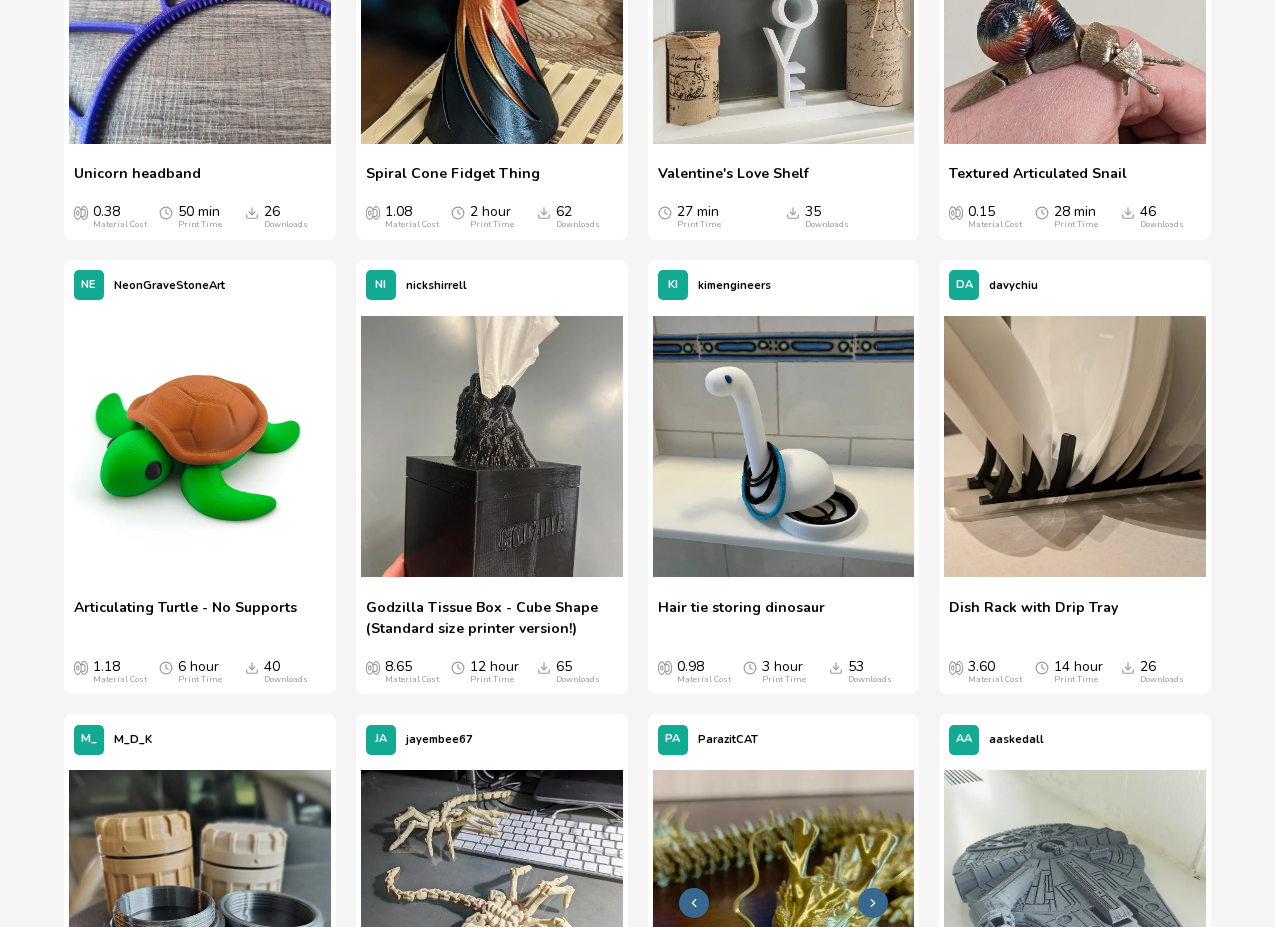 scroll, scrollTop: 2183, scrollLeft: 0, axis: vertical 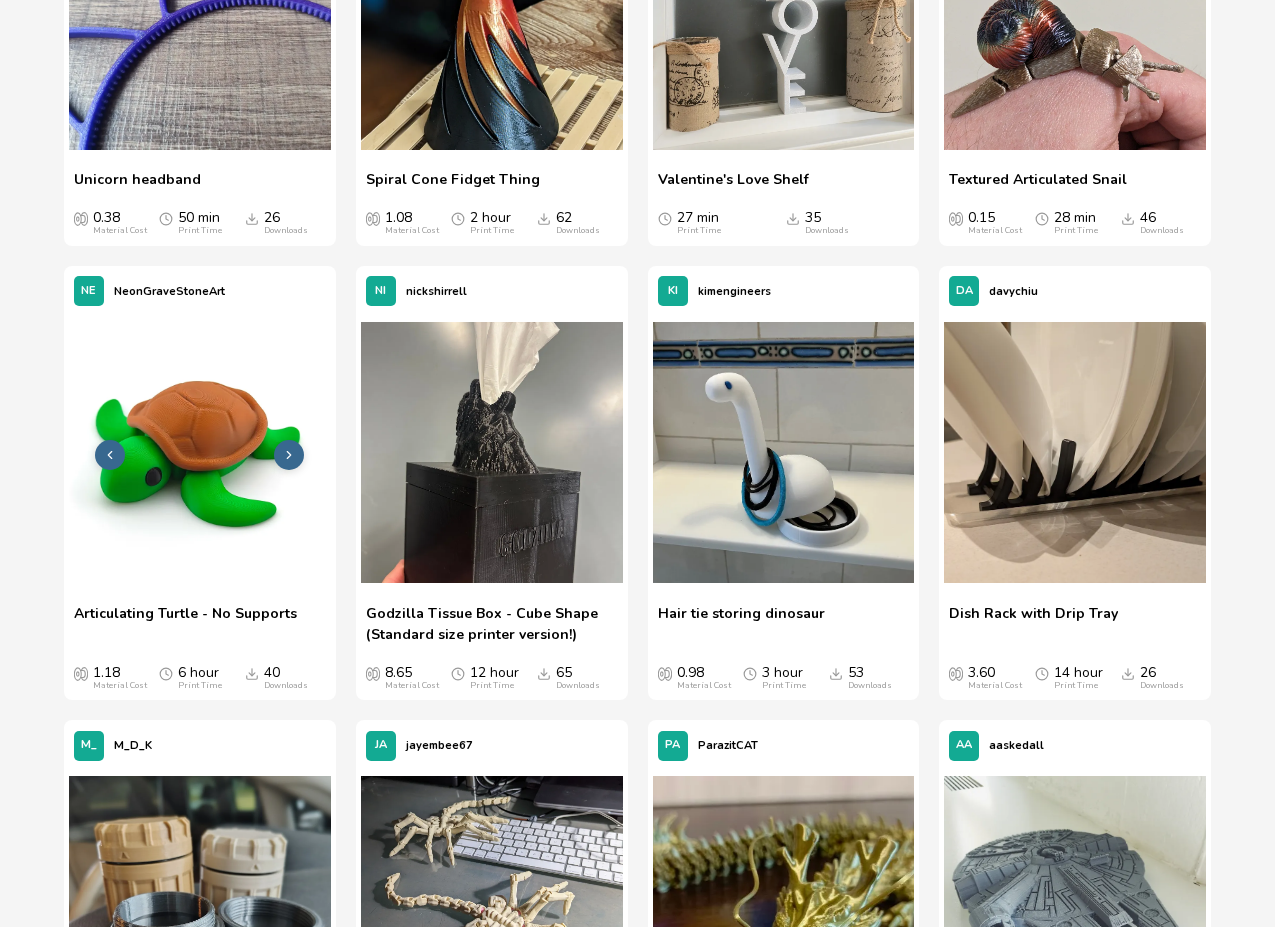 click at bounding box center [289, 455] 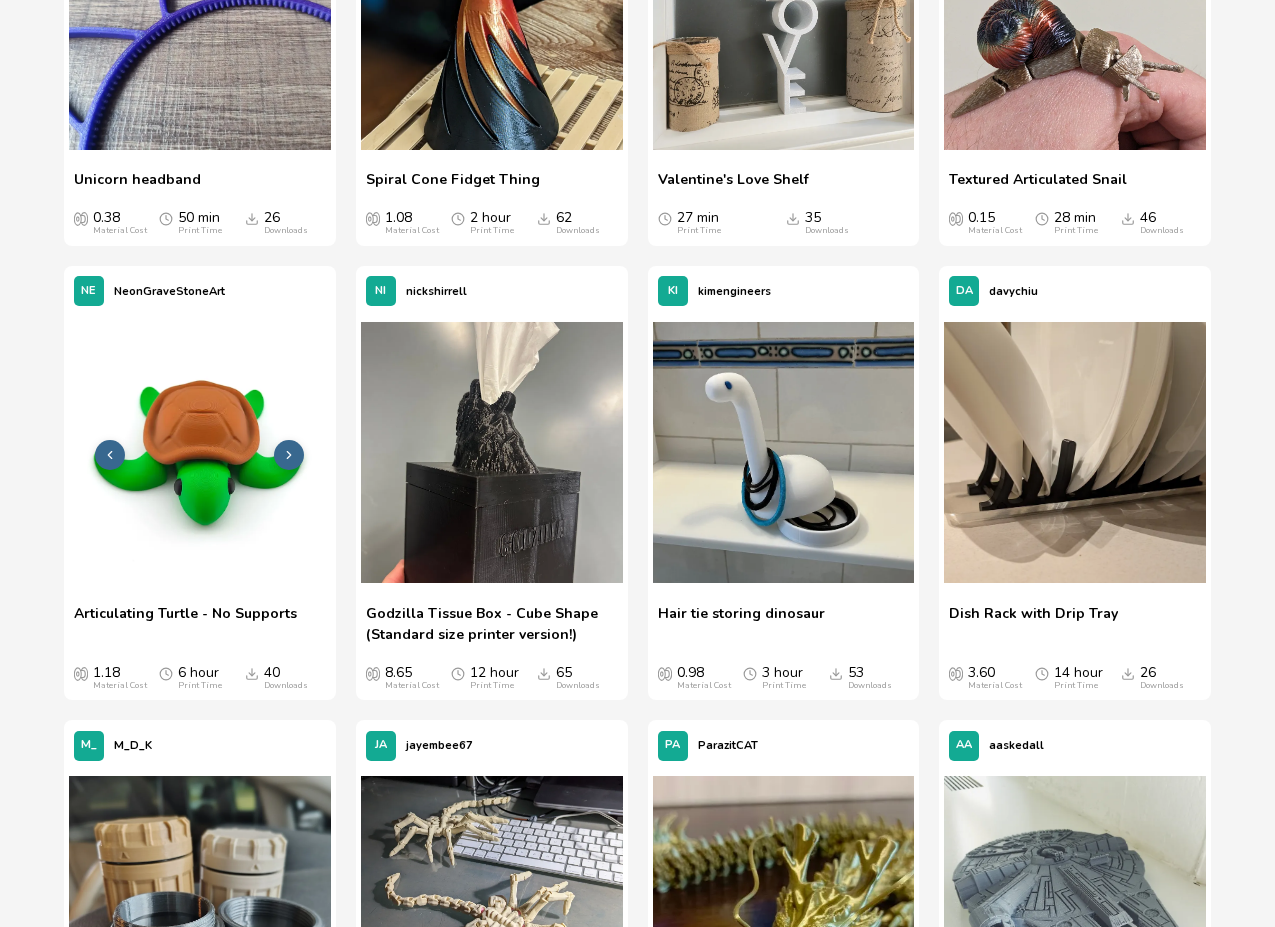 click at bounding box center (289, 455) 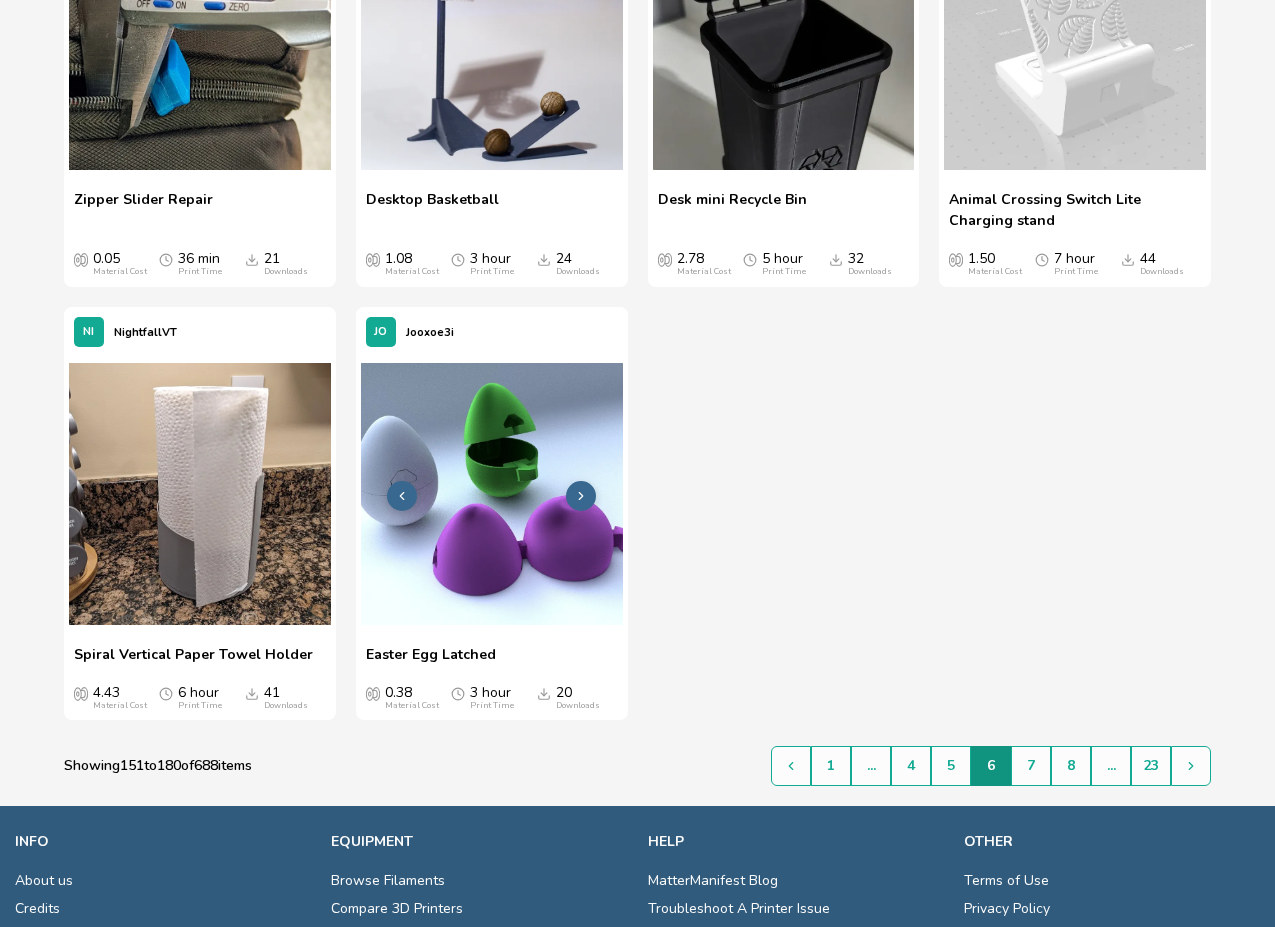 scroll, scrollTop: 3507, scrollLeft: 0, axis: vertical 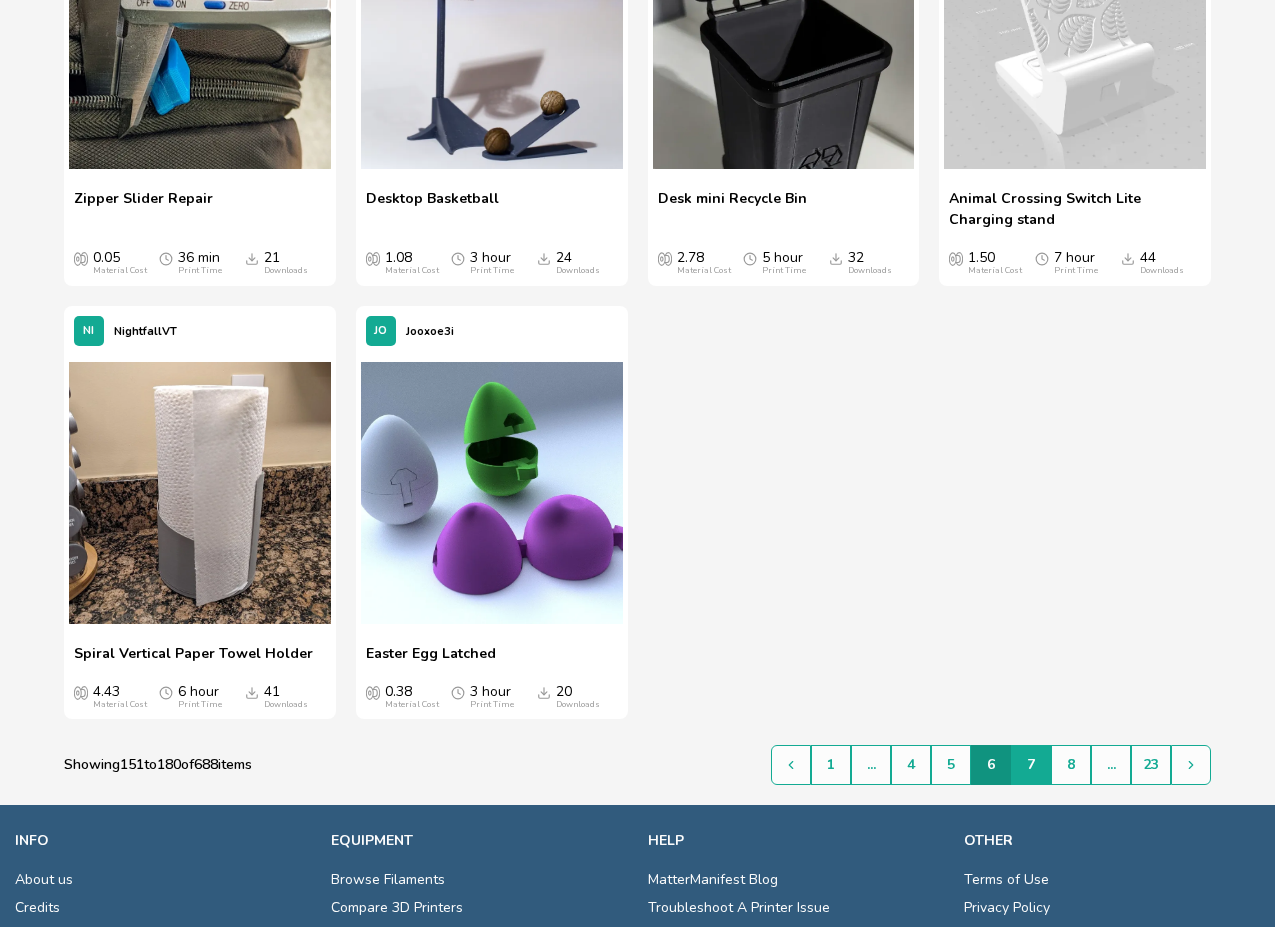 click on "7" at bounding box center [1031, 765] 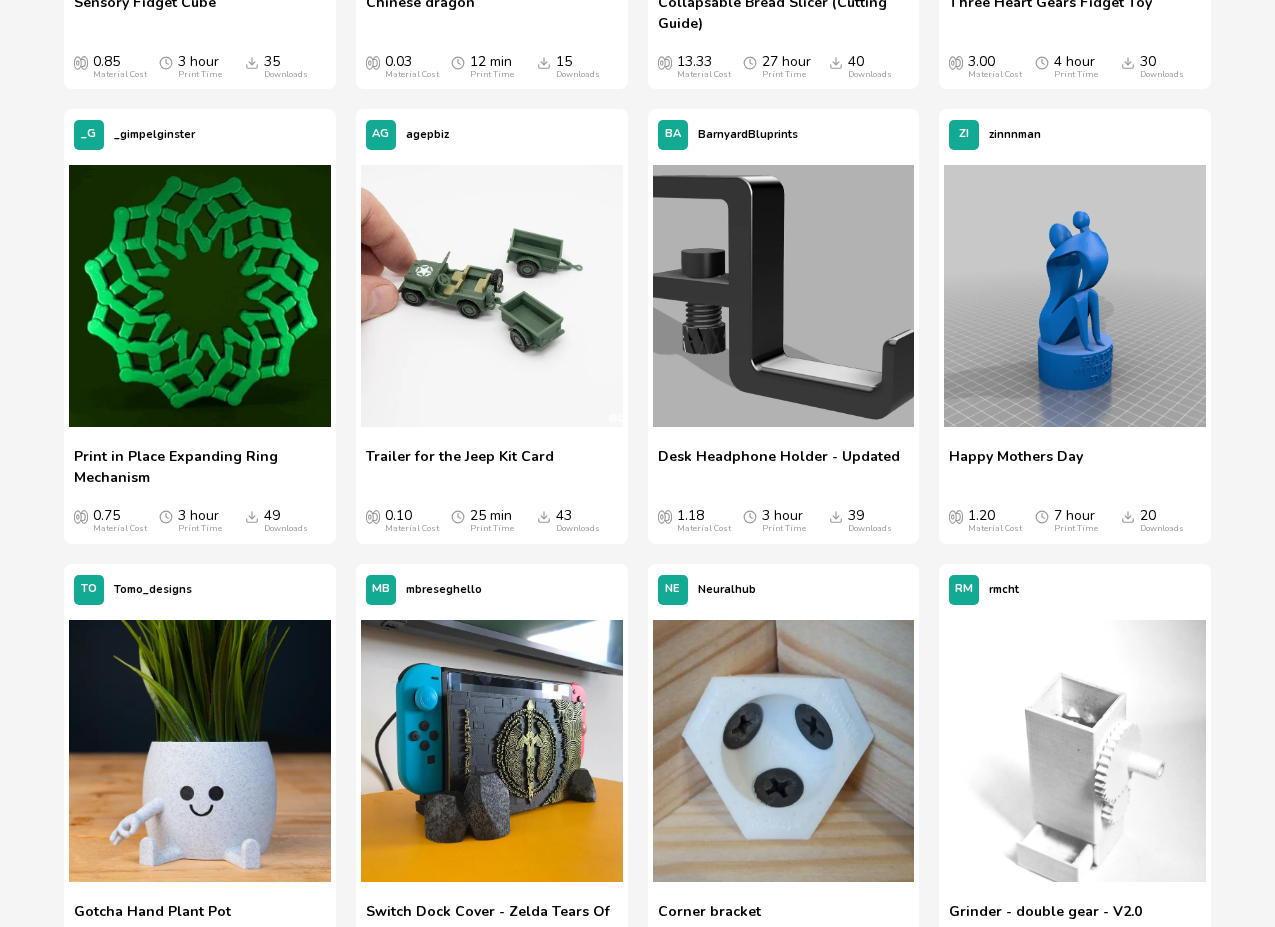 scroll, scrollTop: 1060, scrollLeft: 0, axis: vertical 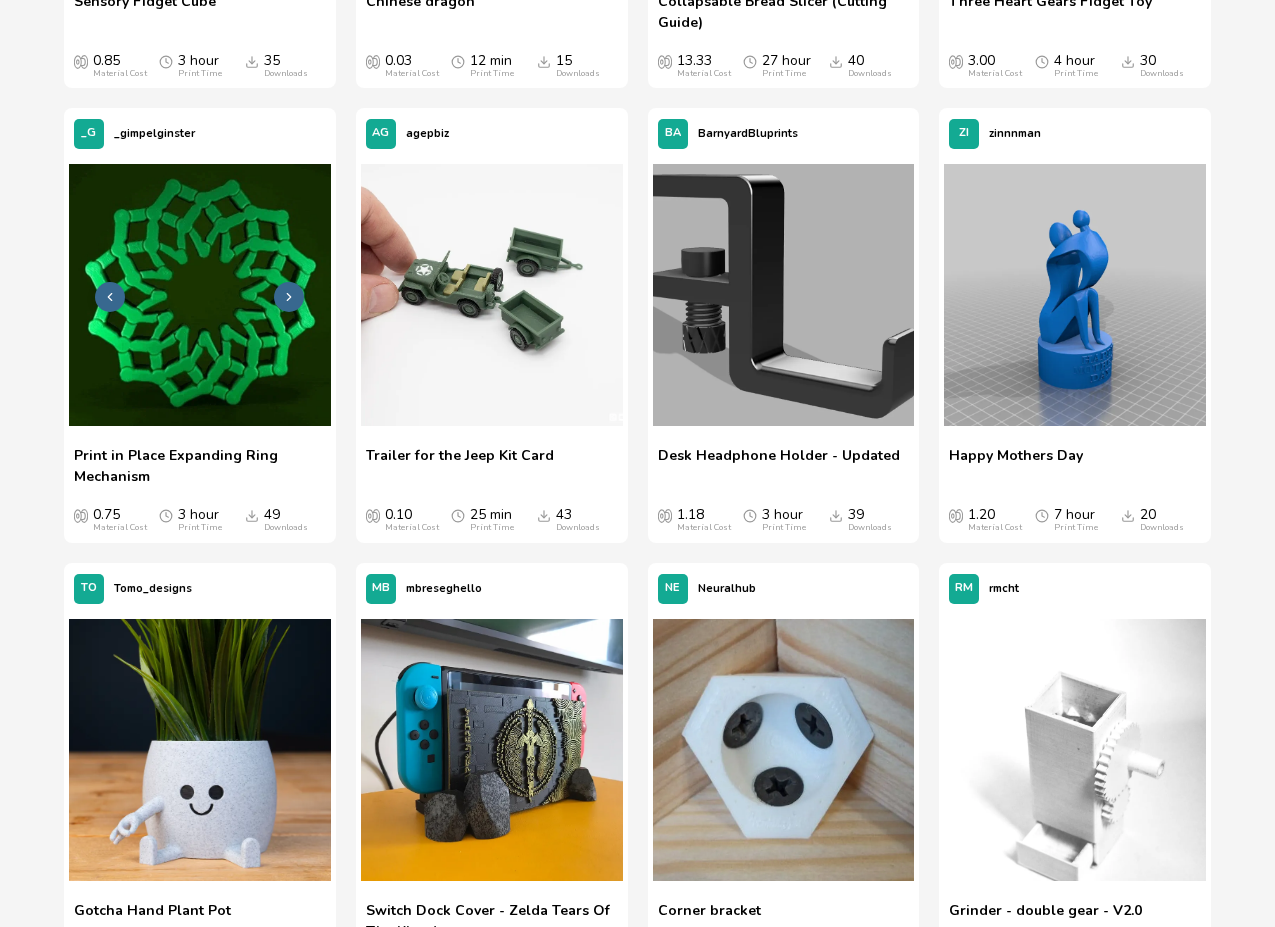 click 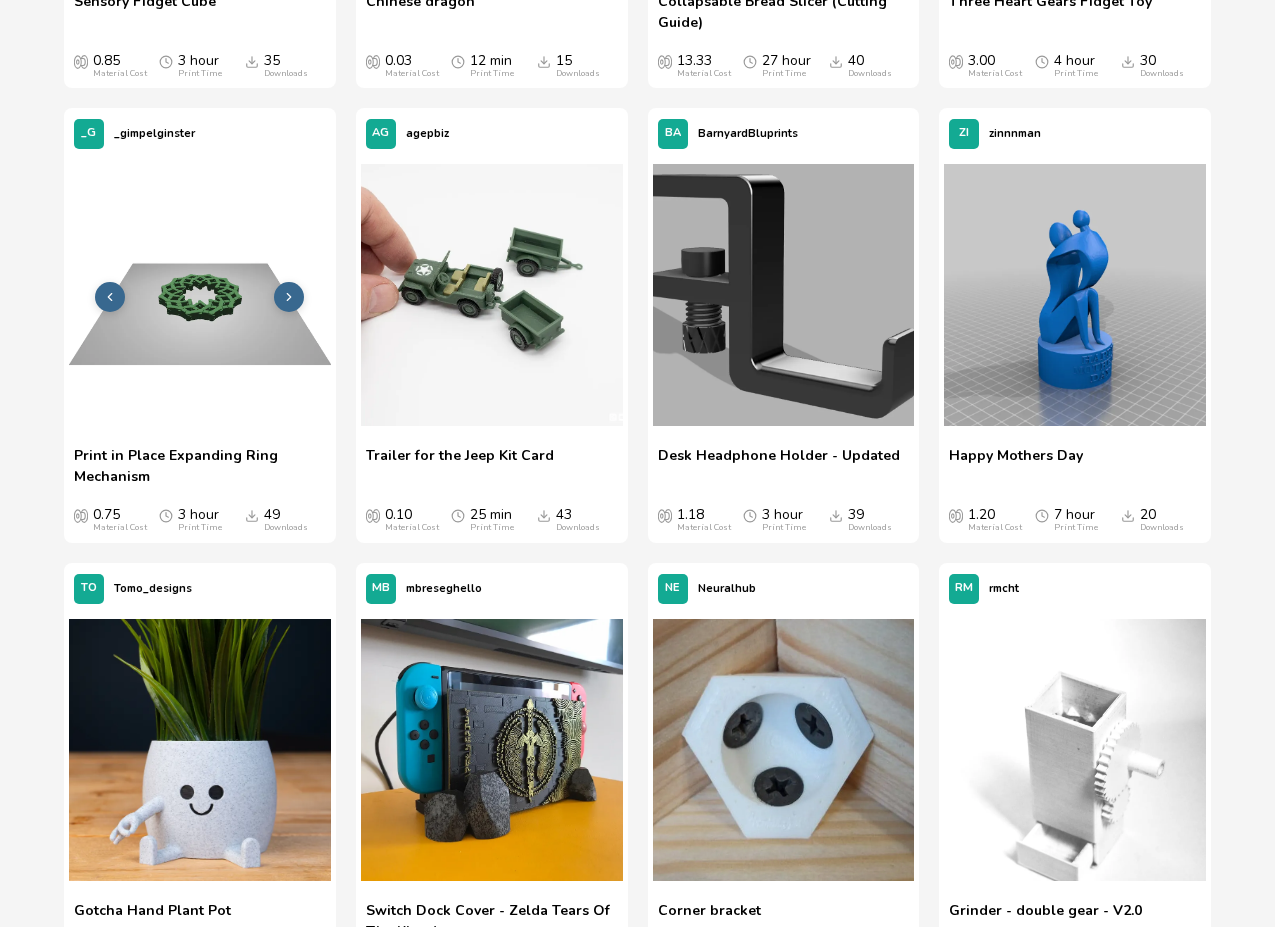 click 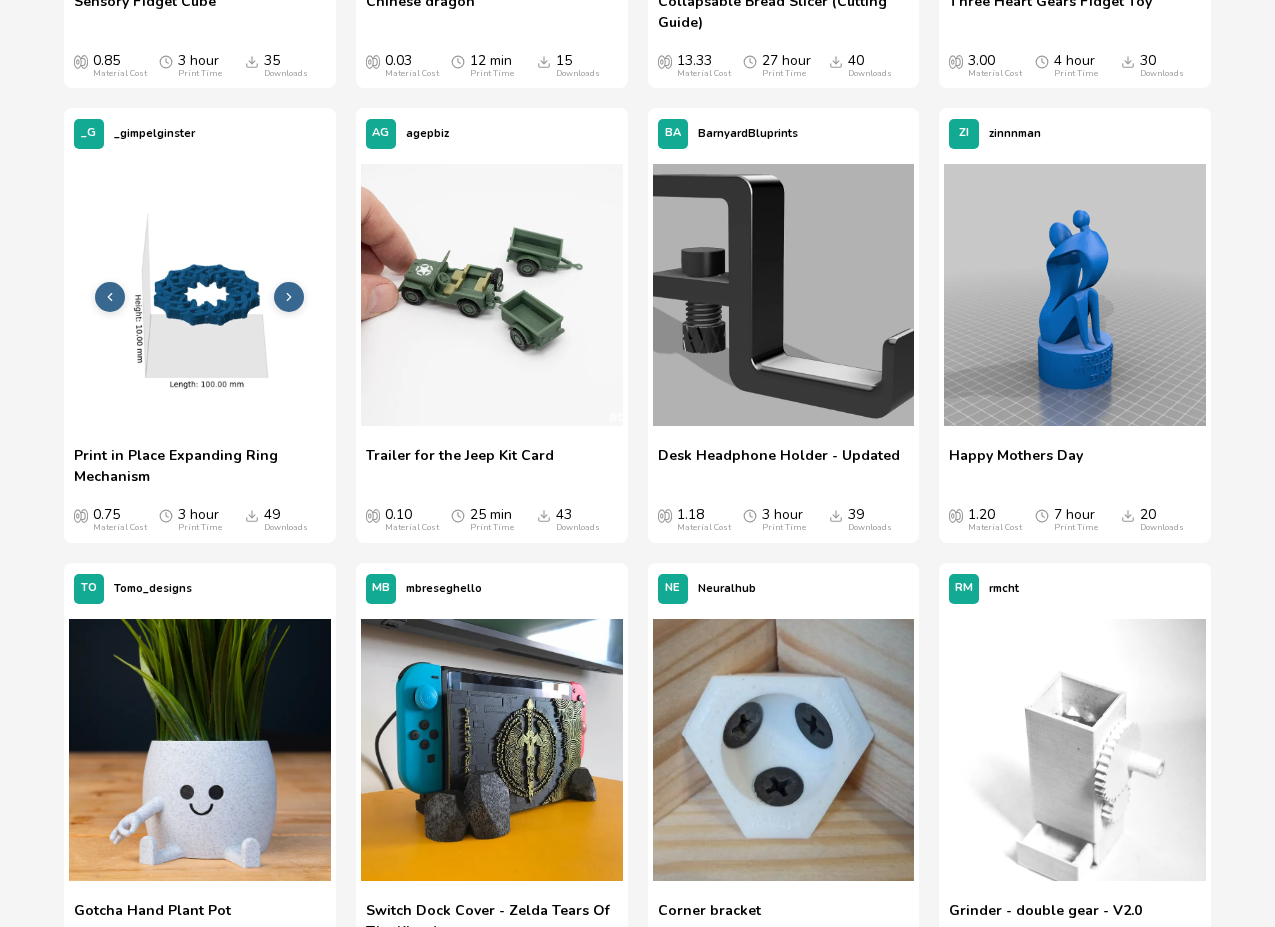 click 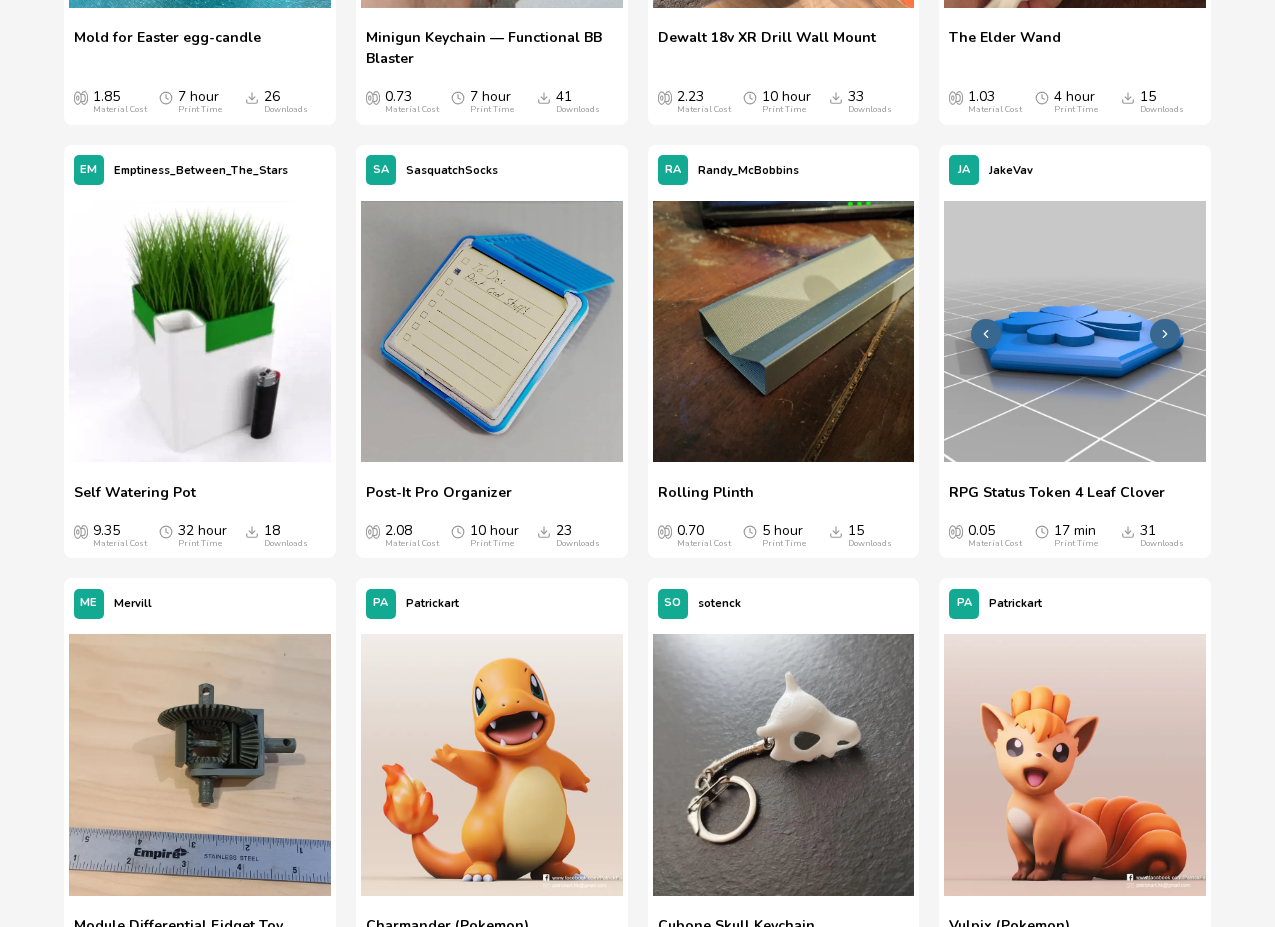 scroll, scrollTop: 2387, scrollLeft: 0, axis: vertical 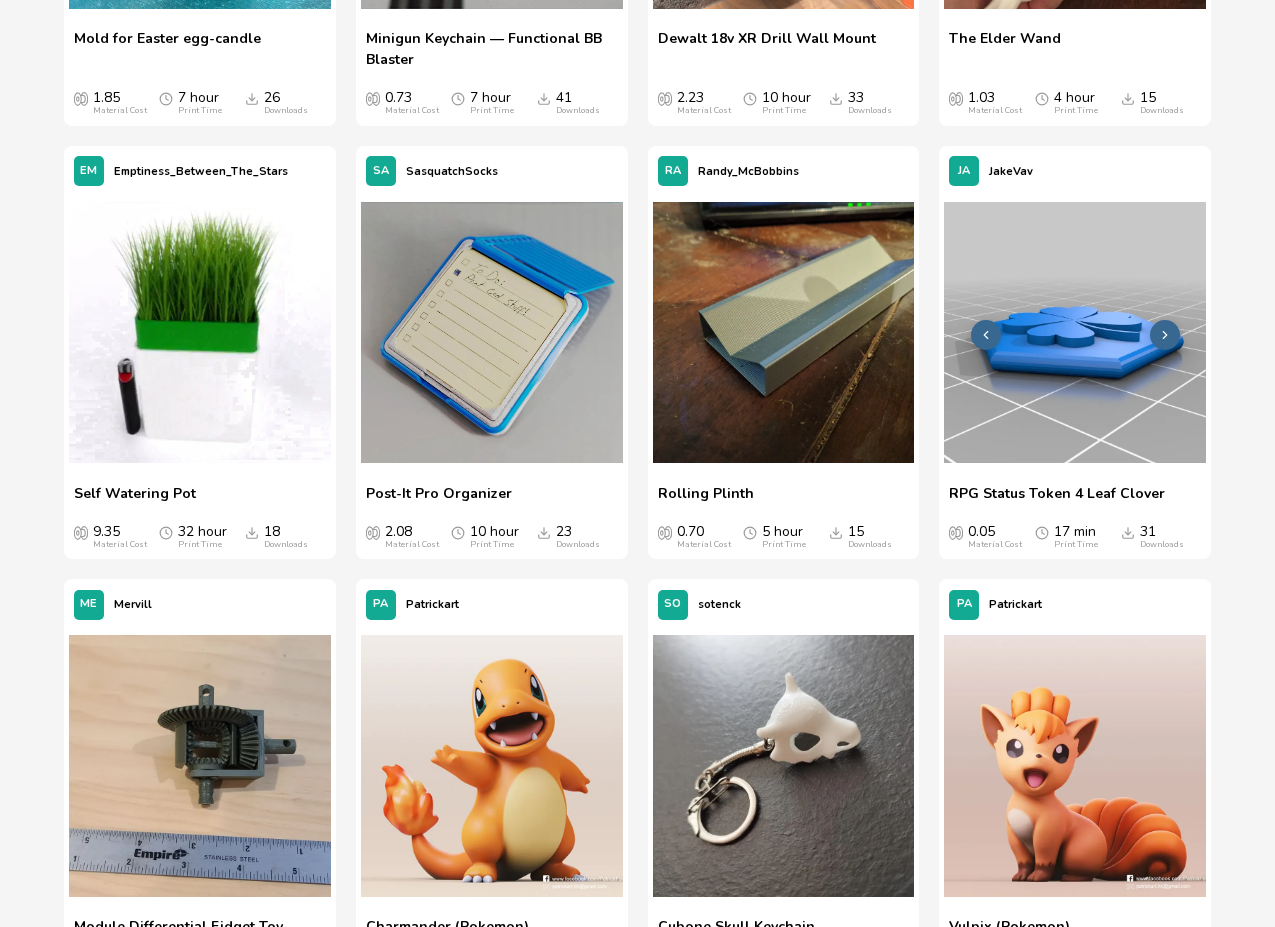 click 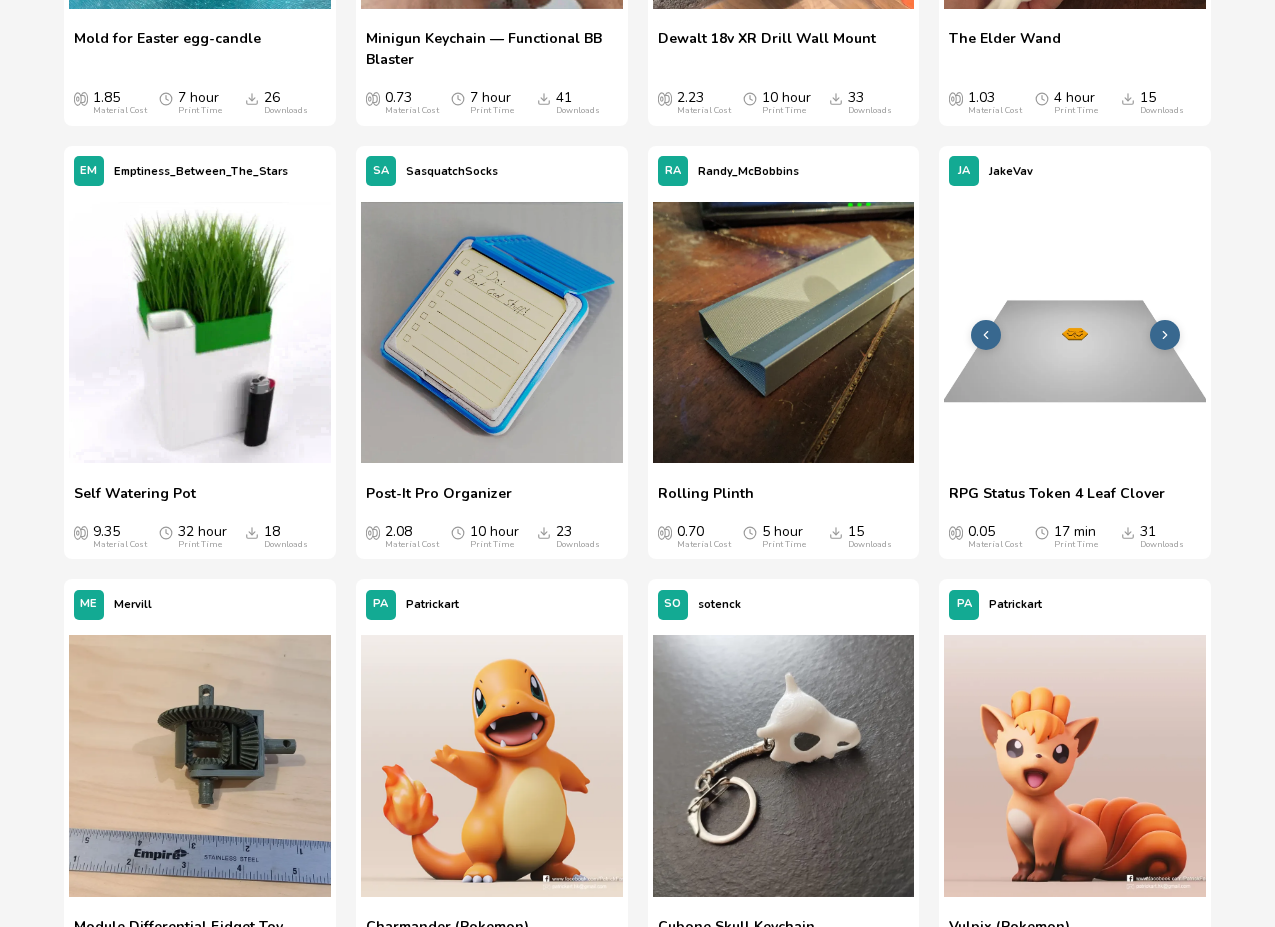 click 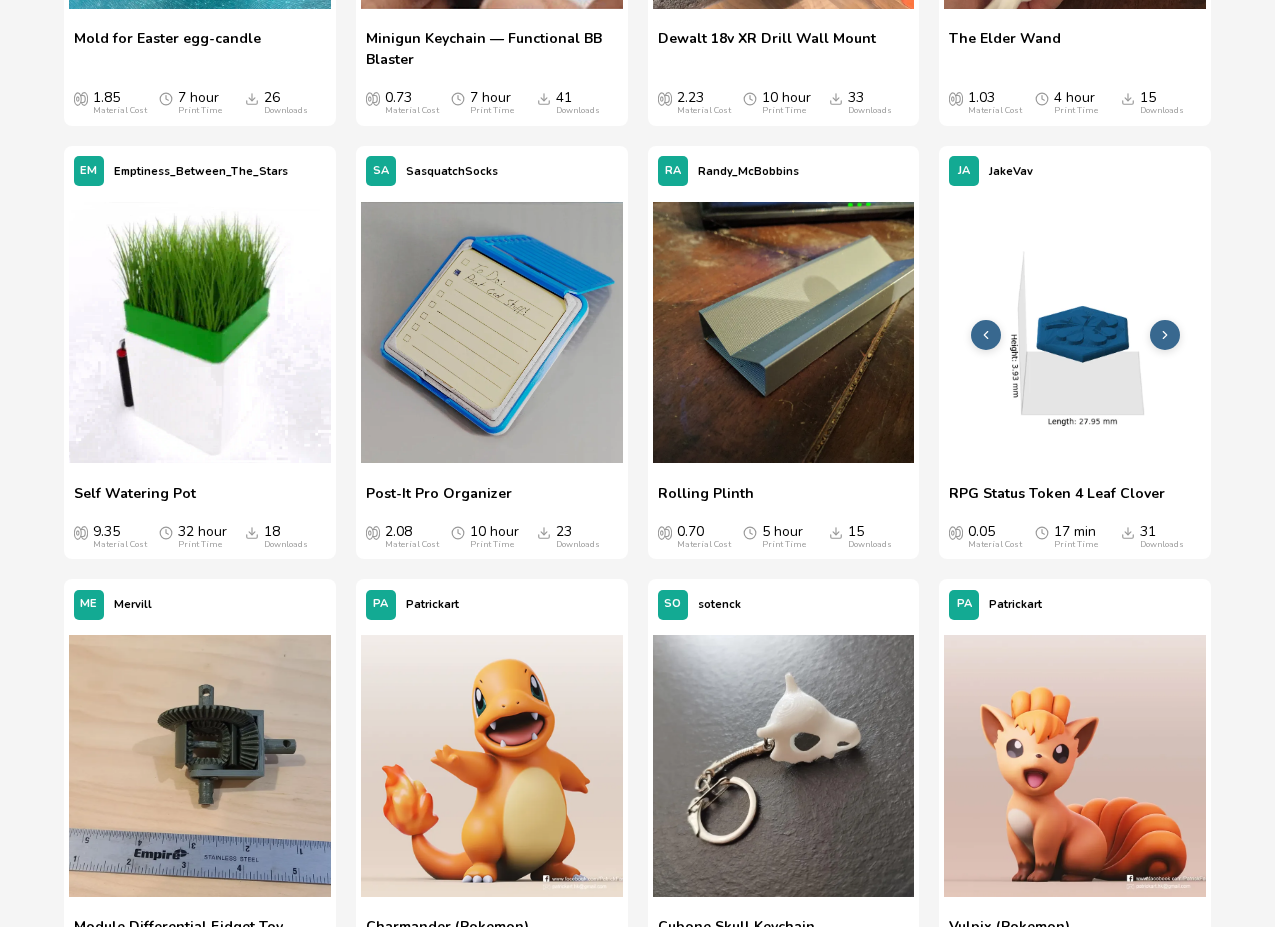 click 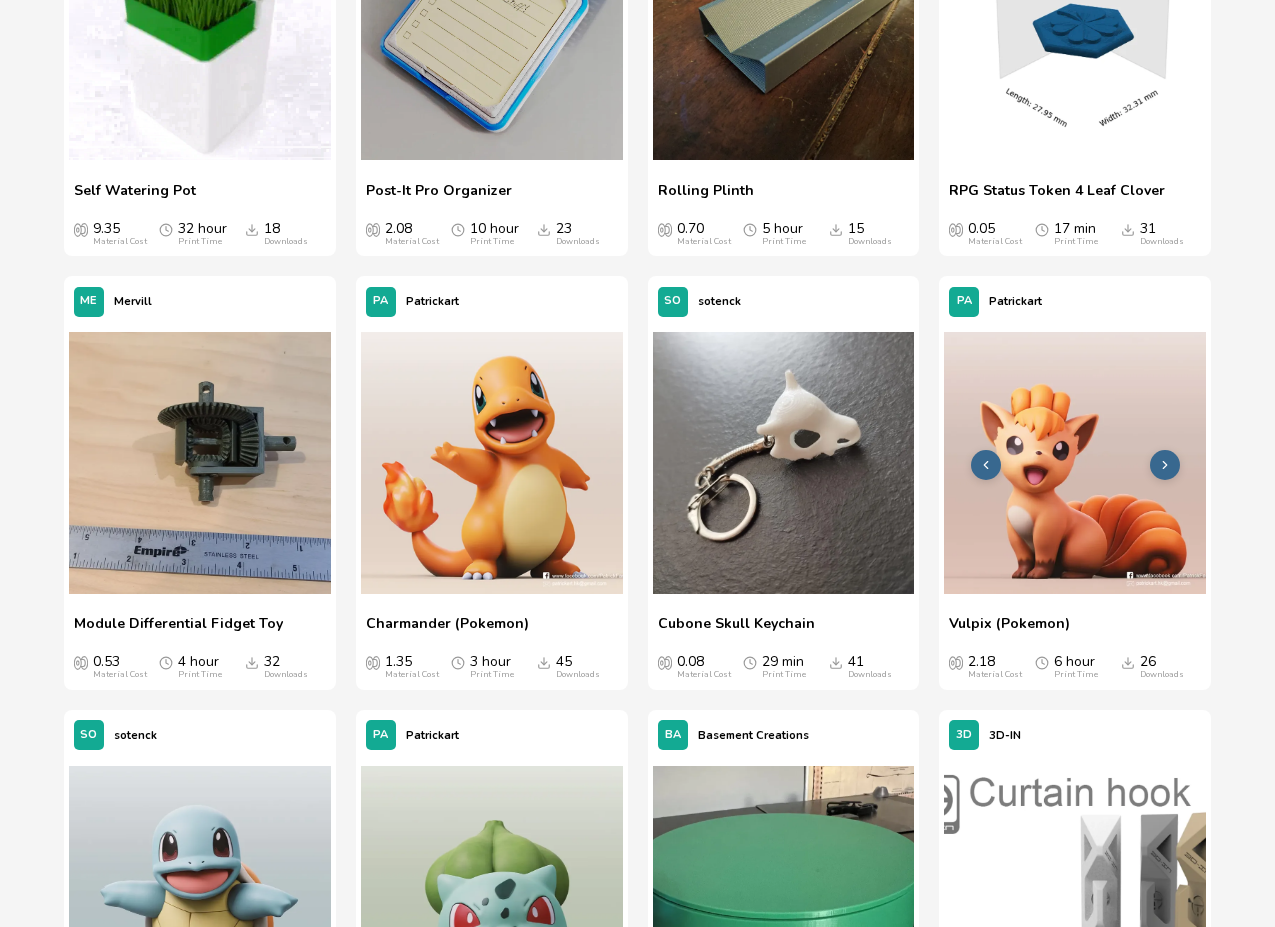 scroll, scrollTop: 2691, scrollLeft: 0, axis: vertical 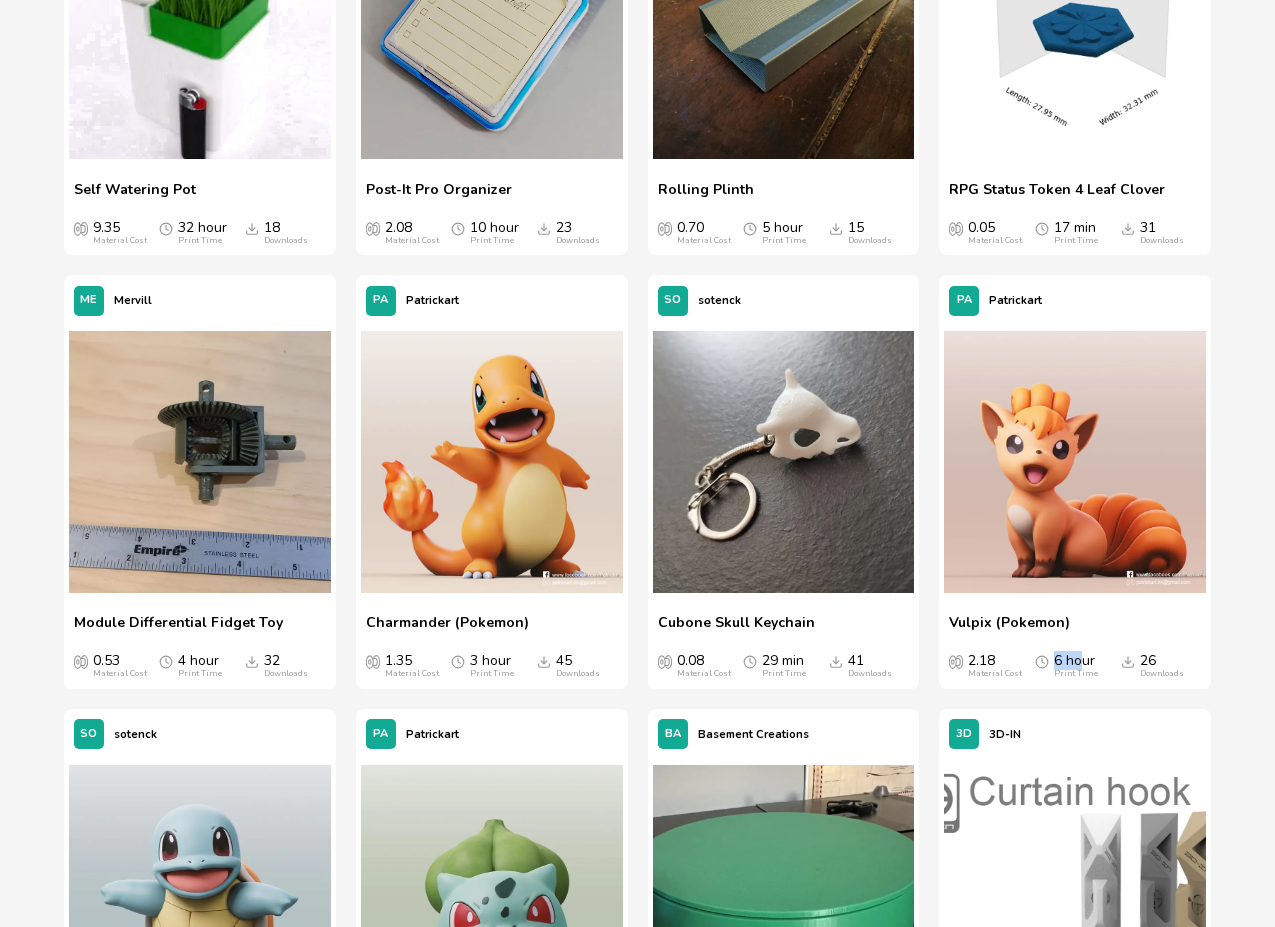 drag, startPoint x: 1056, startPoint y: 658, endPoint x: 1084, endPoint y: 660, distance: 28.071337 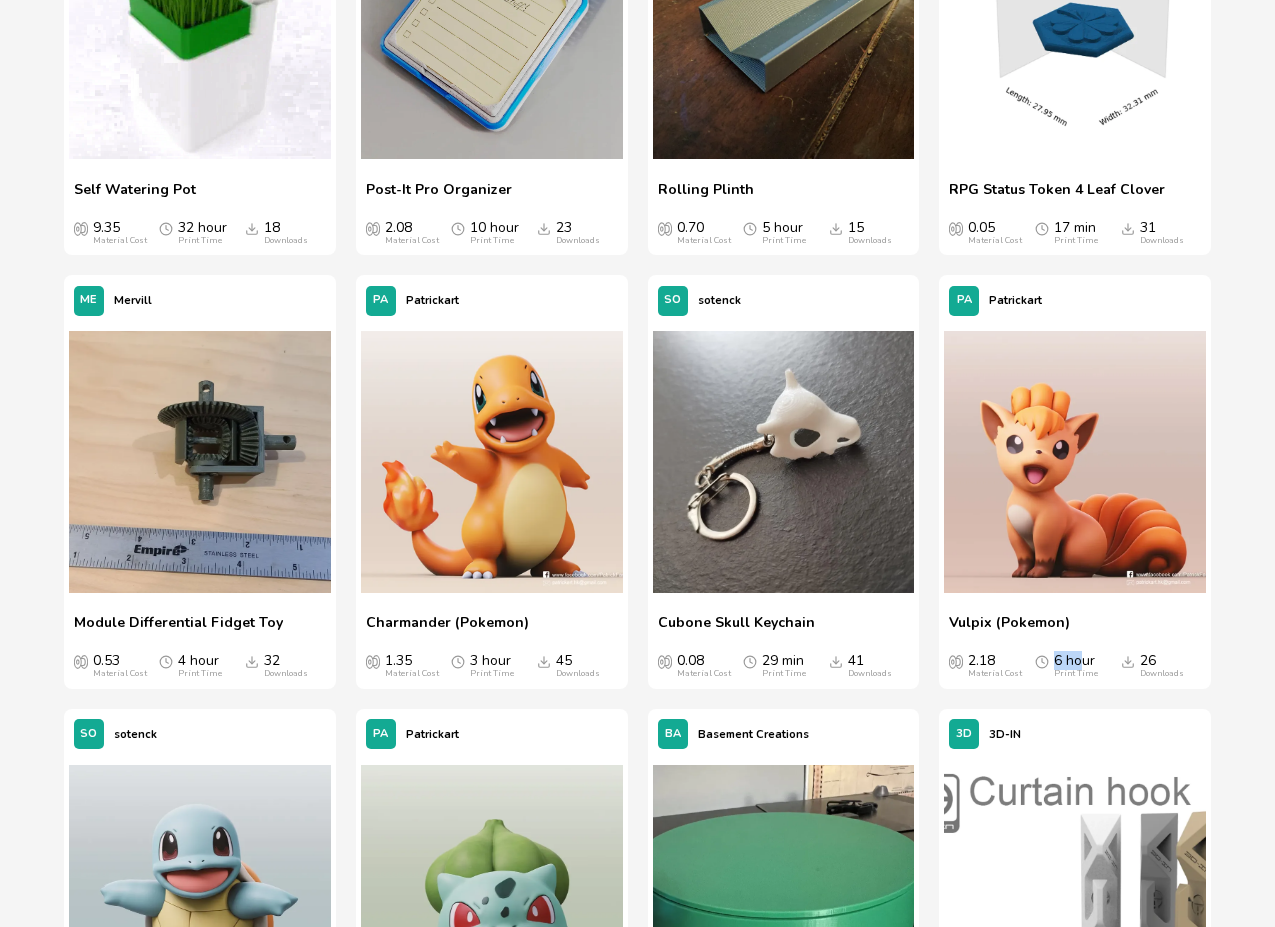 click on "6 hour Print Time" at bounding box center [1076, 666] 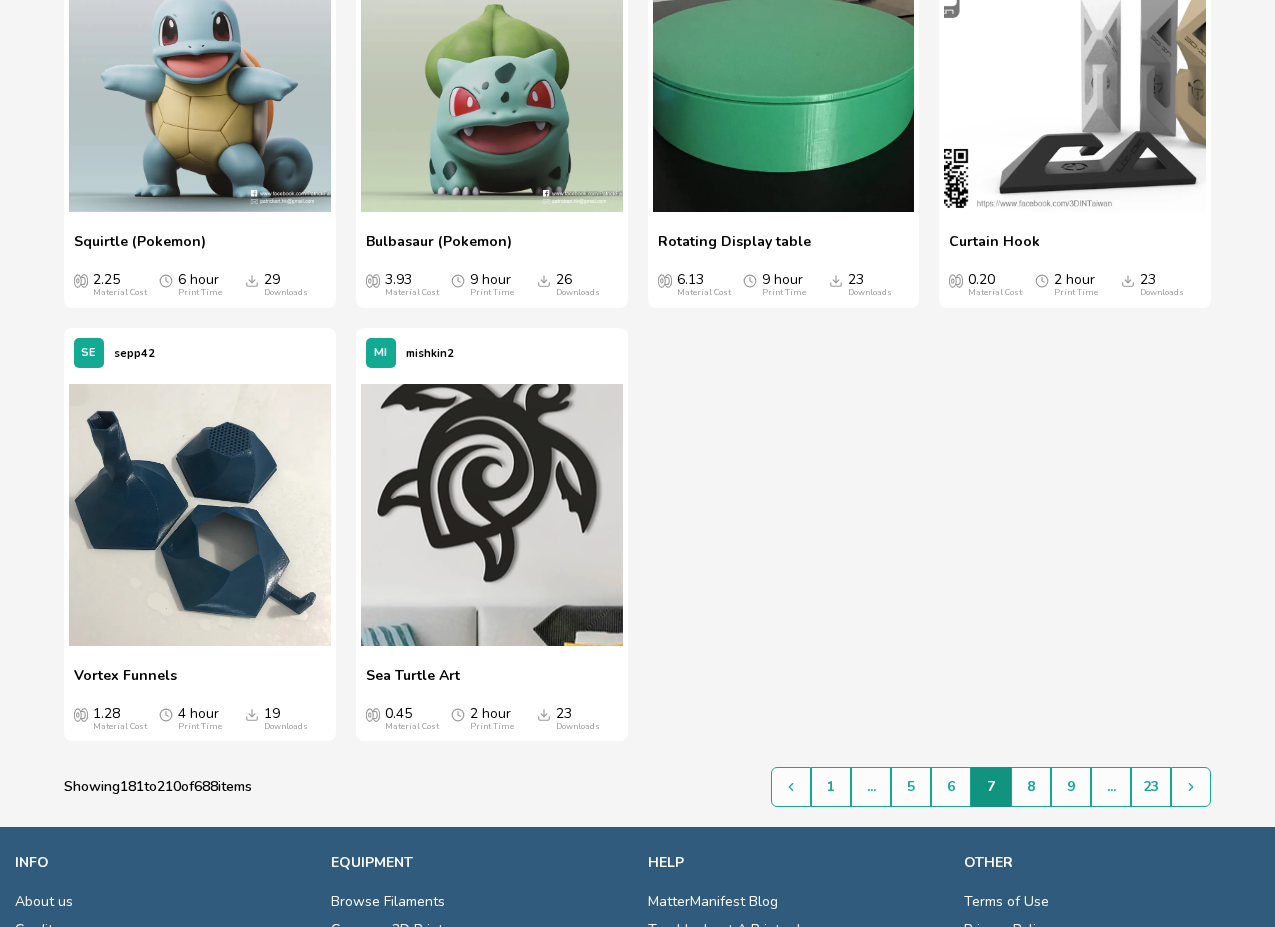 scroll, scrollTop: 3507, scrollLeft: 0, axis: vertical 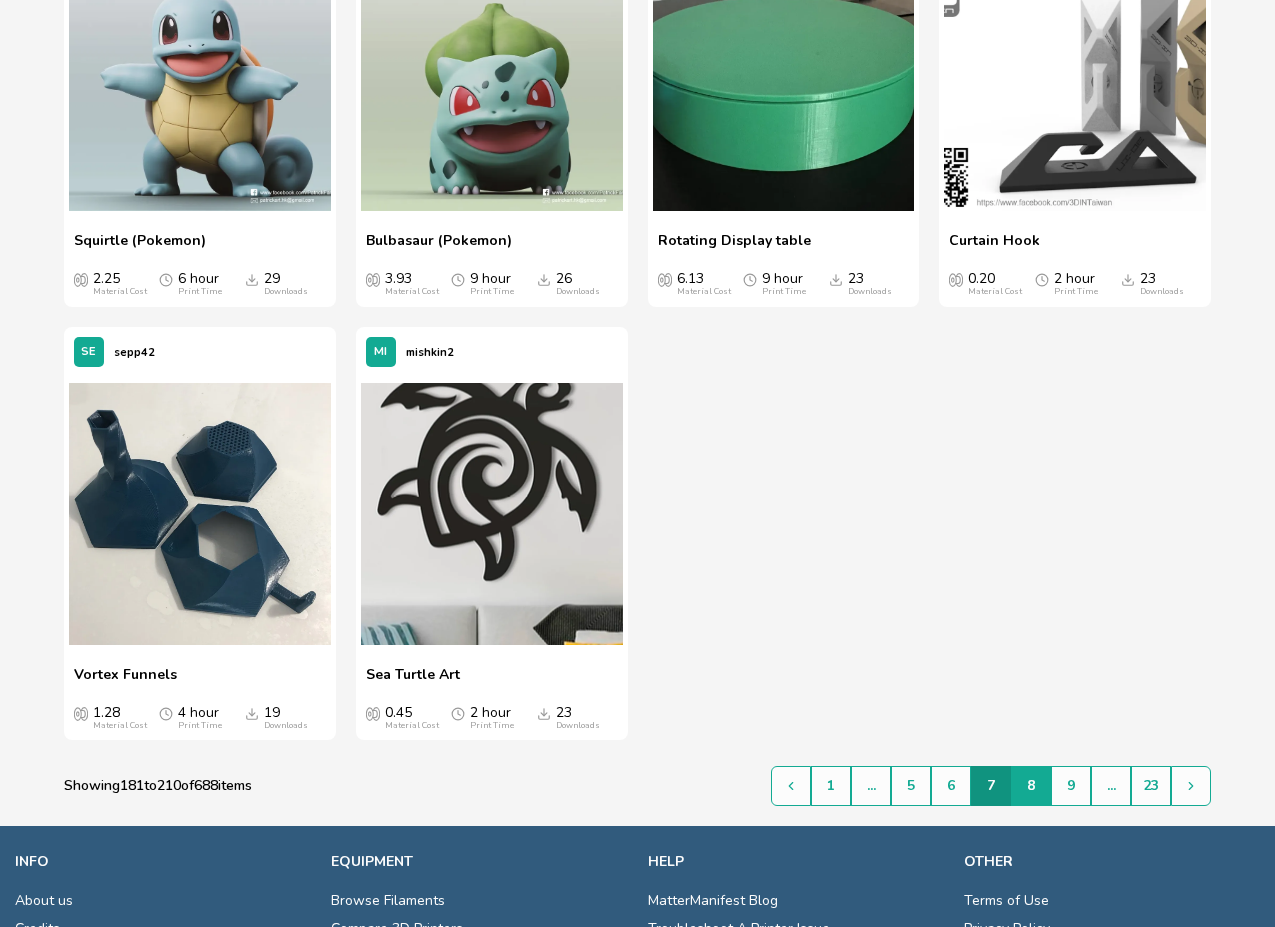 click on "8" at bounding box center [1031, 786] 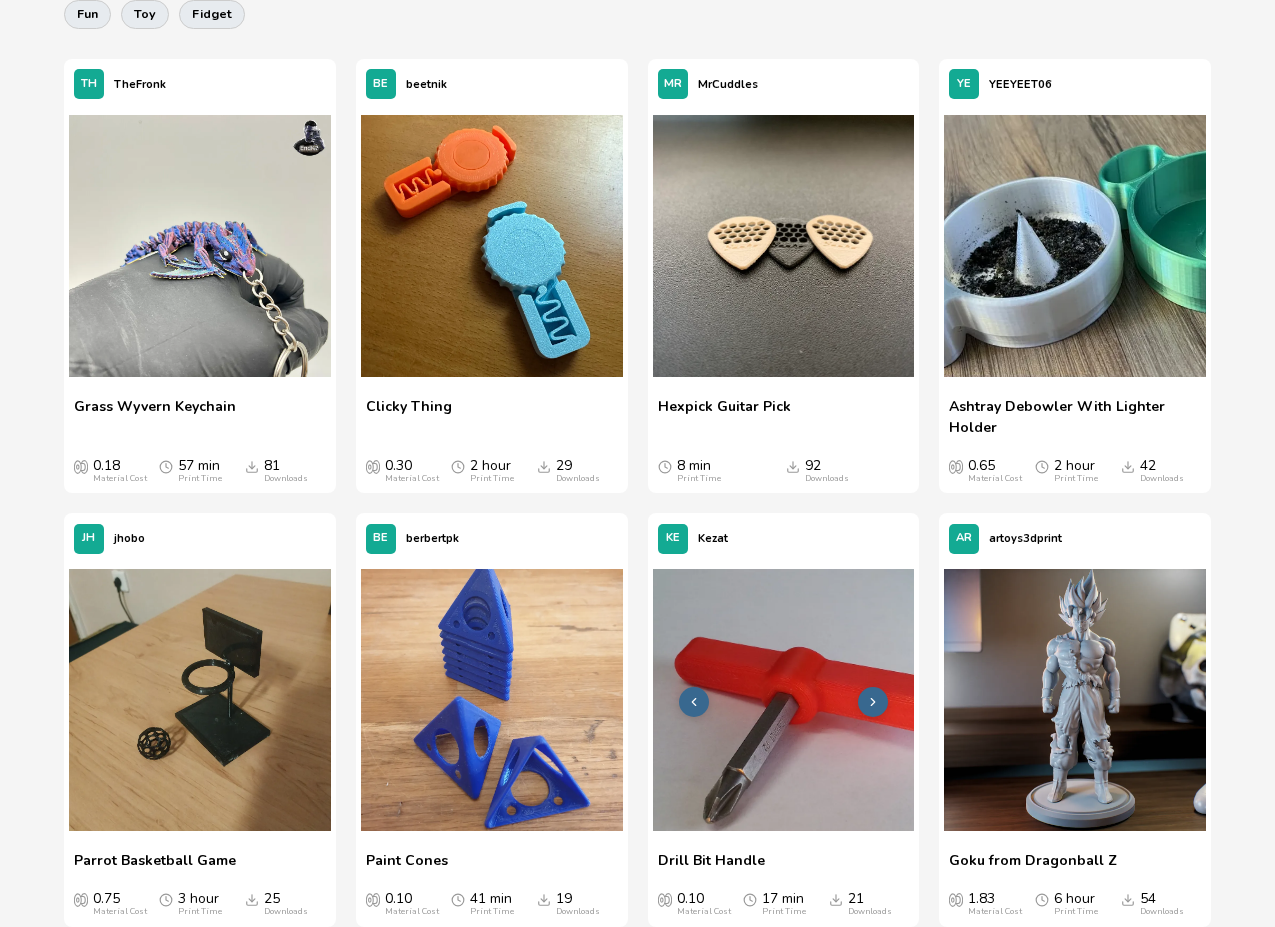 scroll, scrollTop: 654, scrollLeft: 0, axis: vertical 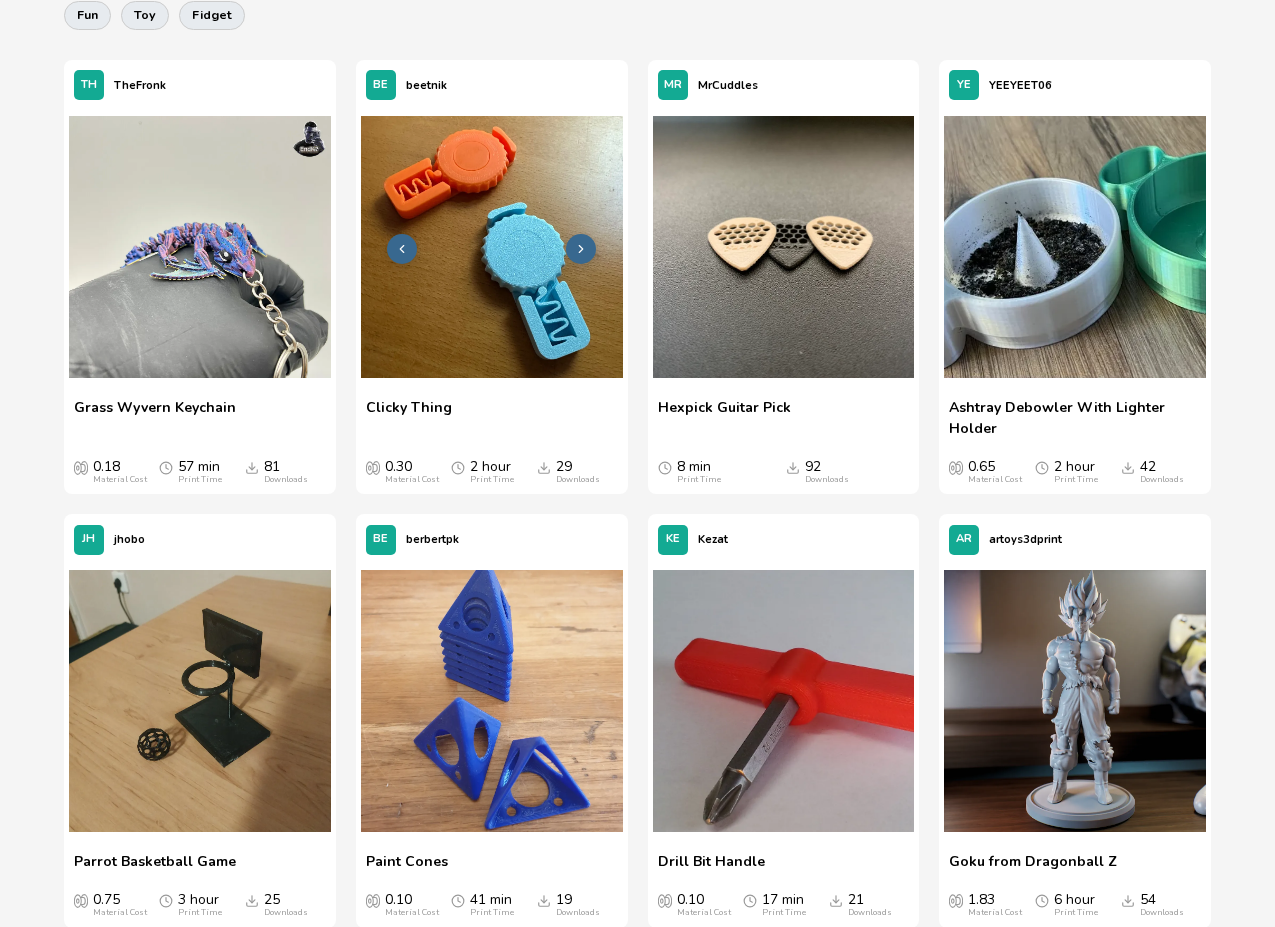 click 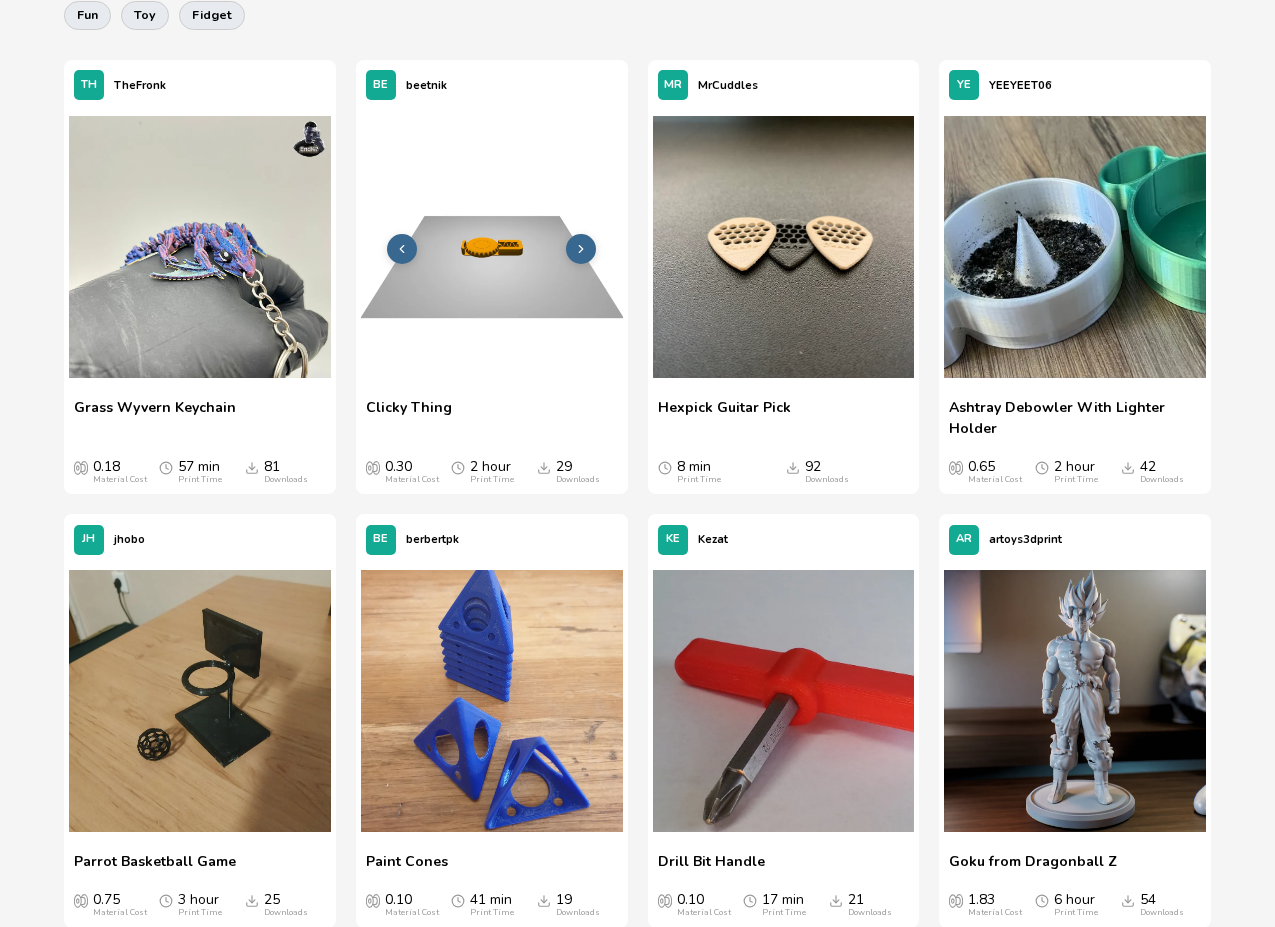 click 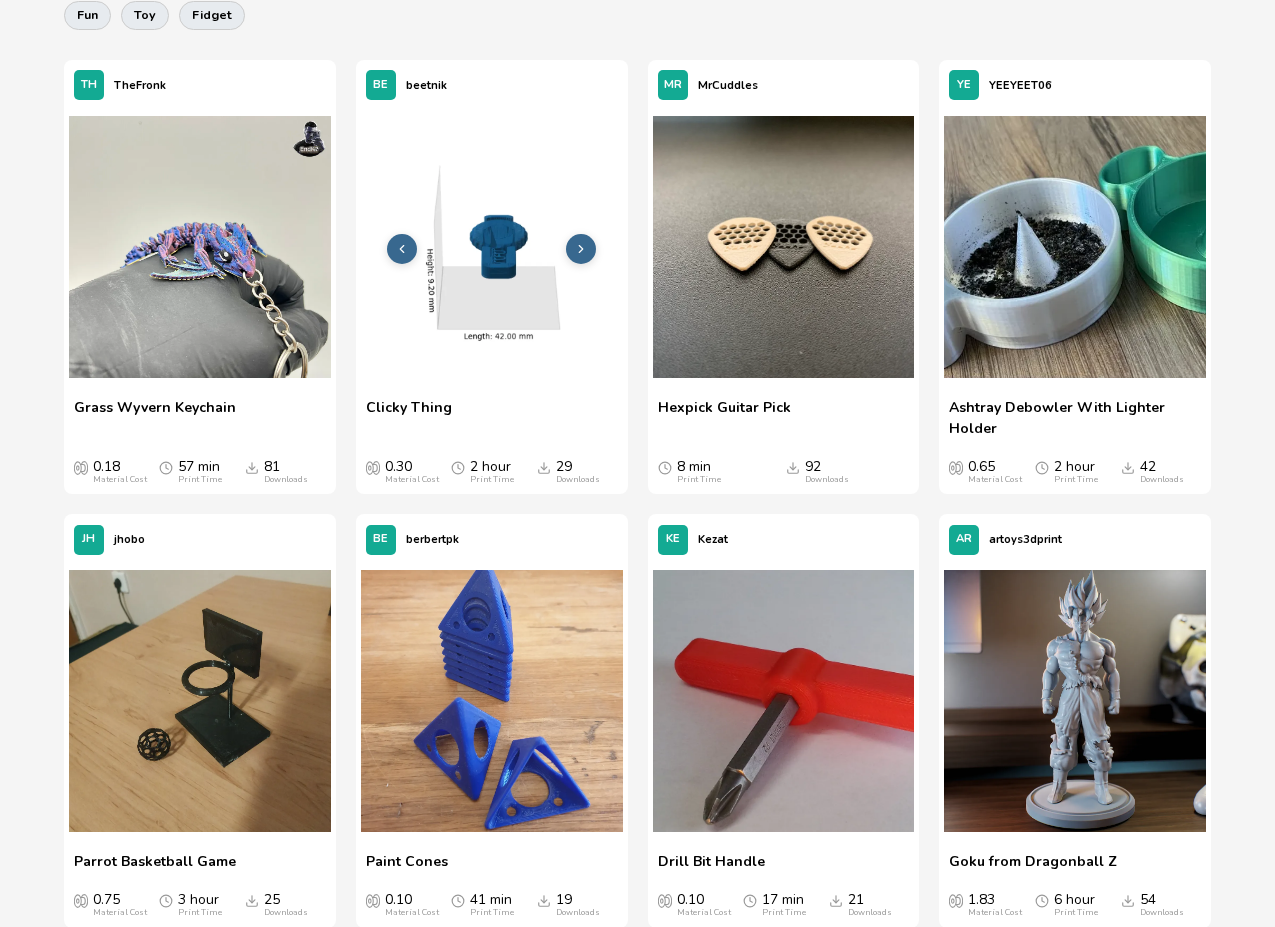 click 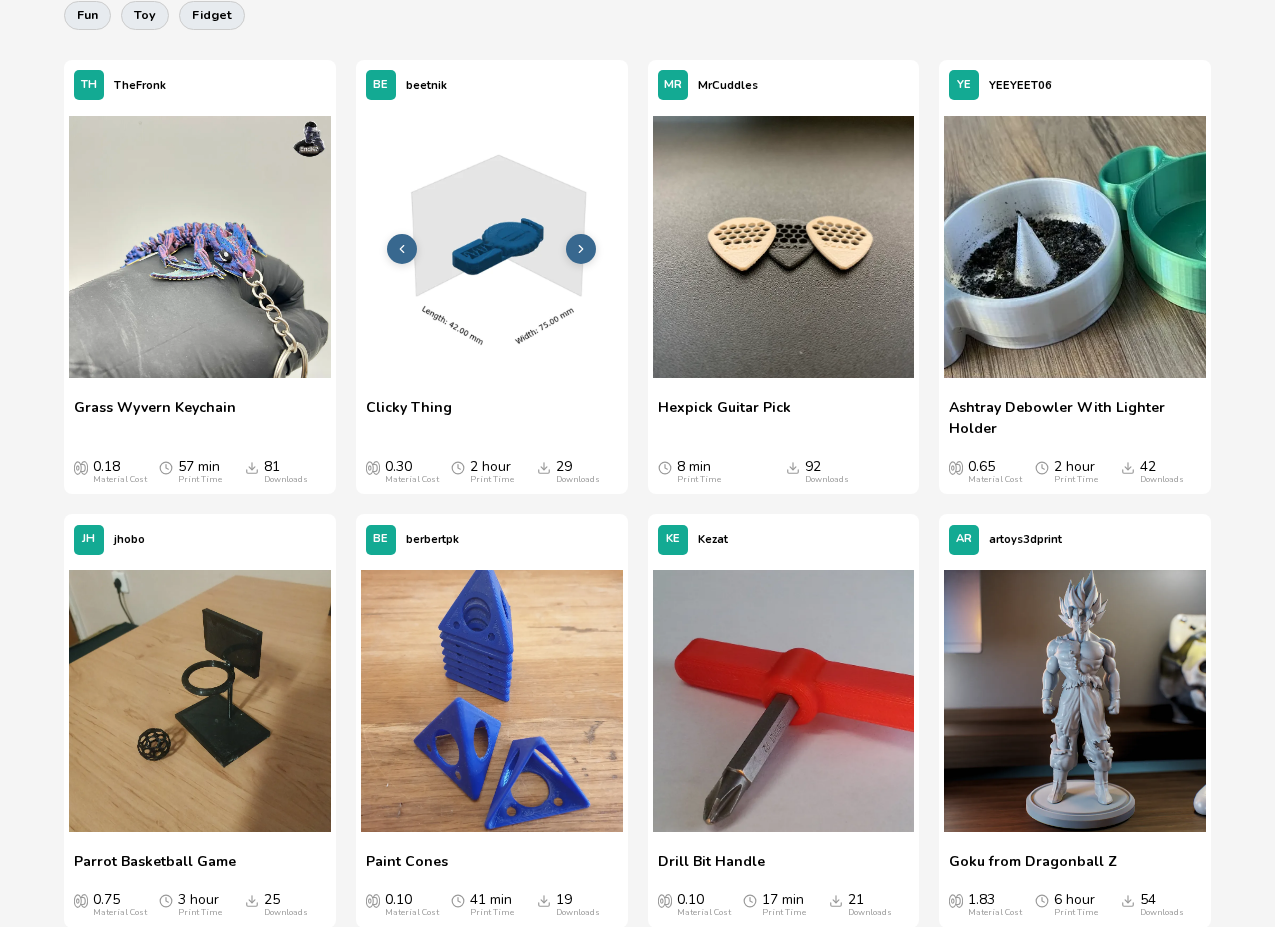 click 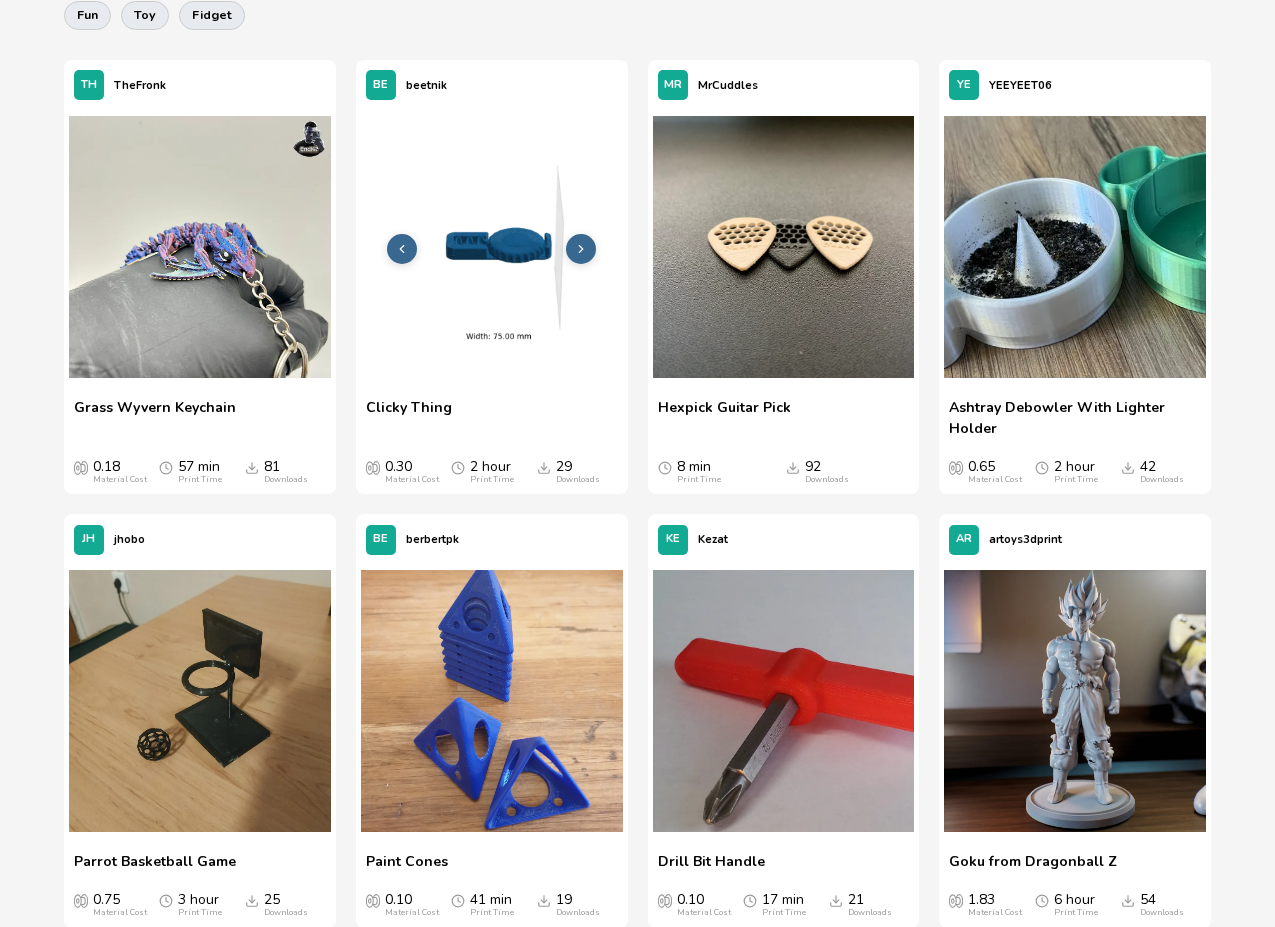 click at bounding box center (581, 249) 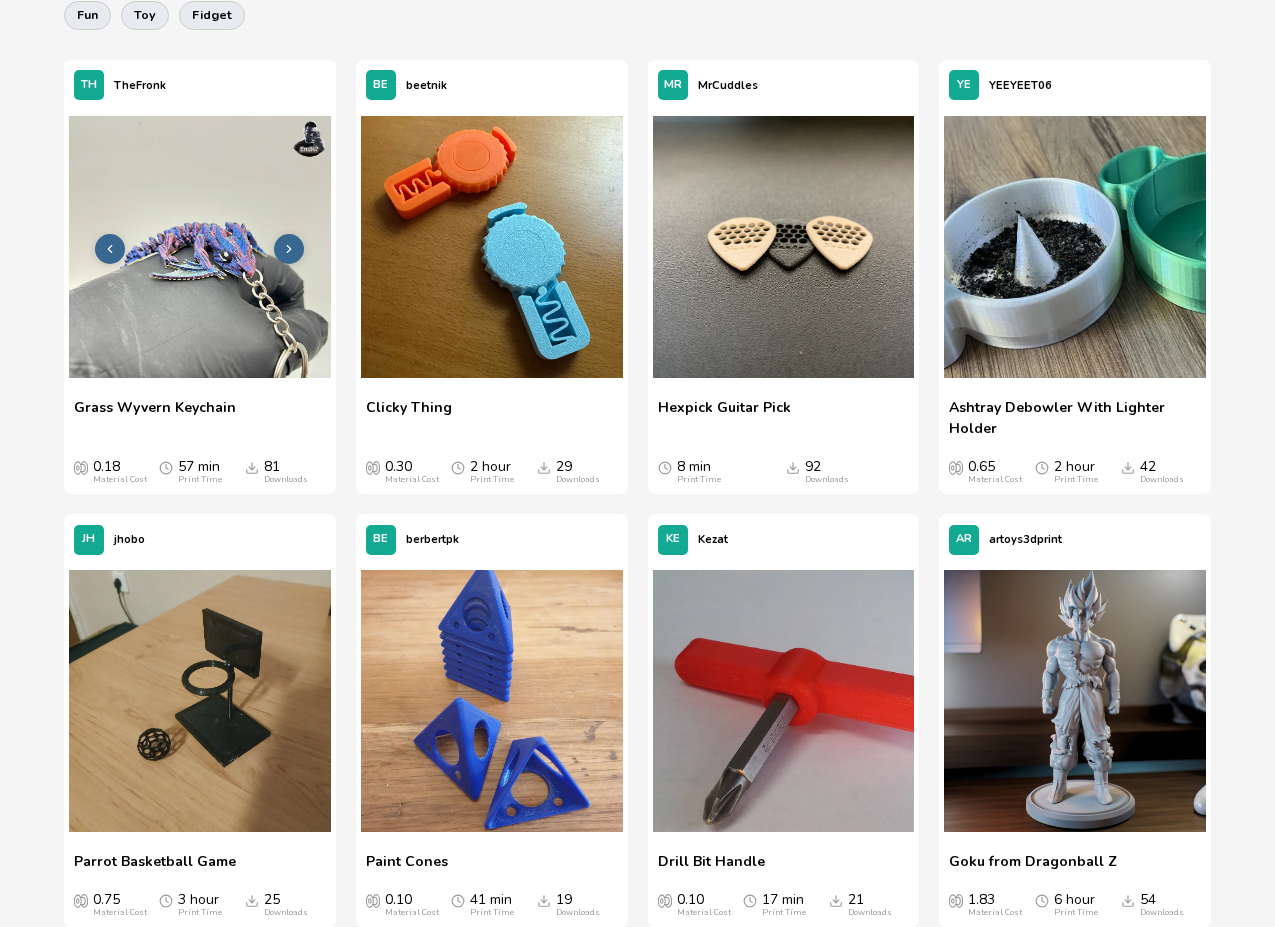 click 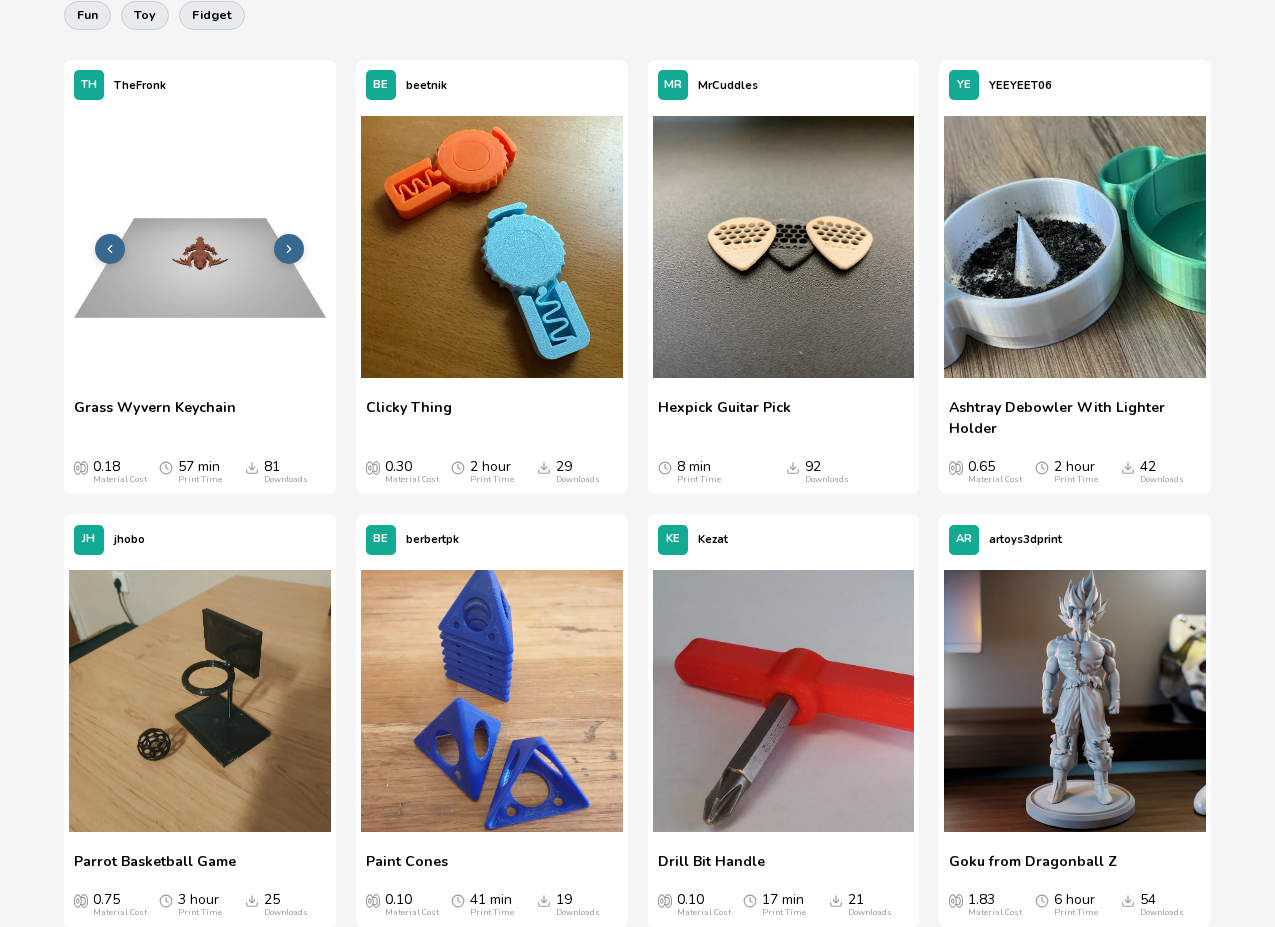 click 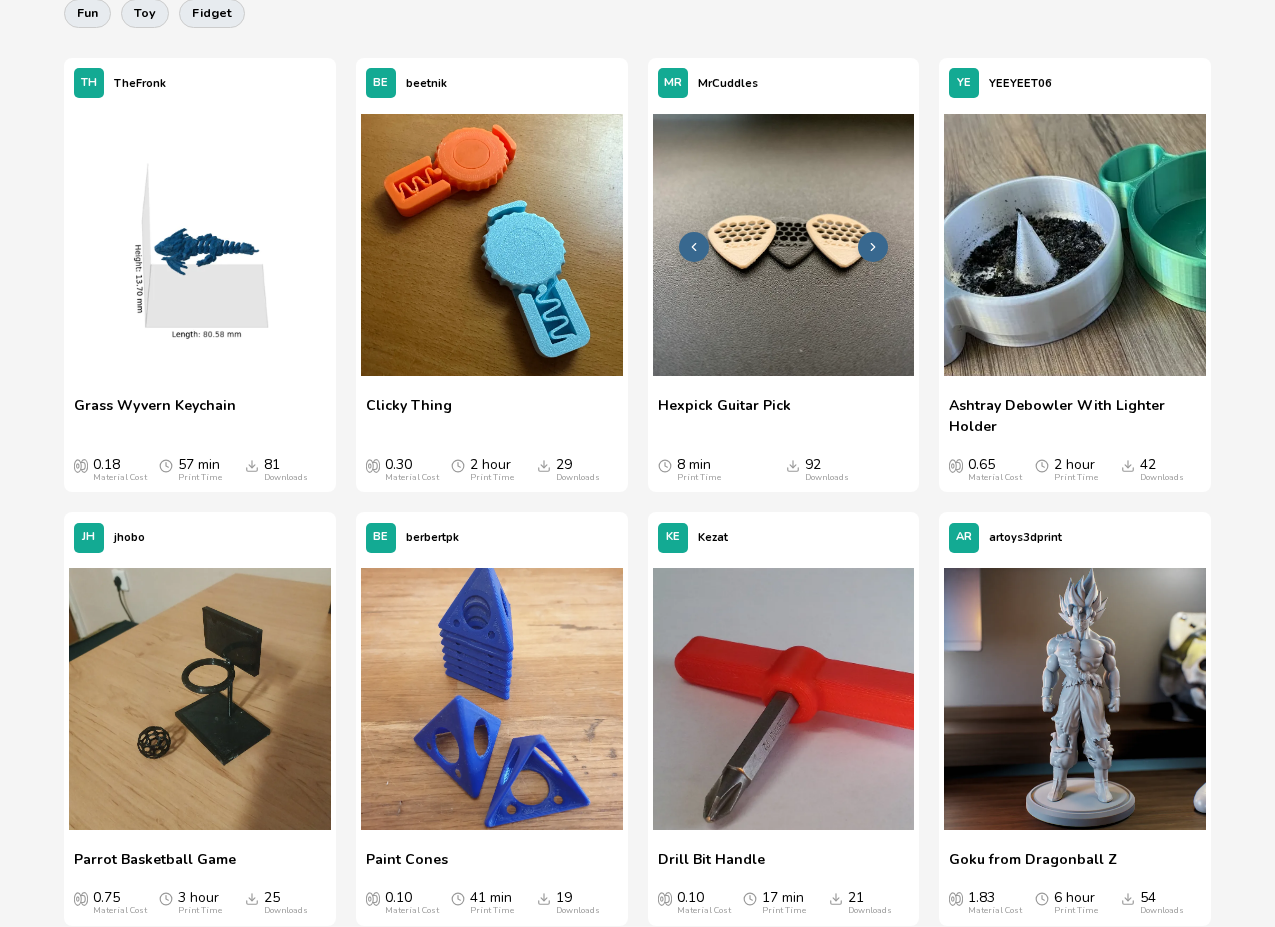 scroll, scrollTop: 655, scrollLeft: 0, axis: vertical 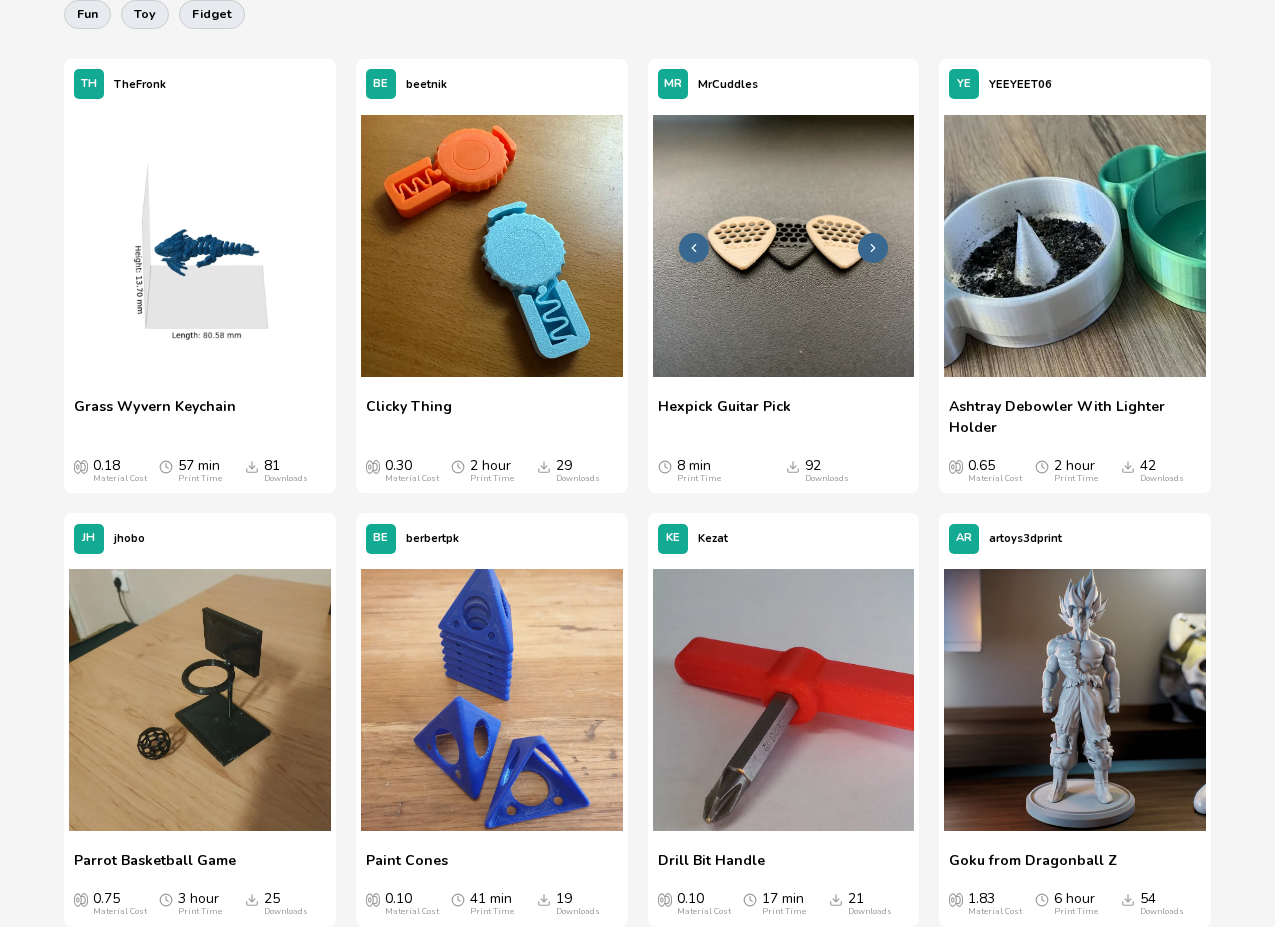 click 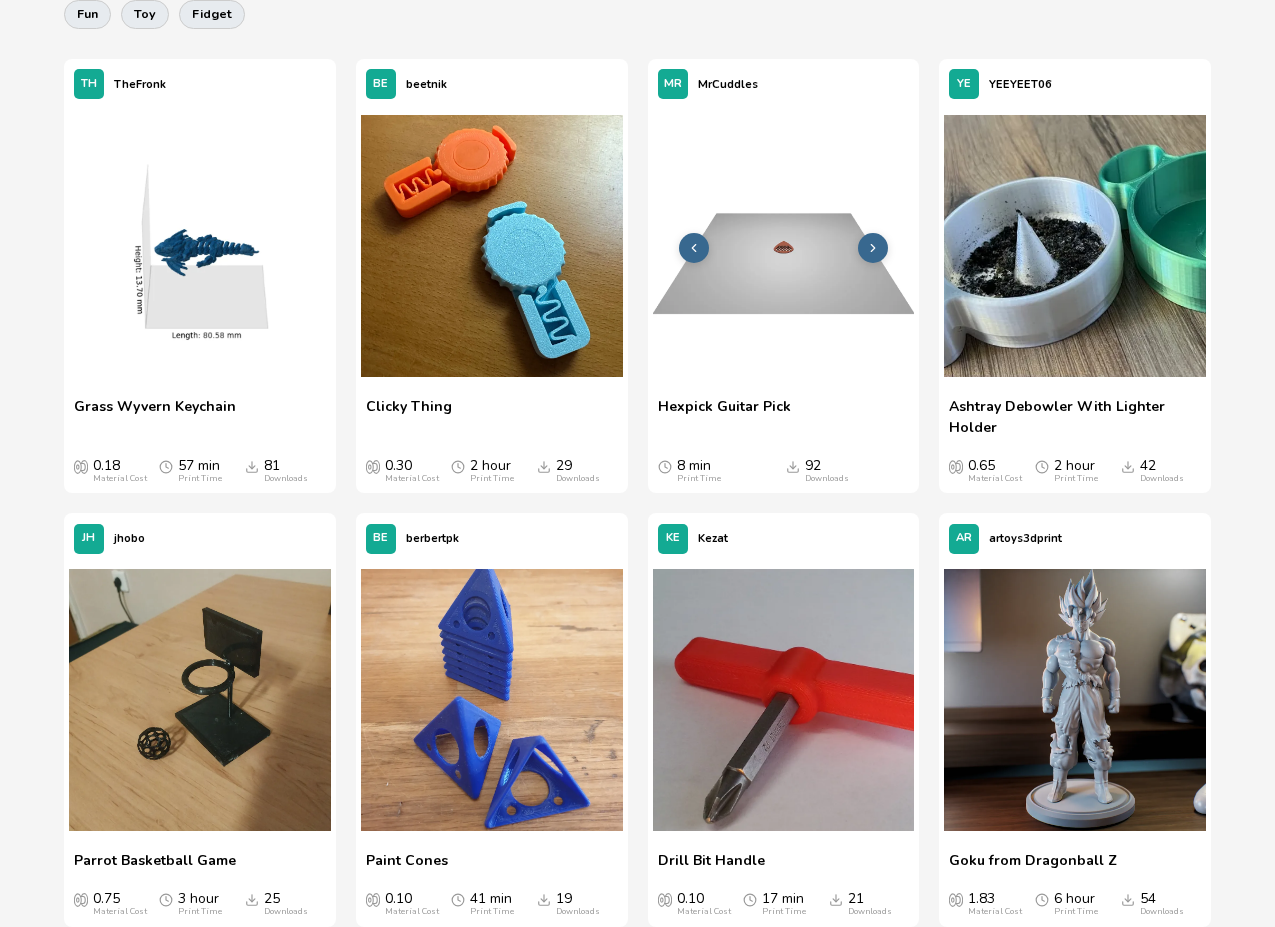 click 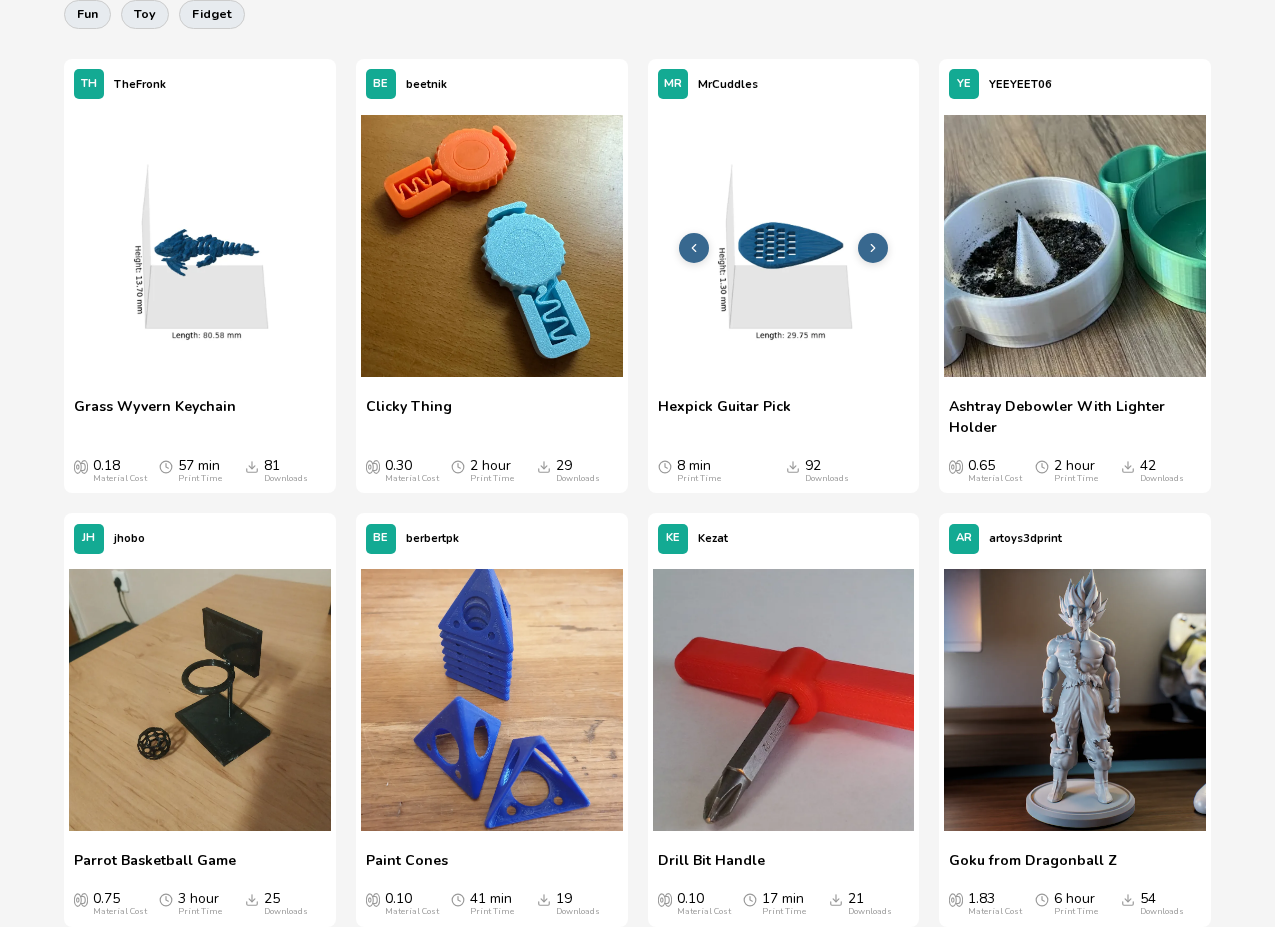 click 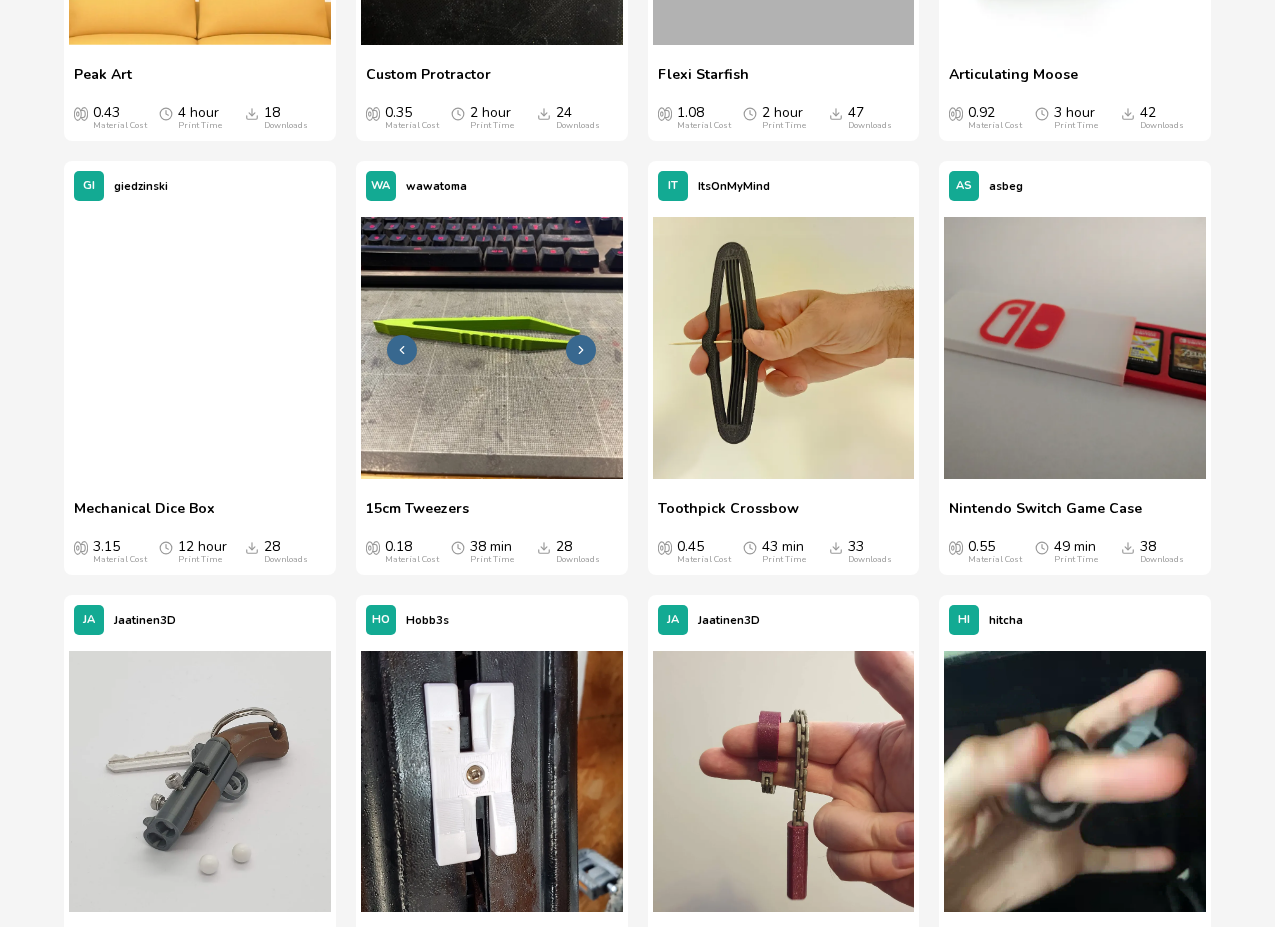 scroll, scrollTop: 1876, scrollLeft: 0, axis: vertical 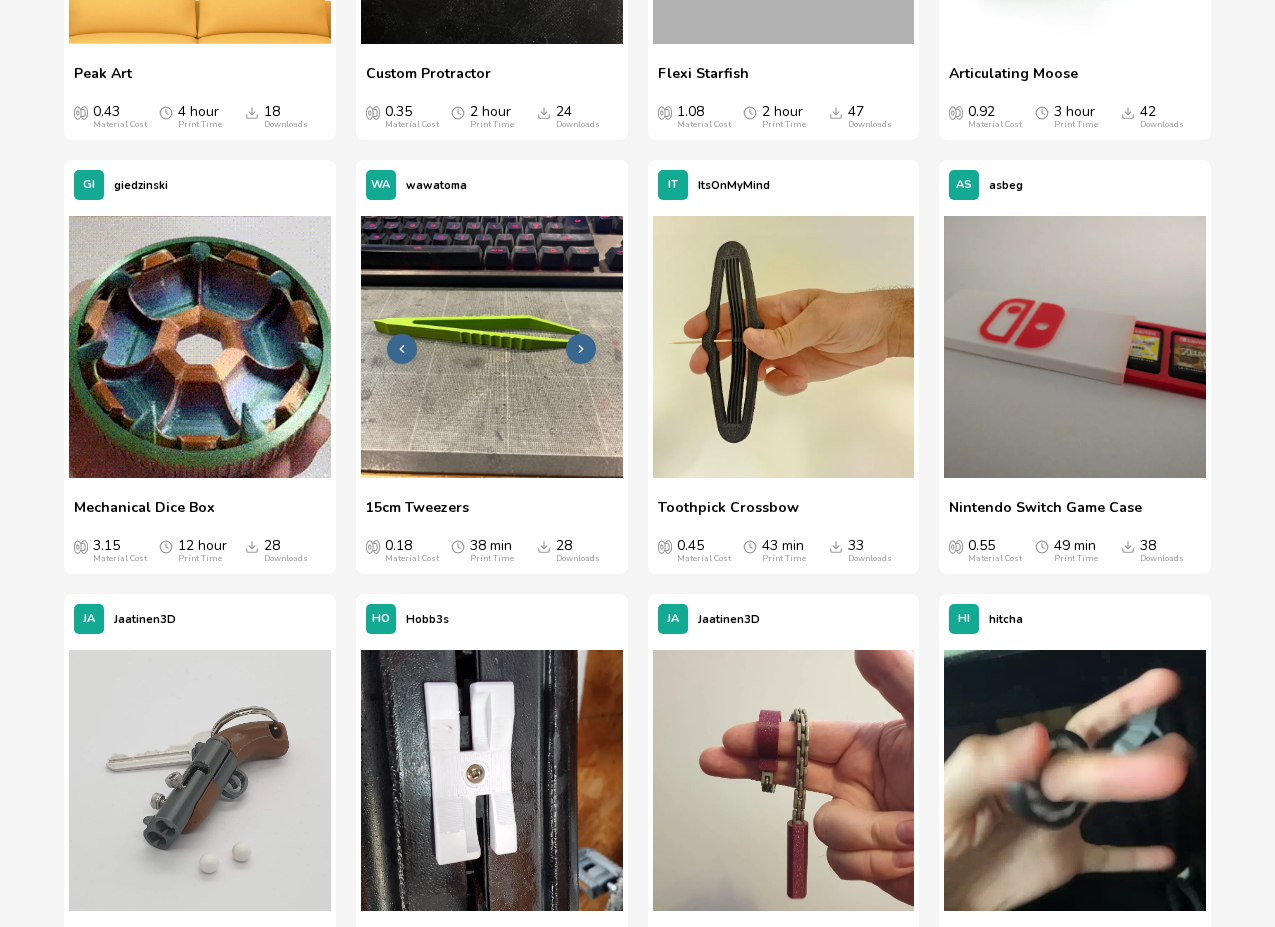 click 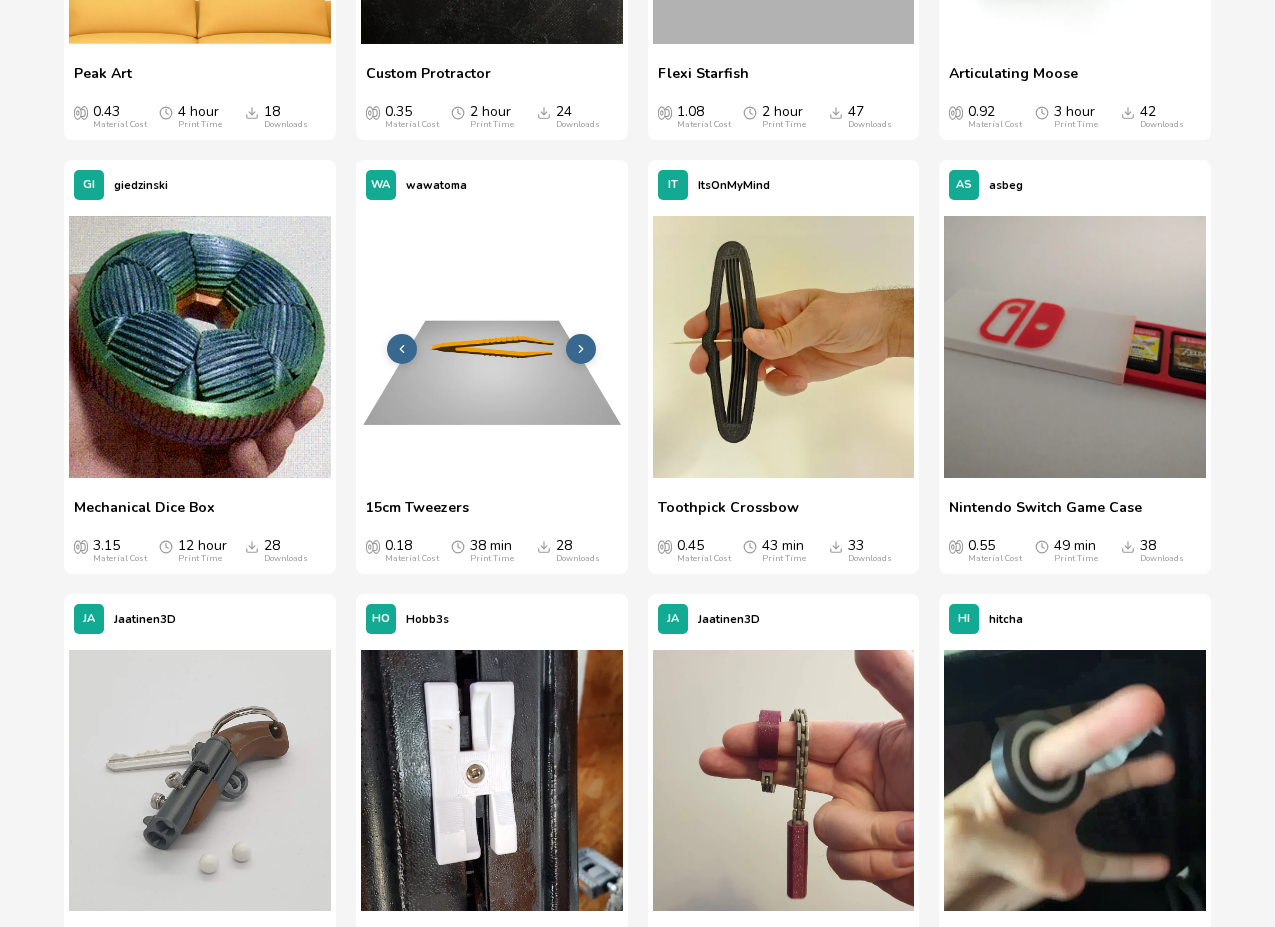 click 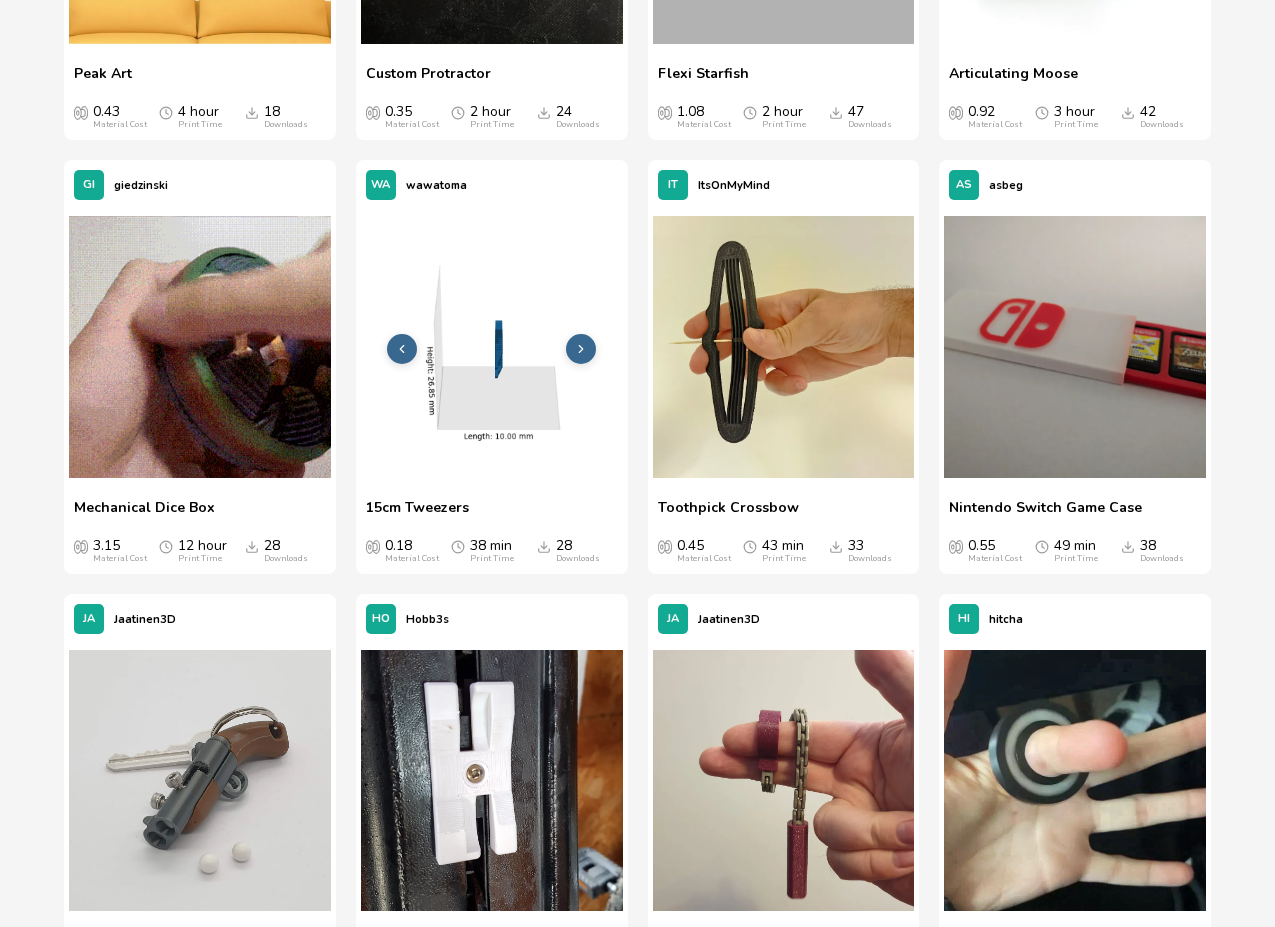 click 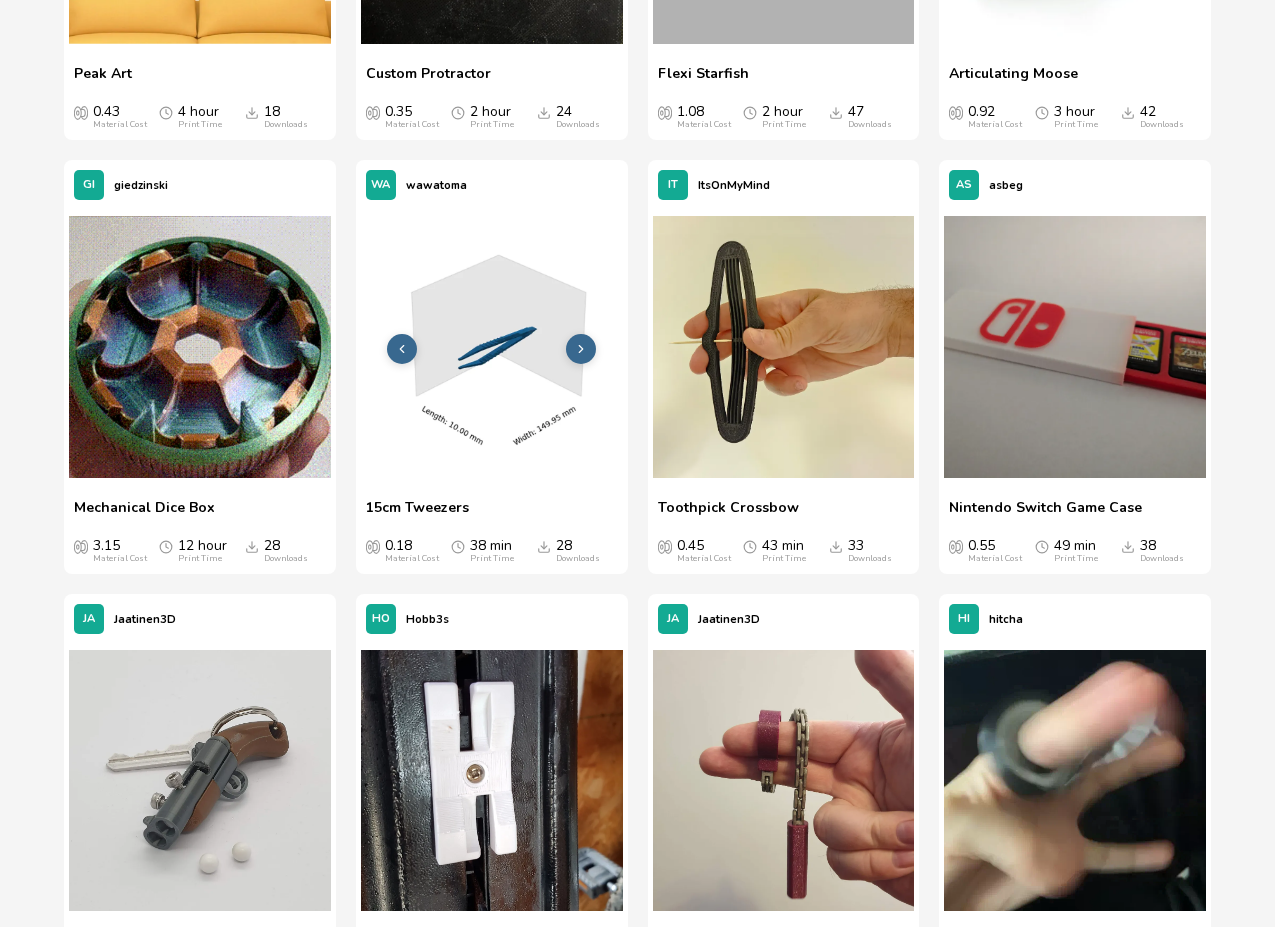 click 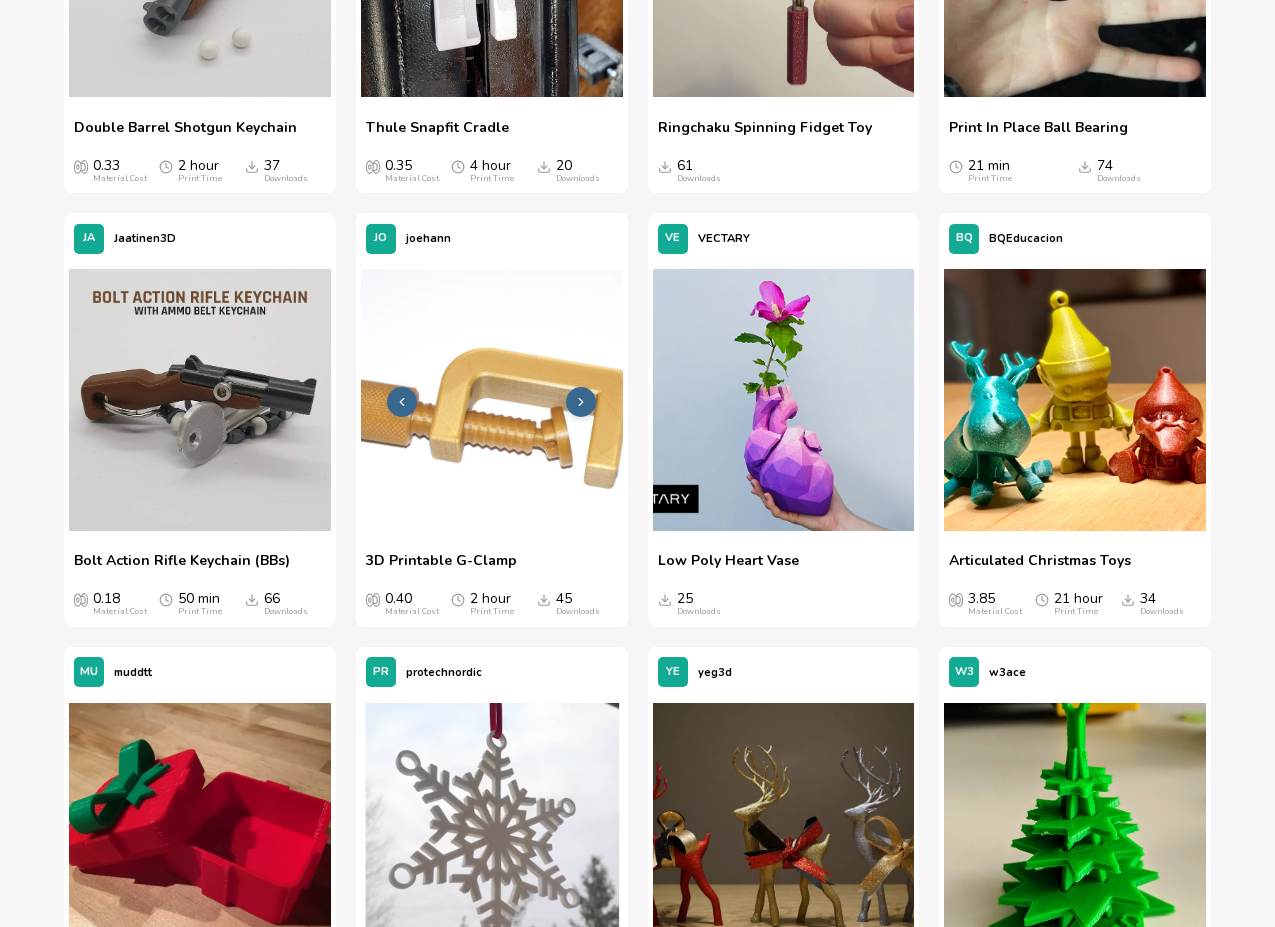 scroll, scrollTop: 2691, scrollLeft: 0, axis: vertical 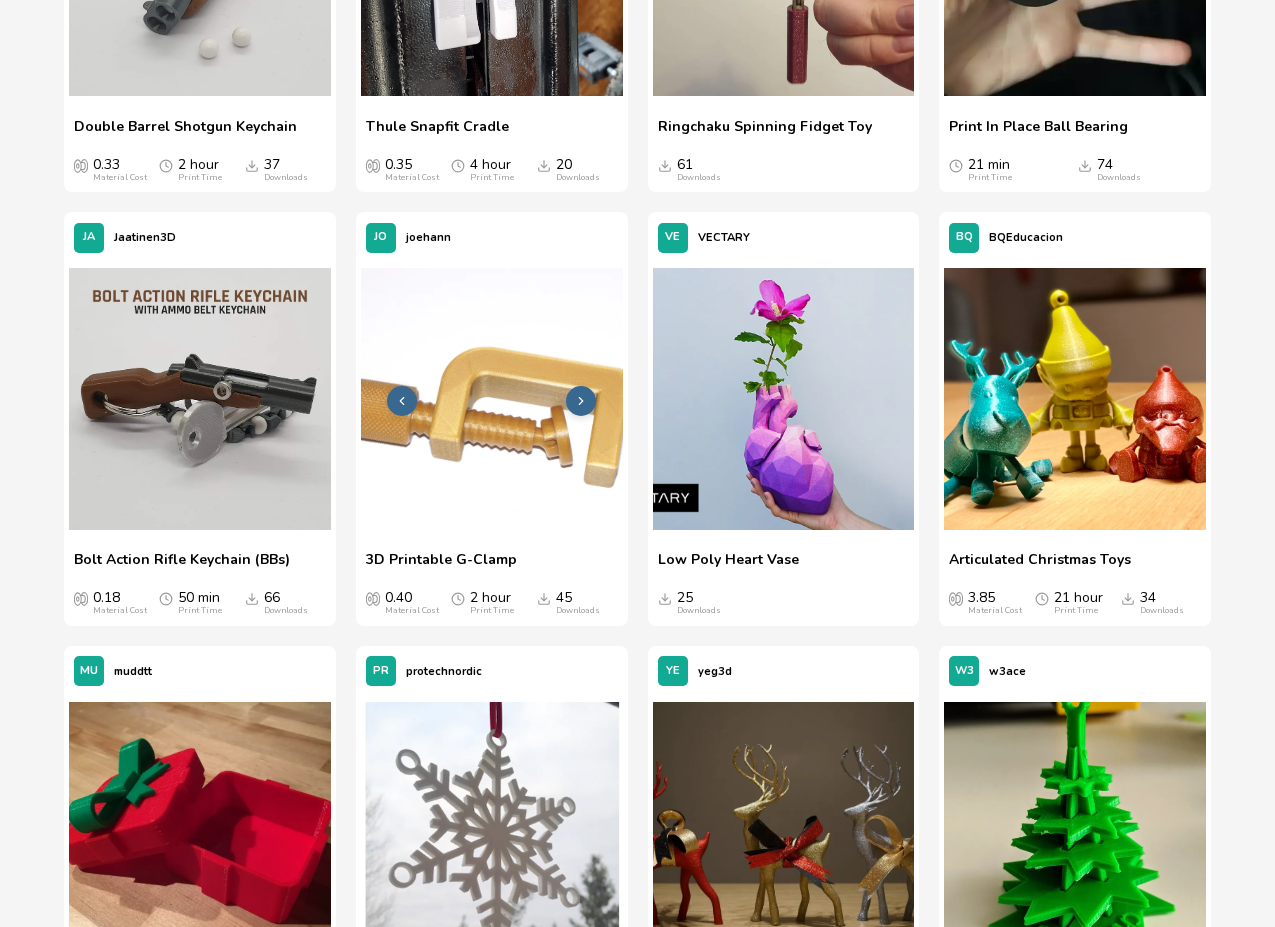 click 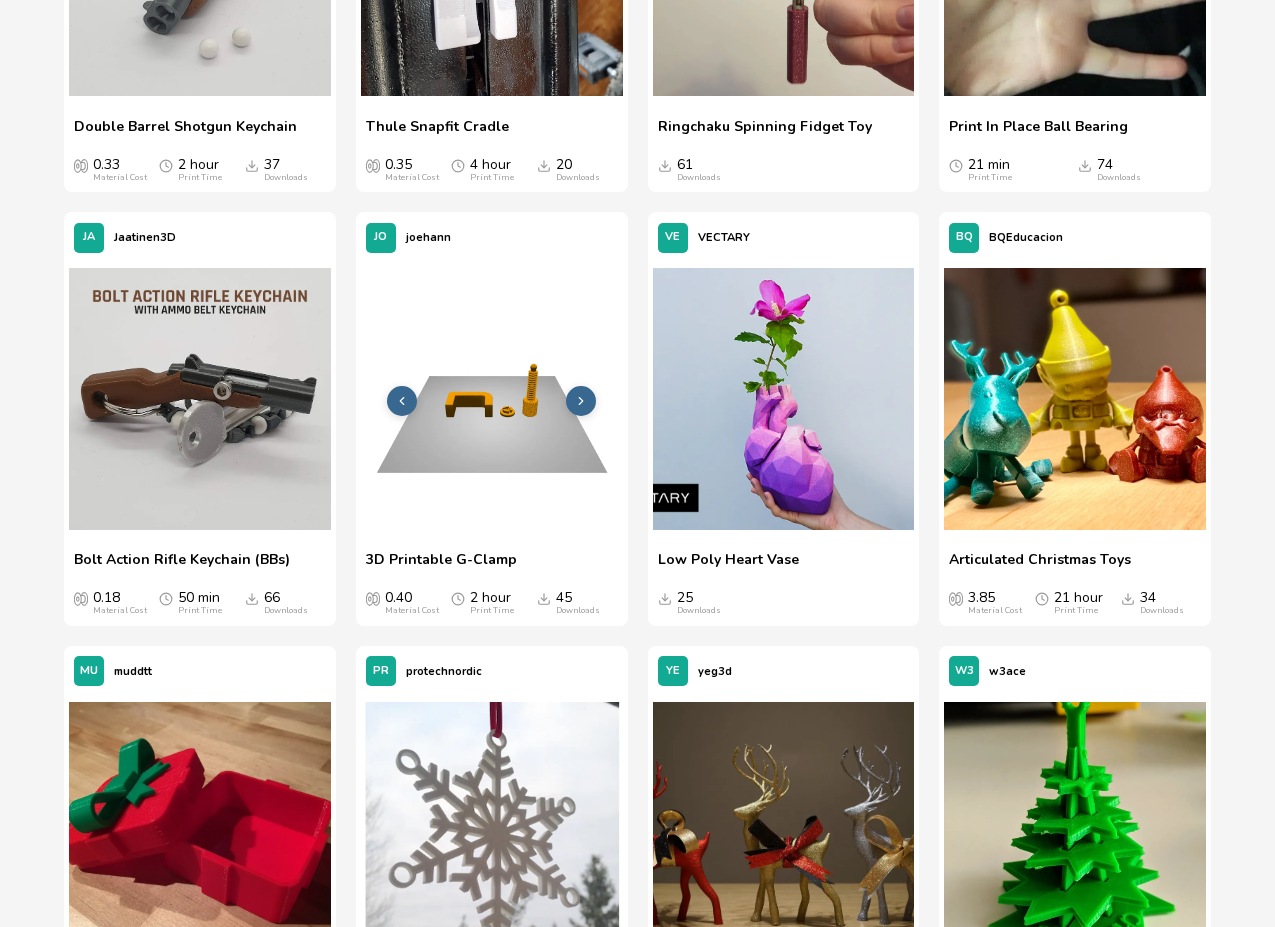 click 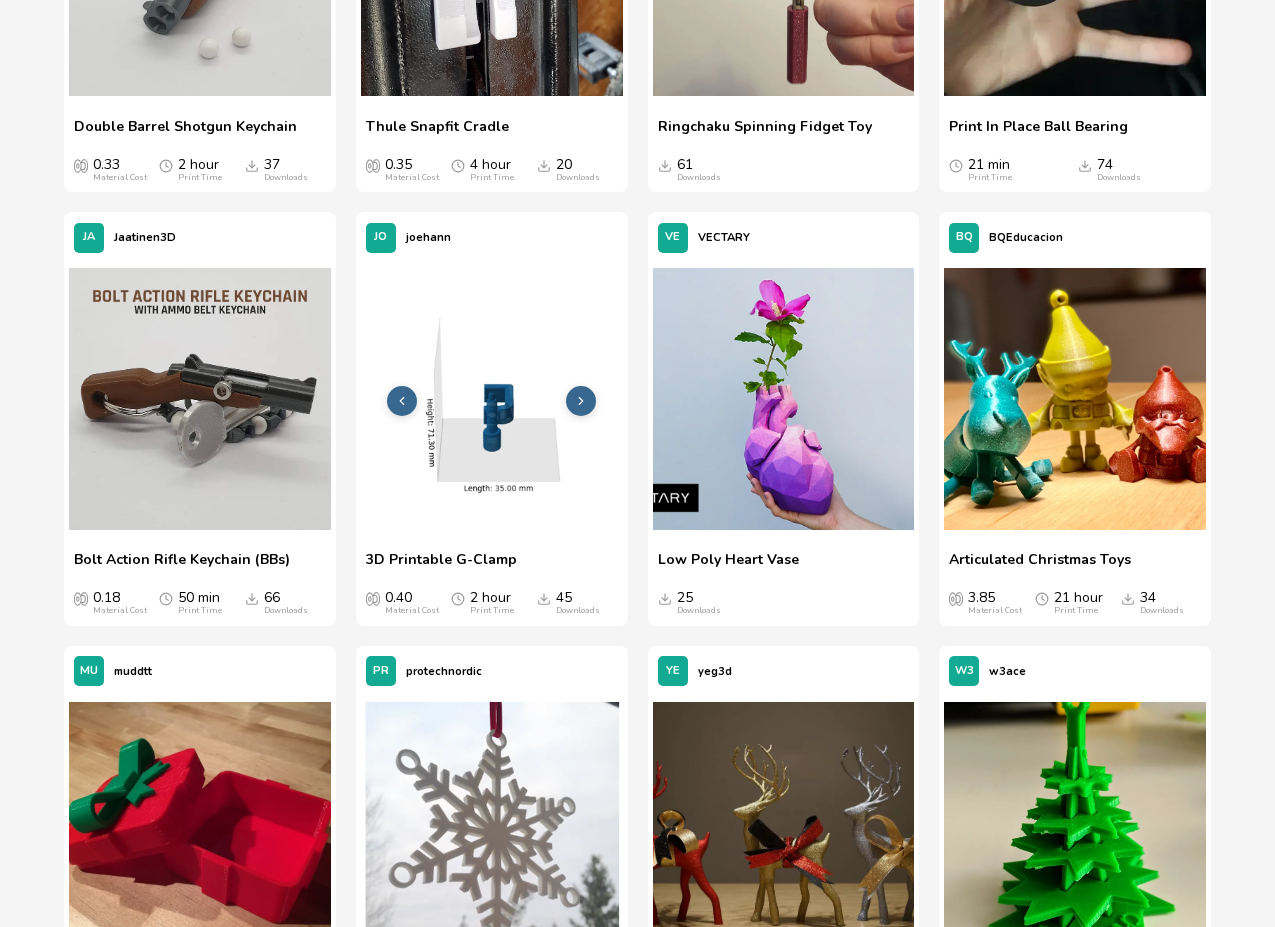 click 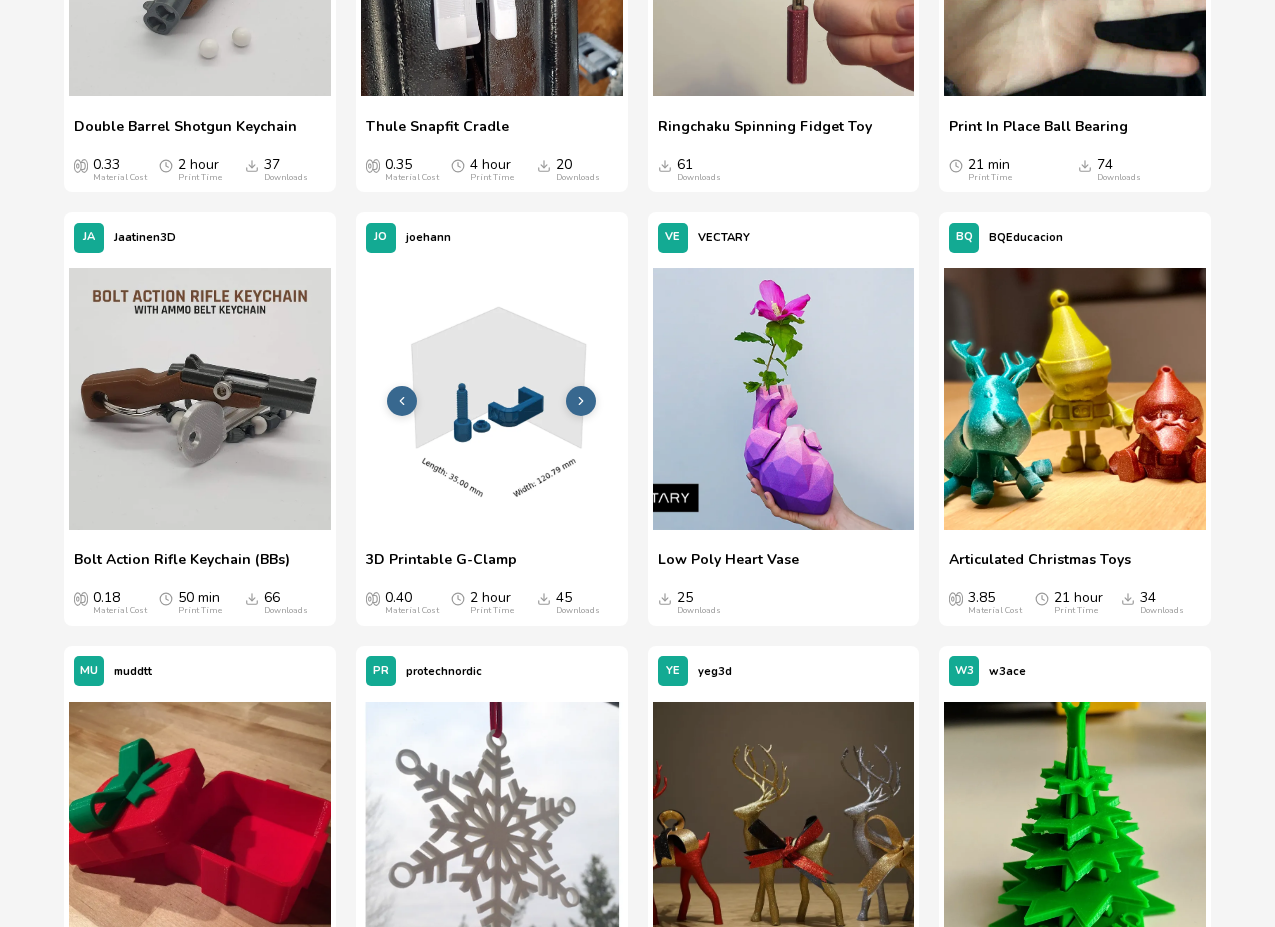click 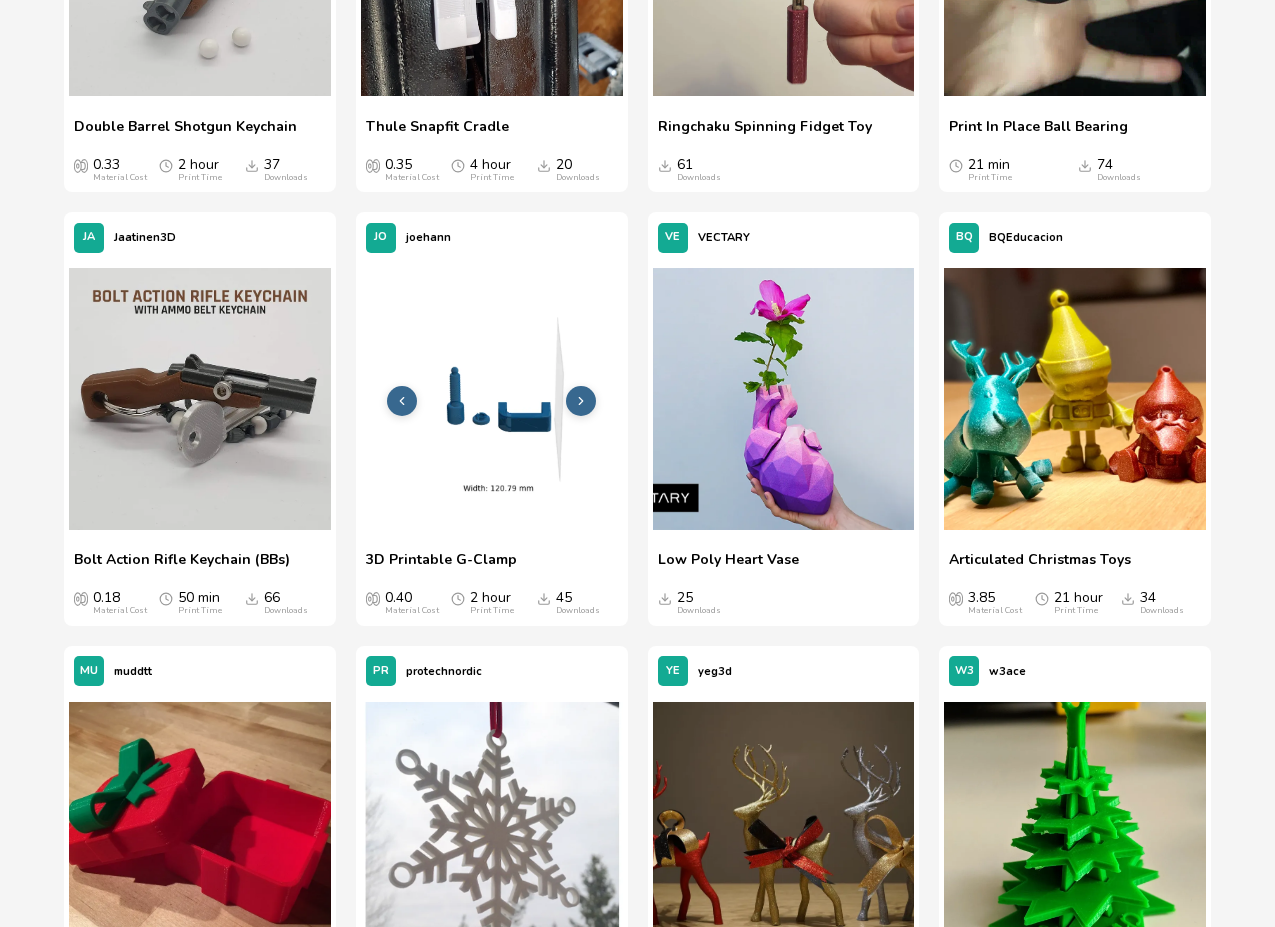 click 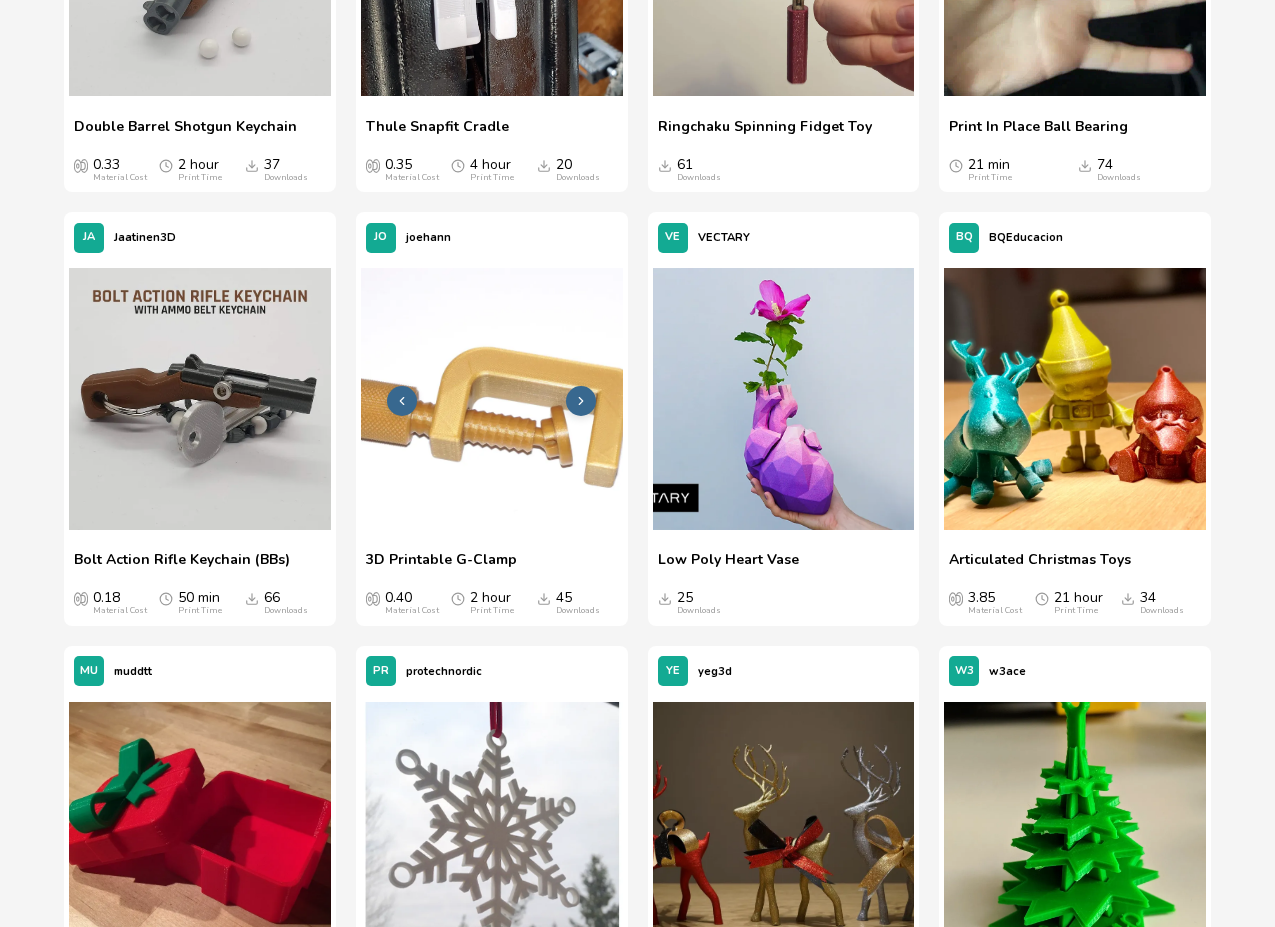 click 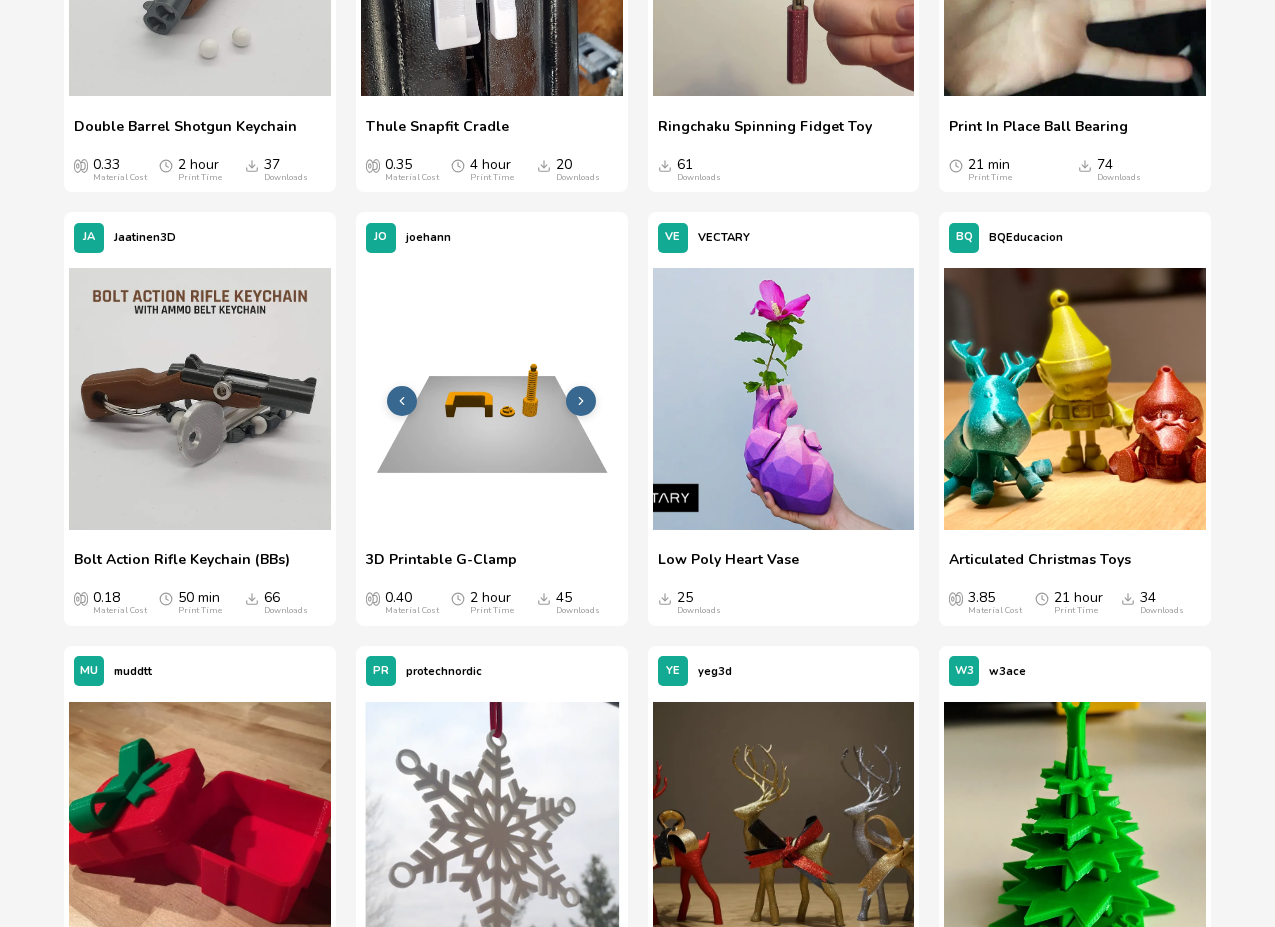 click 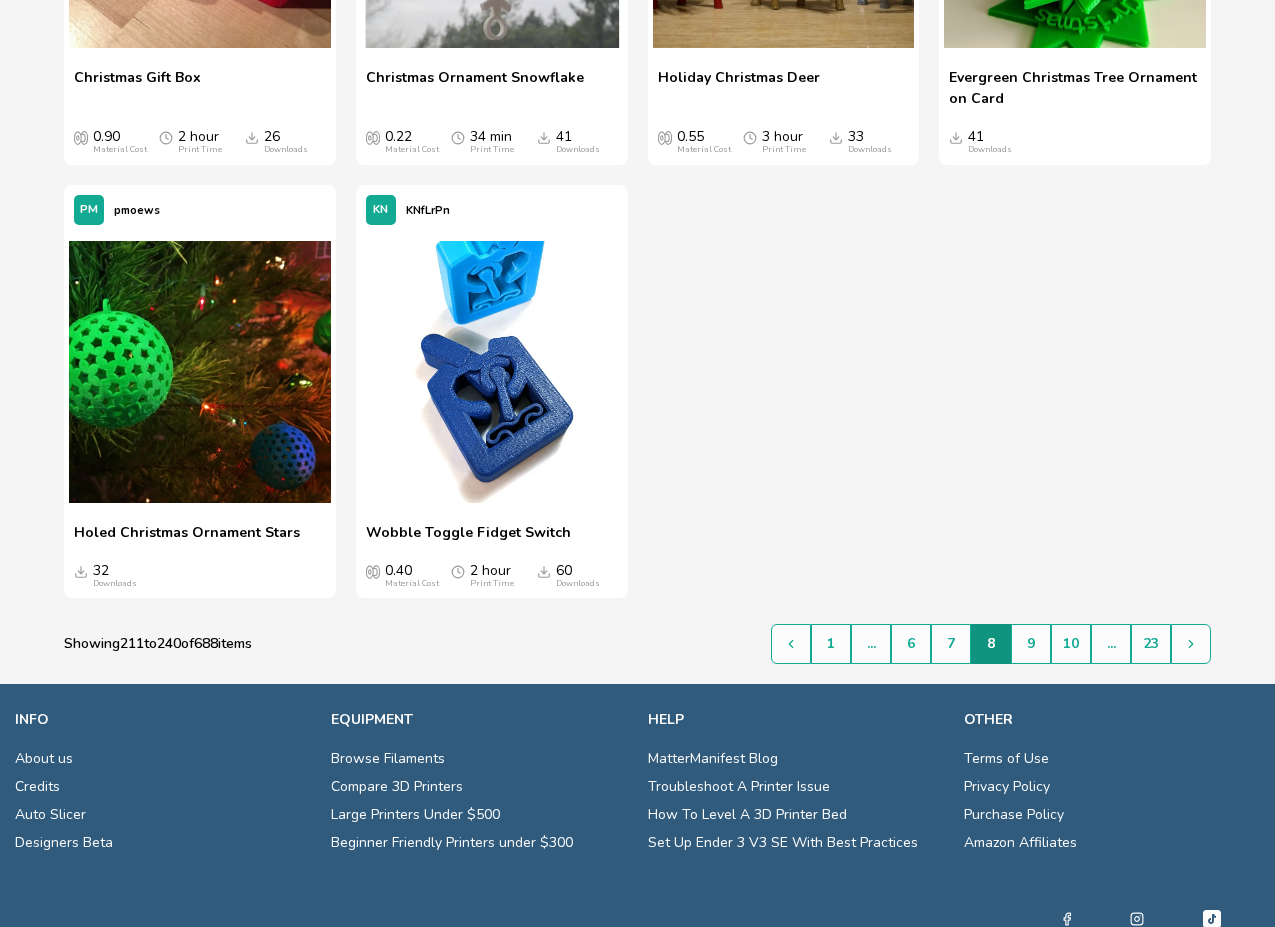 scroll, scrollTop: 3608, scrollLeft: 0, axis: vertical 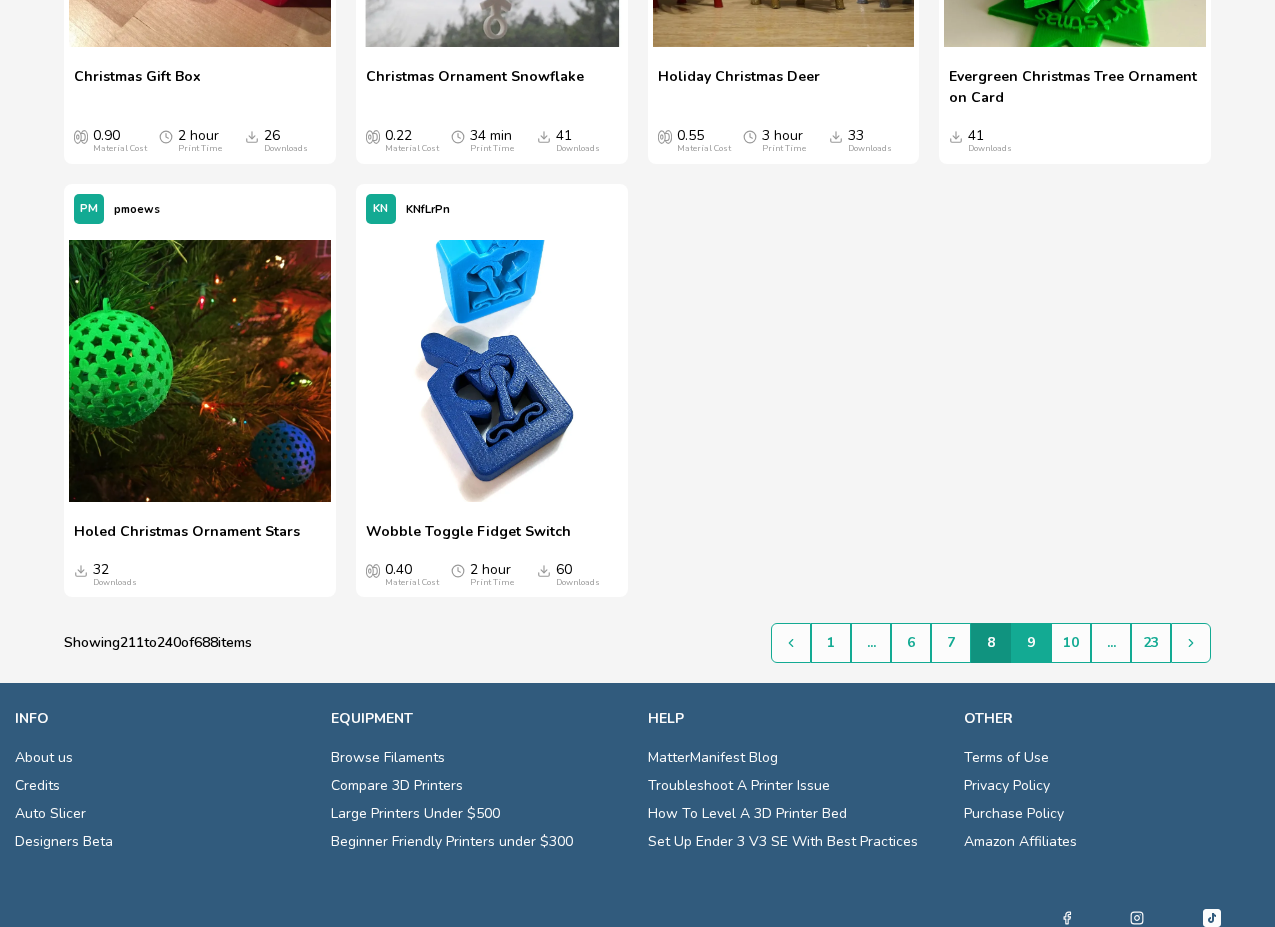 click on "9" at bounding box center [1031, 643] 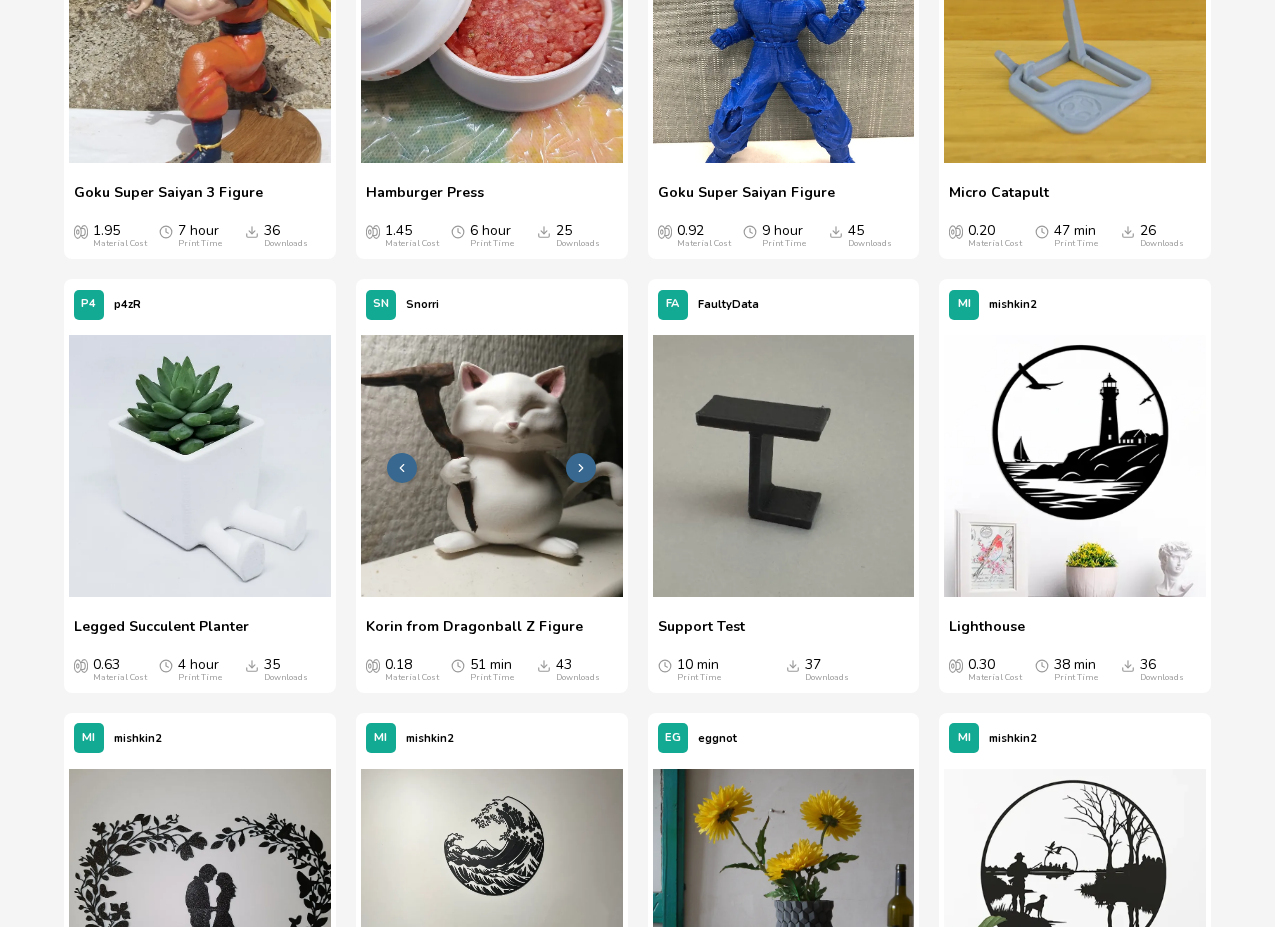 scroll, scrollTop: 1324, scrollLeft: 0, axis: vertical 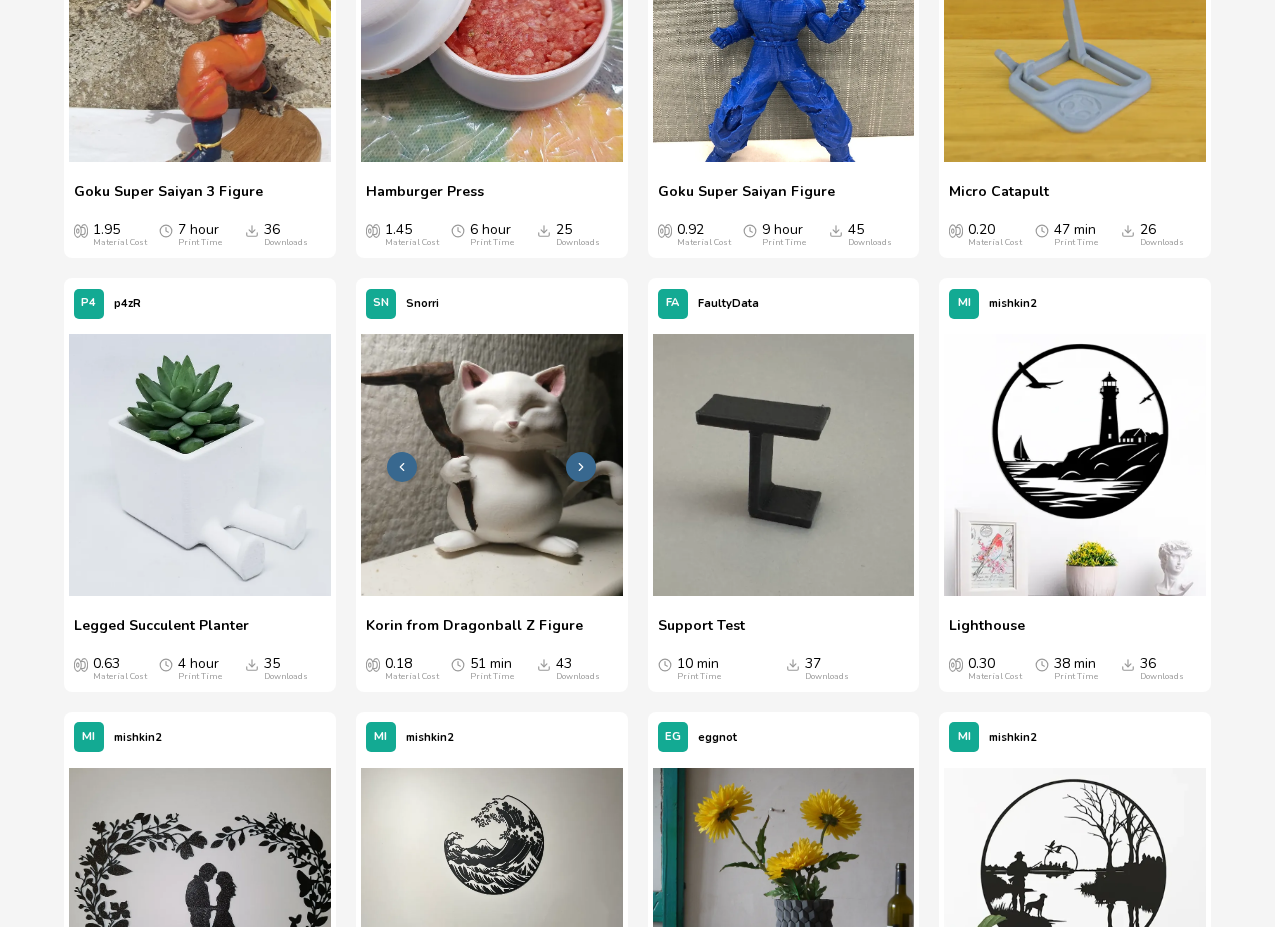 click at bounding box center (581, 467) 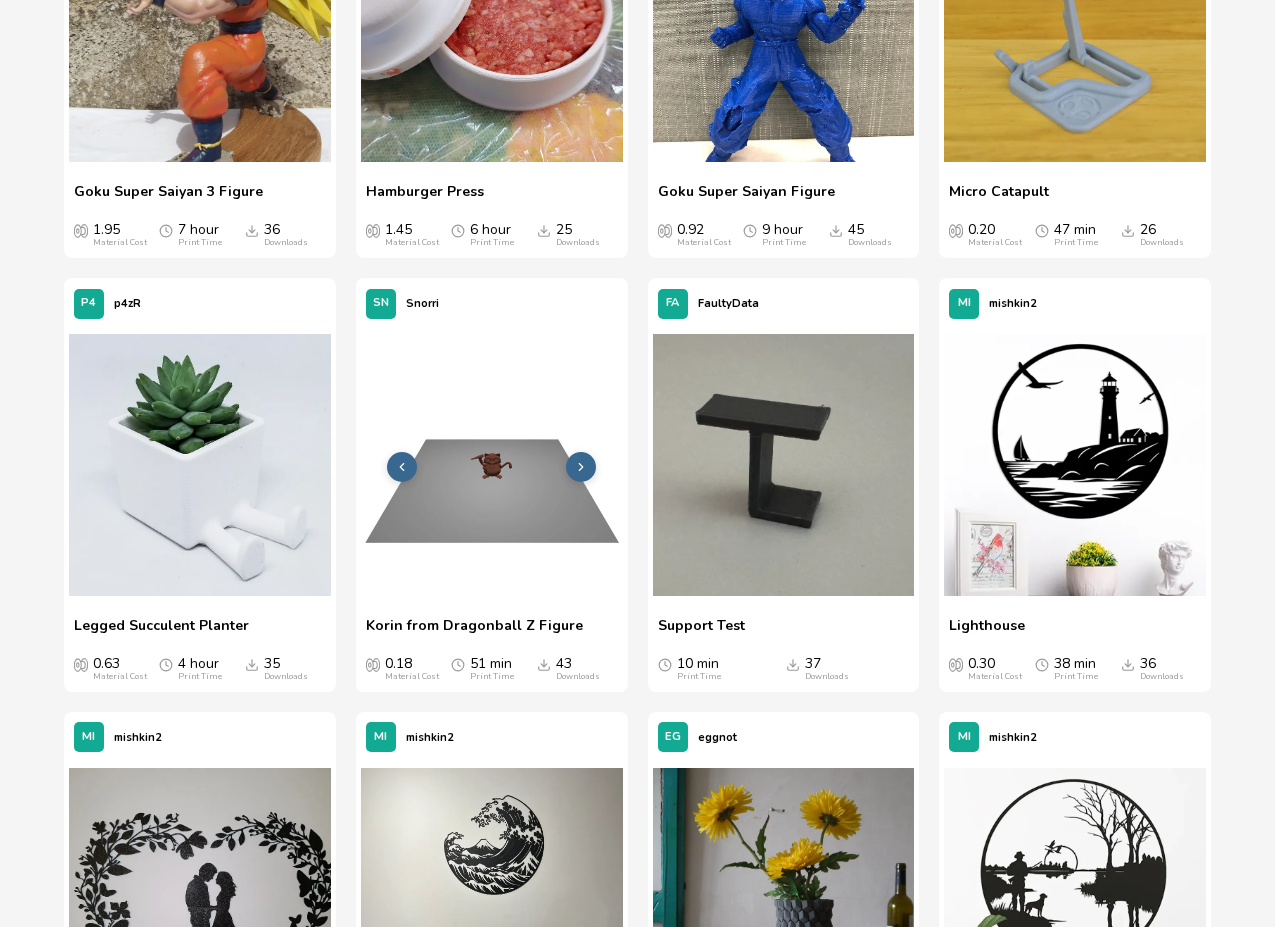 click at bounding box center [581, 467] 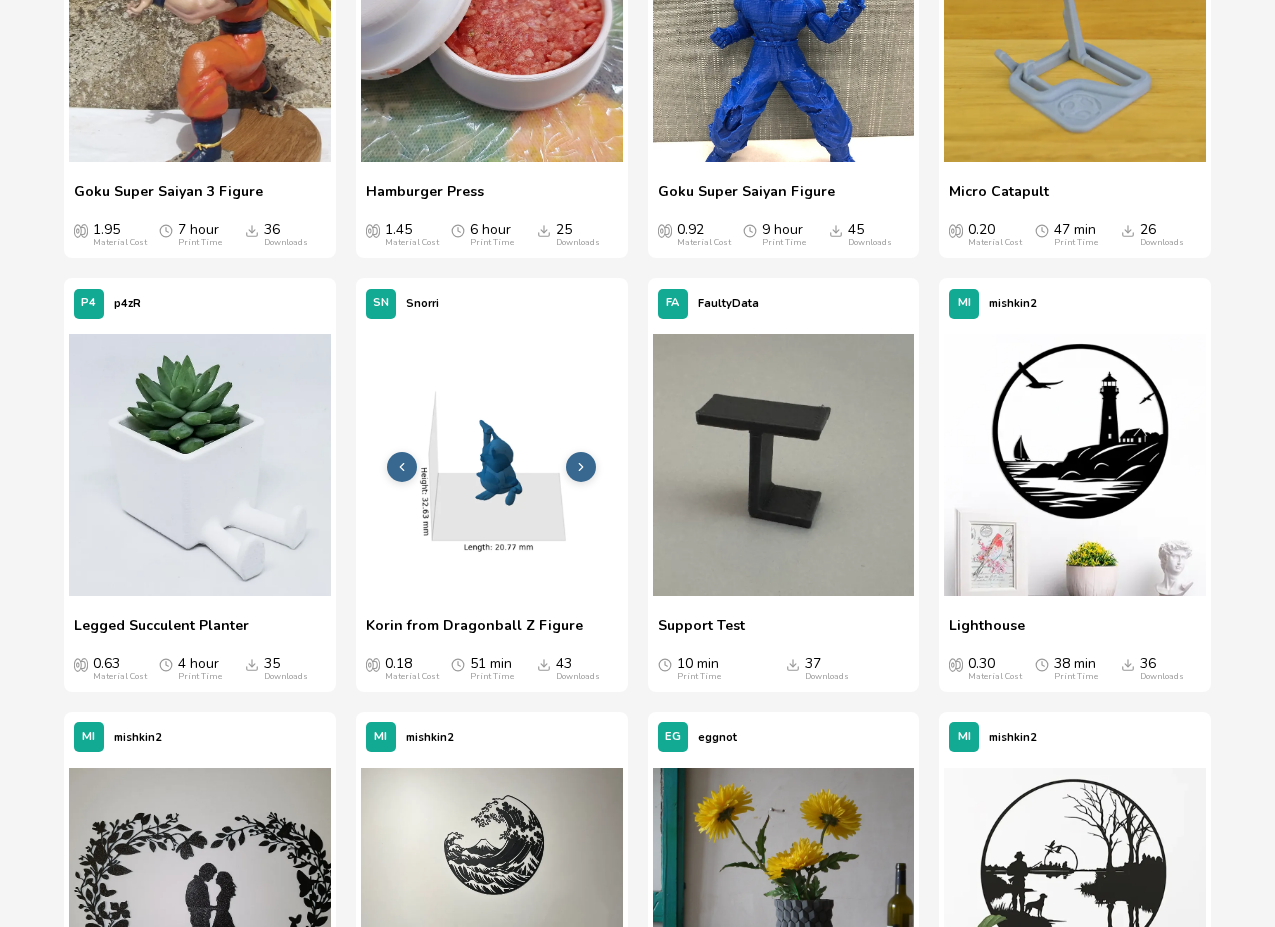 click 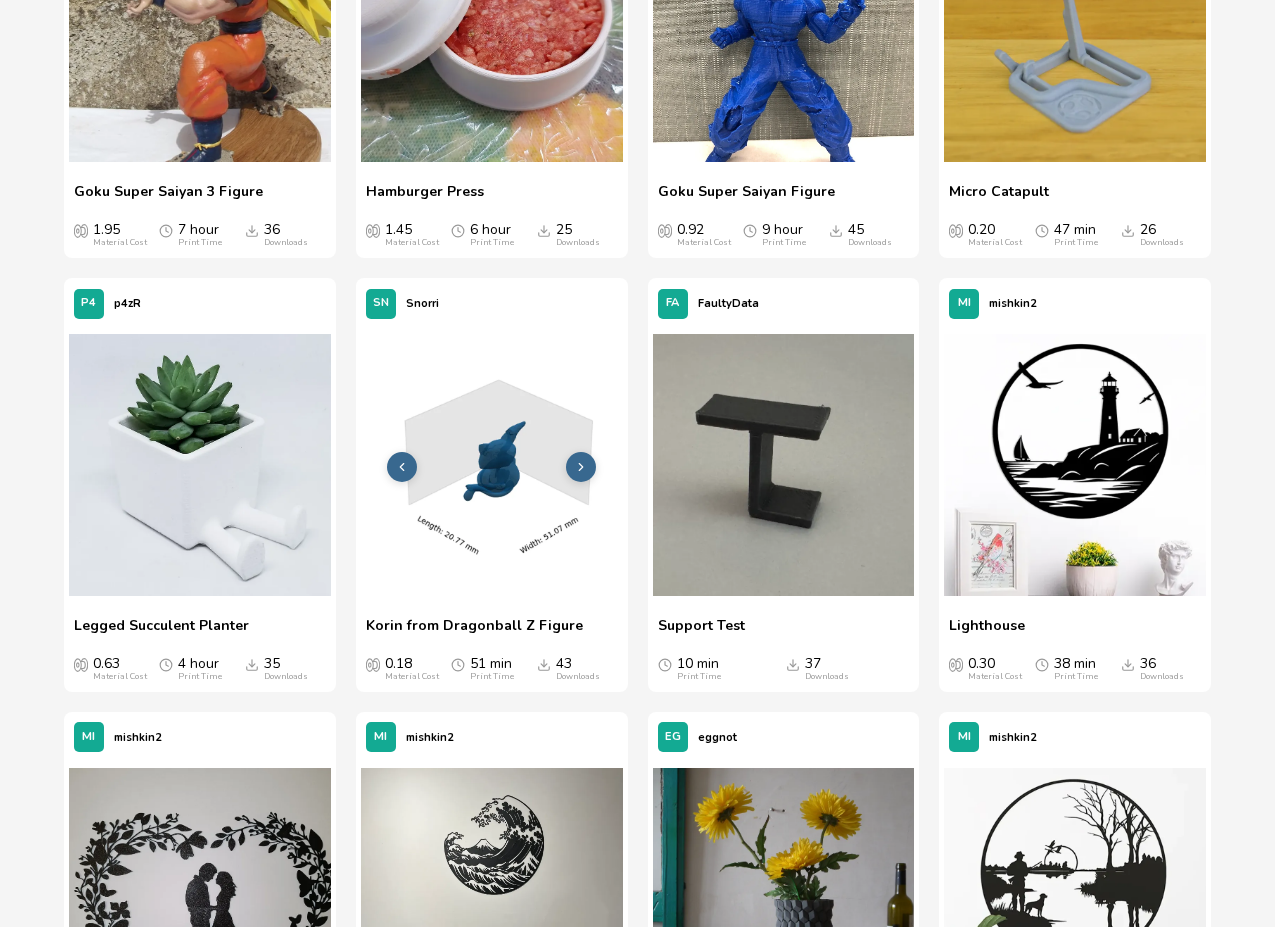 click 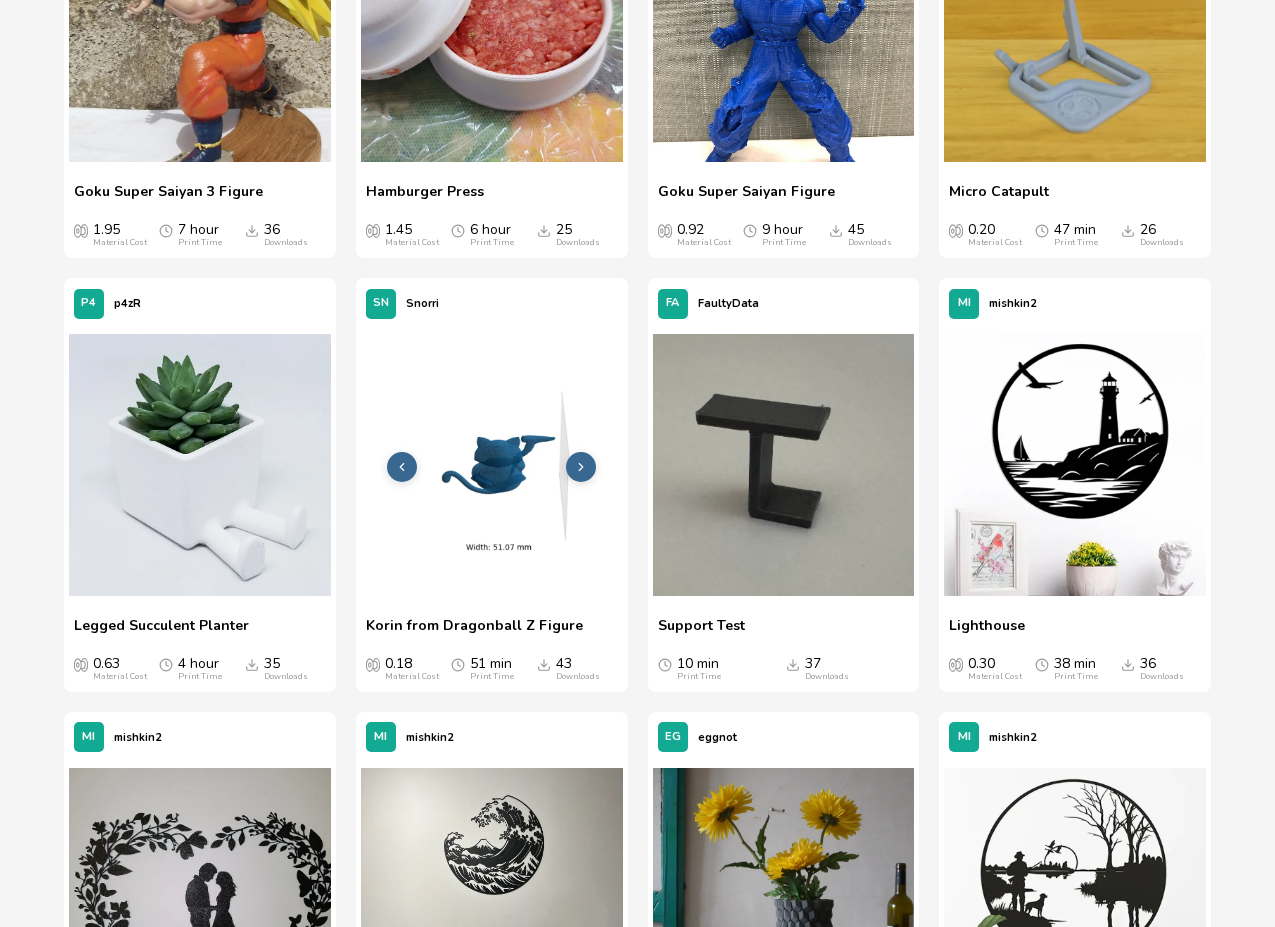 click 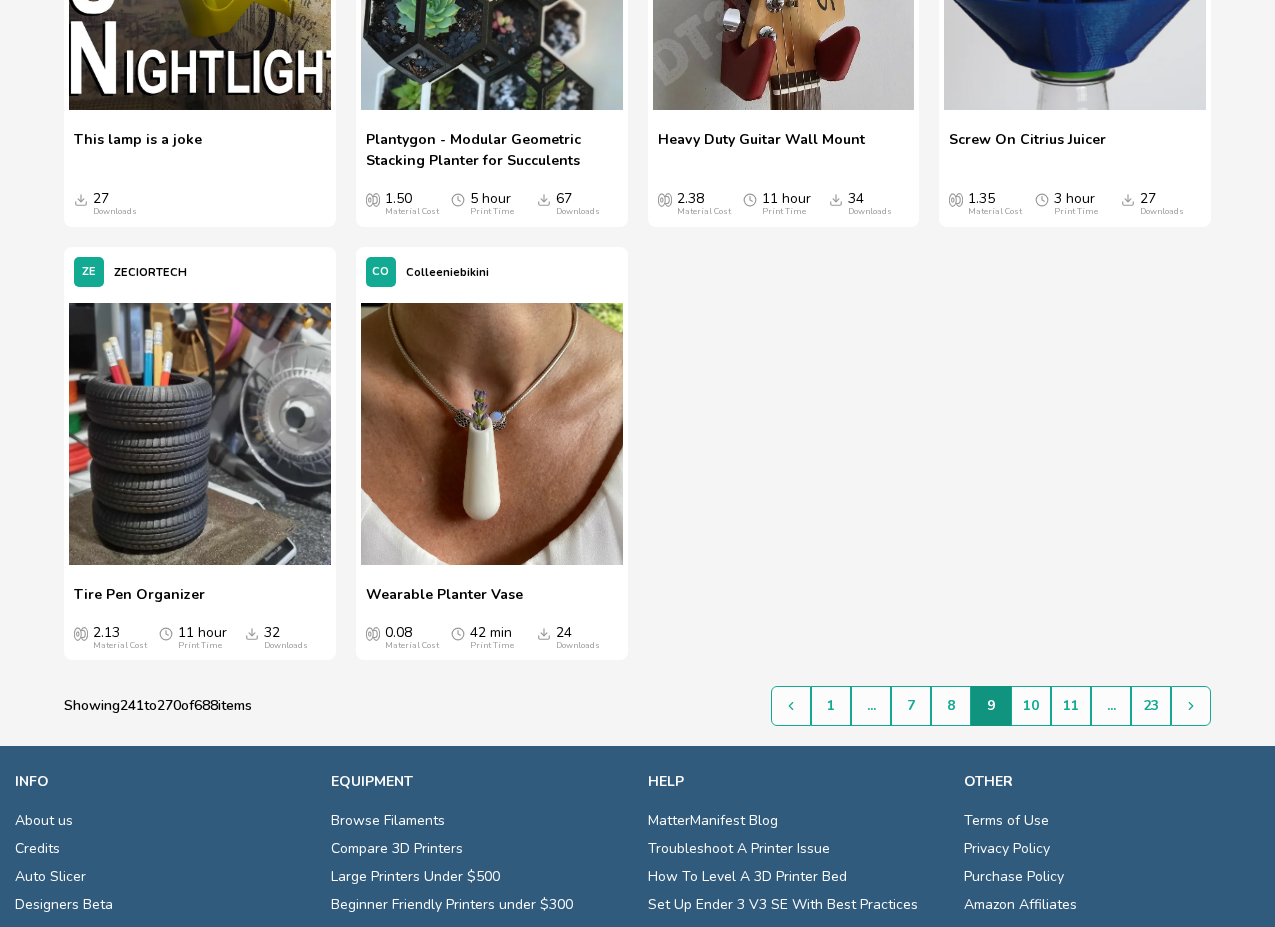 scroll, scrollTop: 3567, scrollLeft: 0, axis: vertical 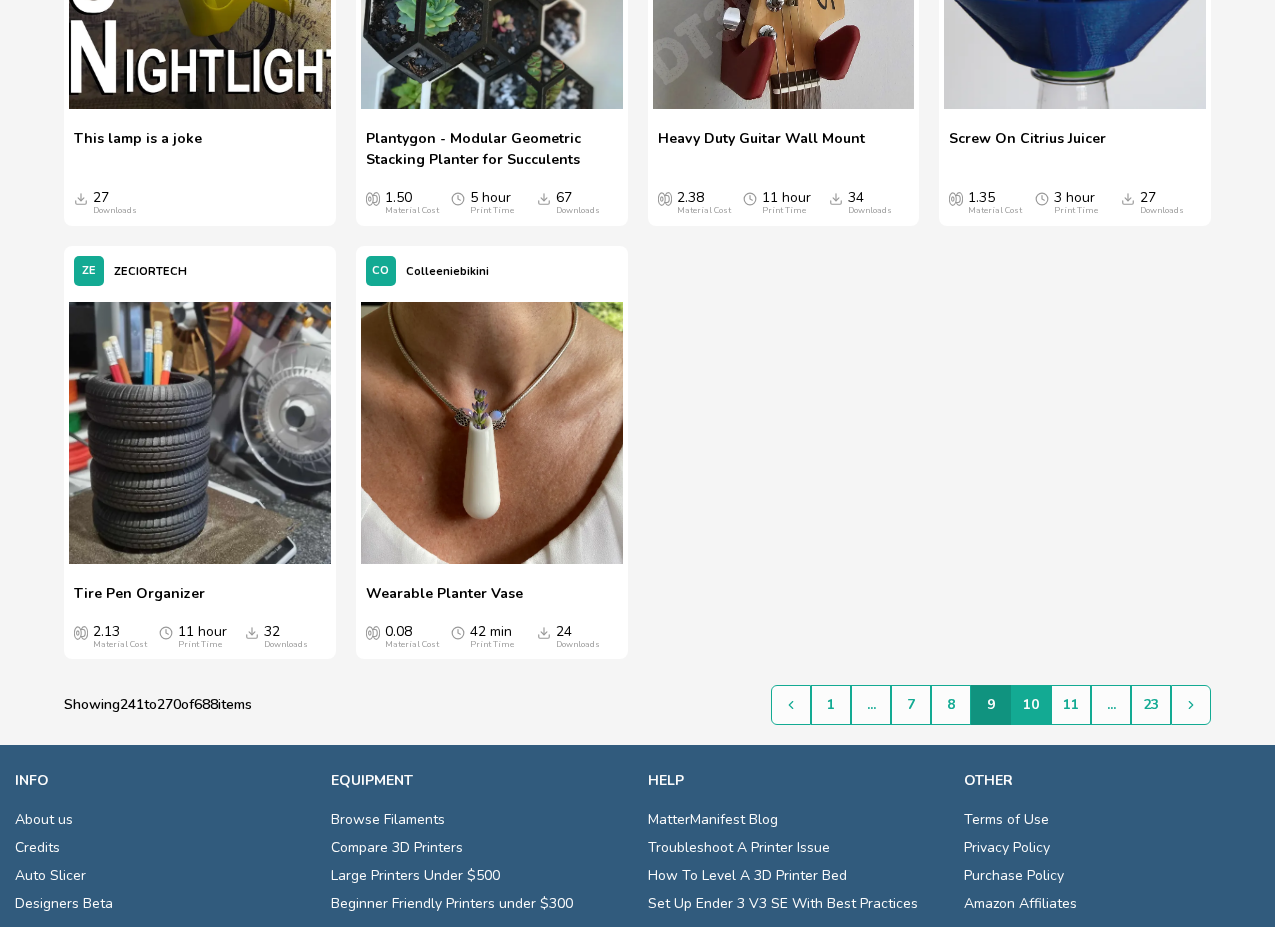click on "10" at bounding box center (1031, 705) 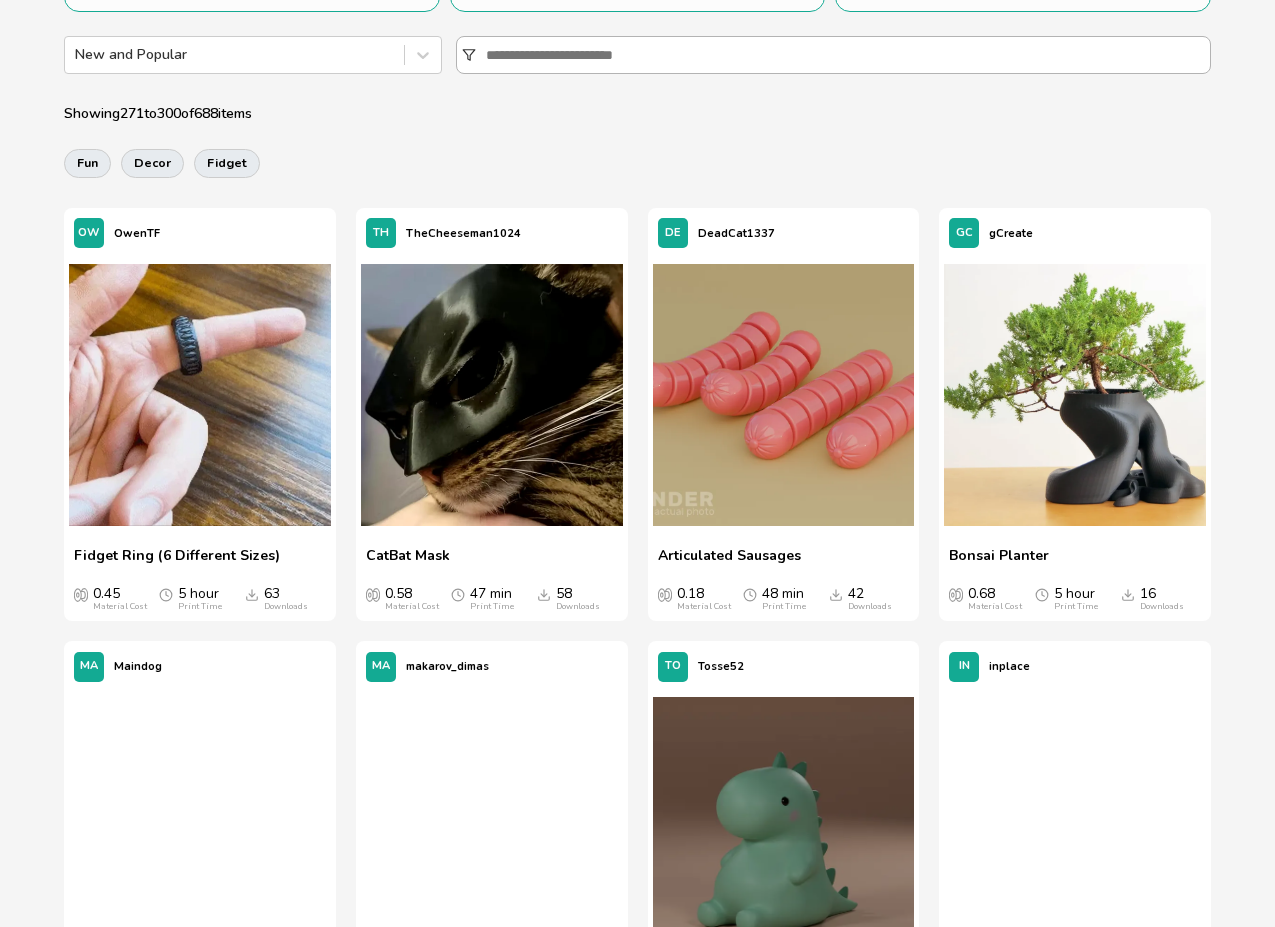 scroll, scrollTop: 509, scrollLeft: 0, axis: vertical 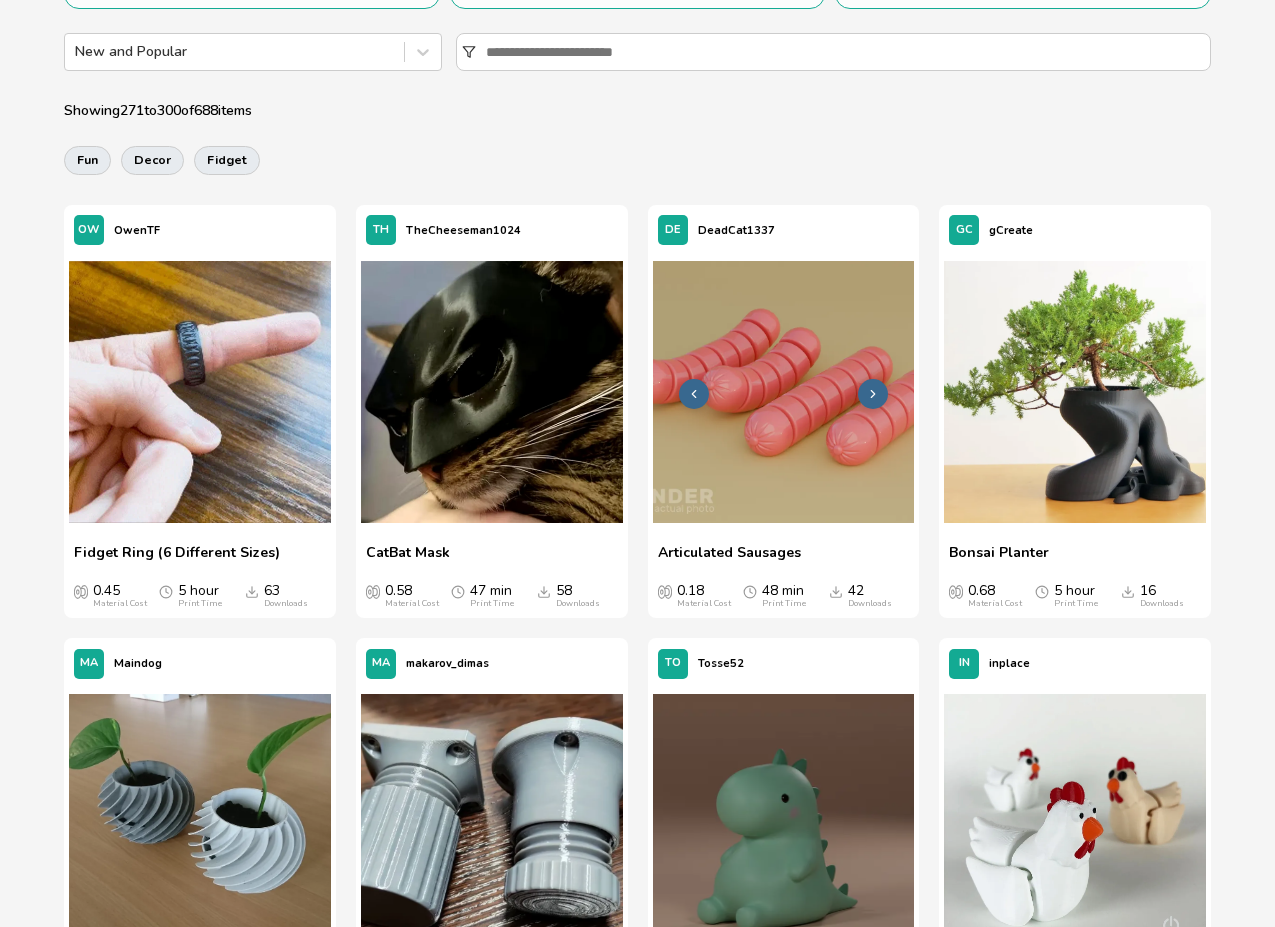 click at bounding box center (873, 394) 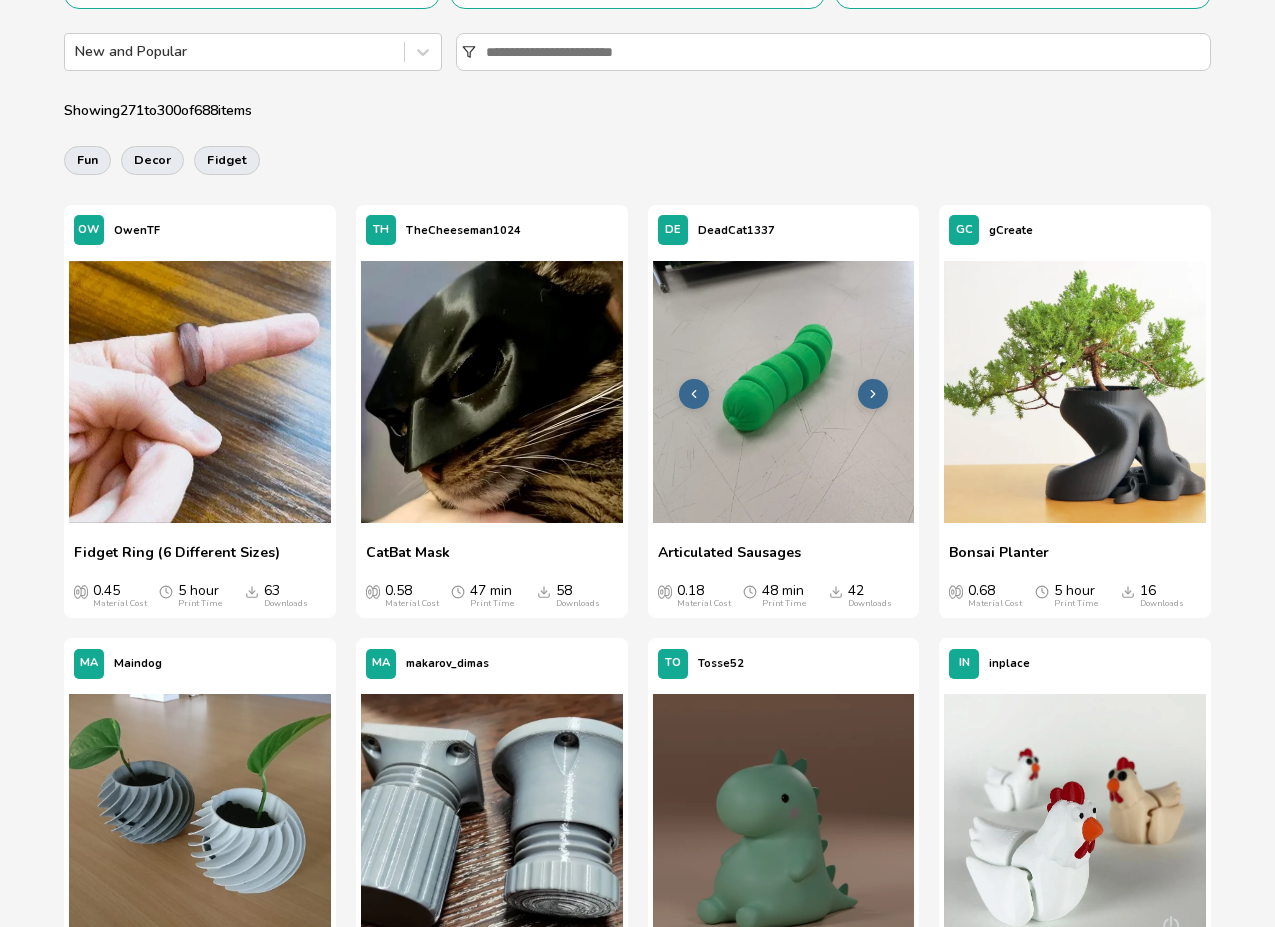 click at bounding box center [873, 394] 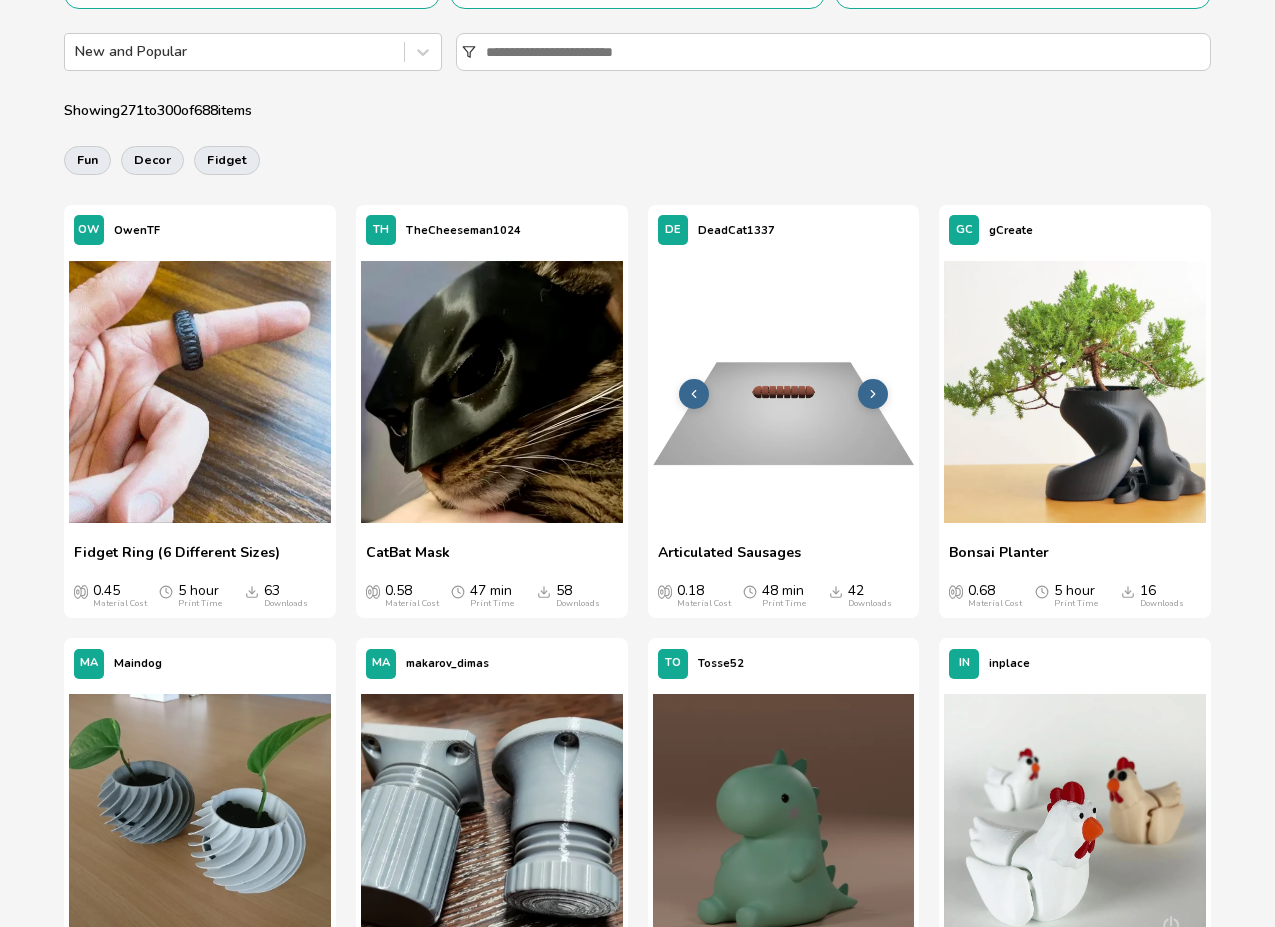 click at bounding box center [873, 394] 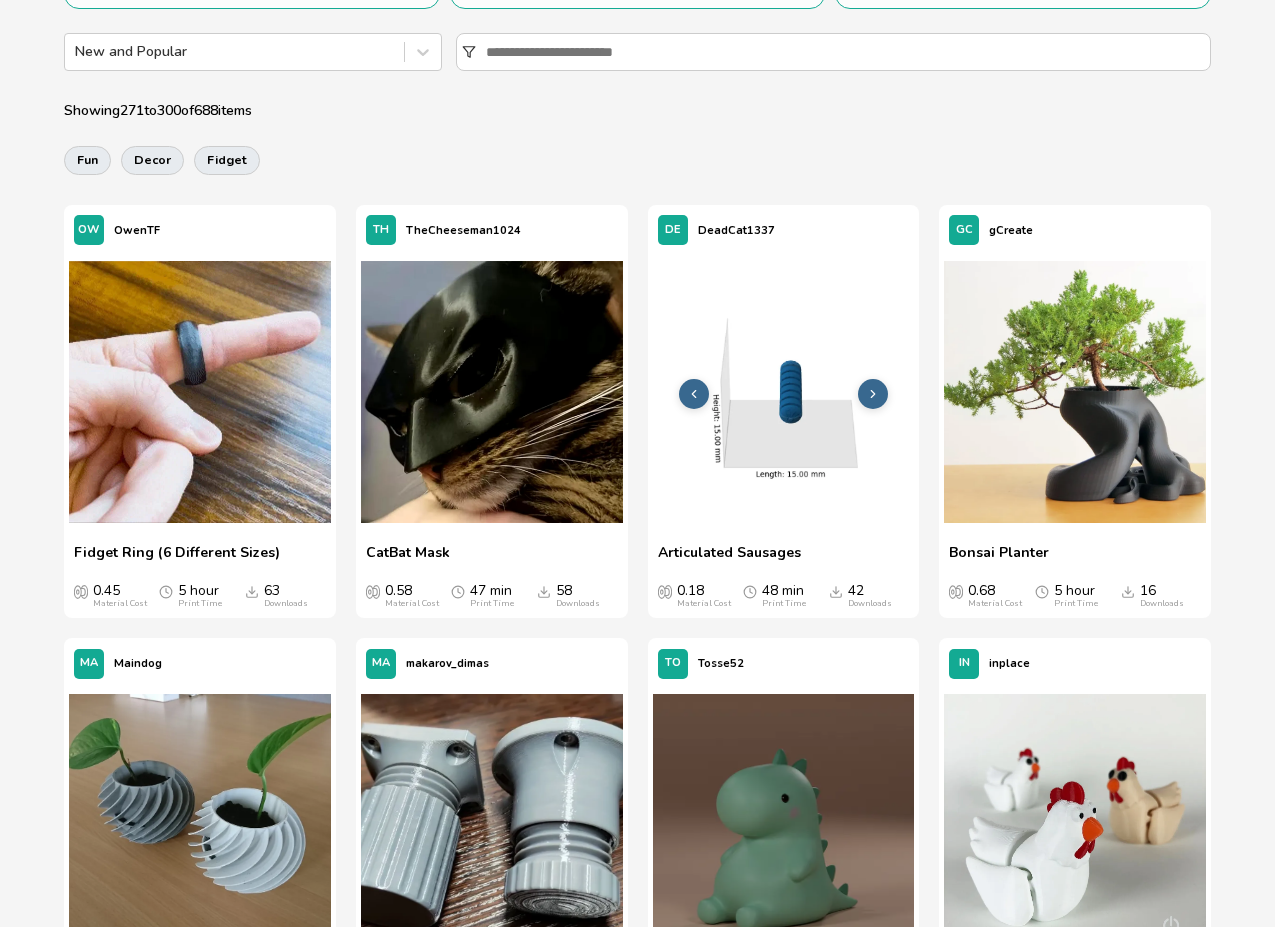 click 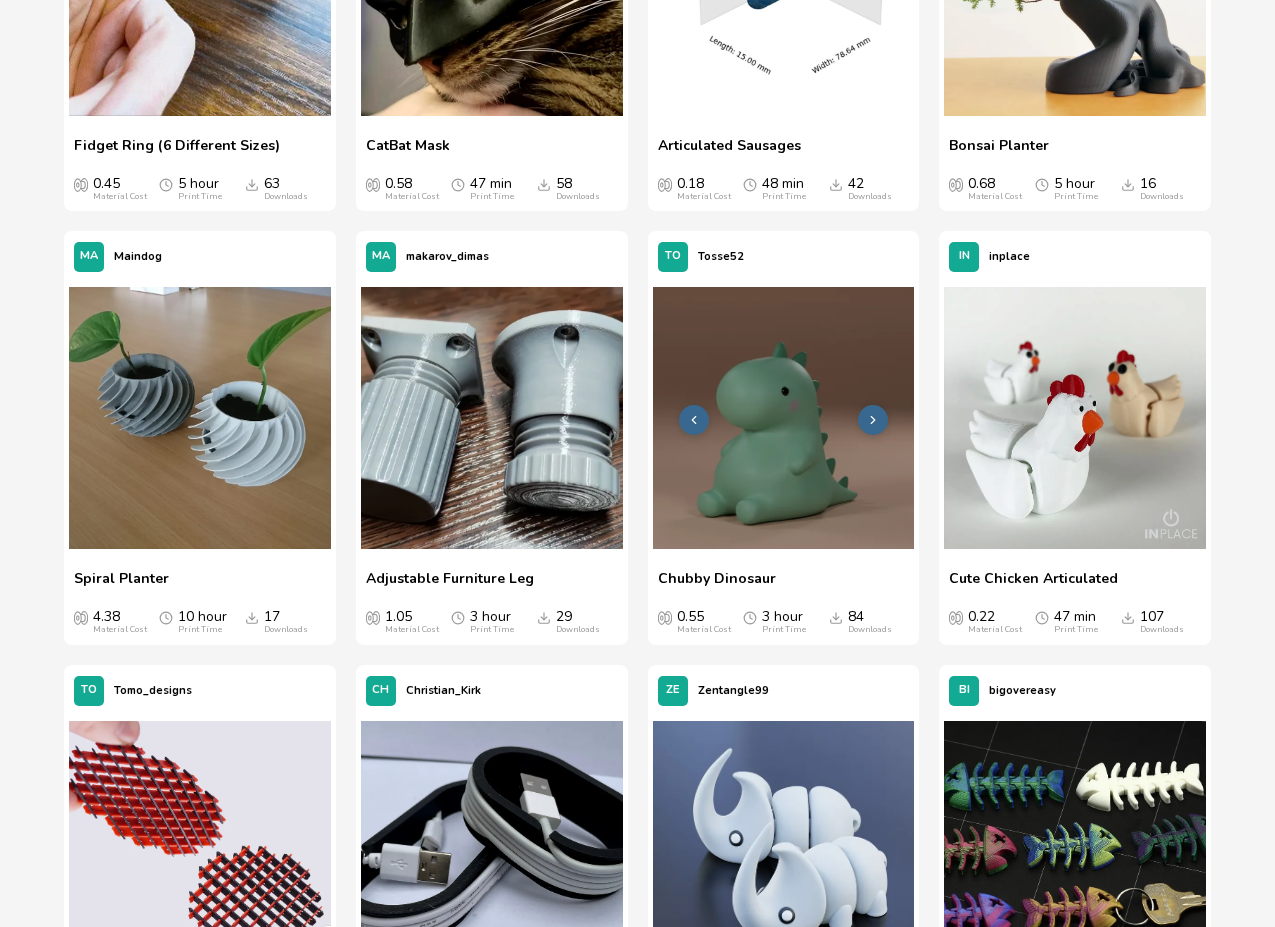 scroll, scrollTop: 917, scrollLeft: 0, axis: vertical 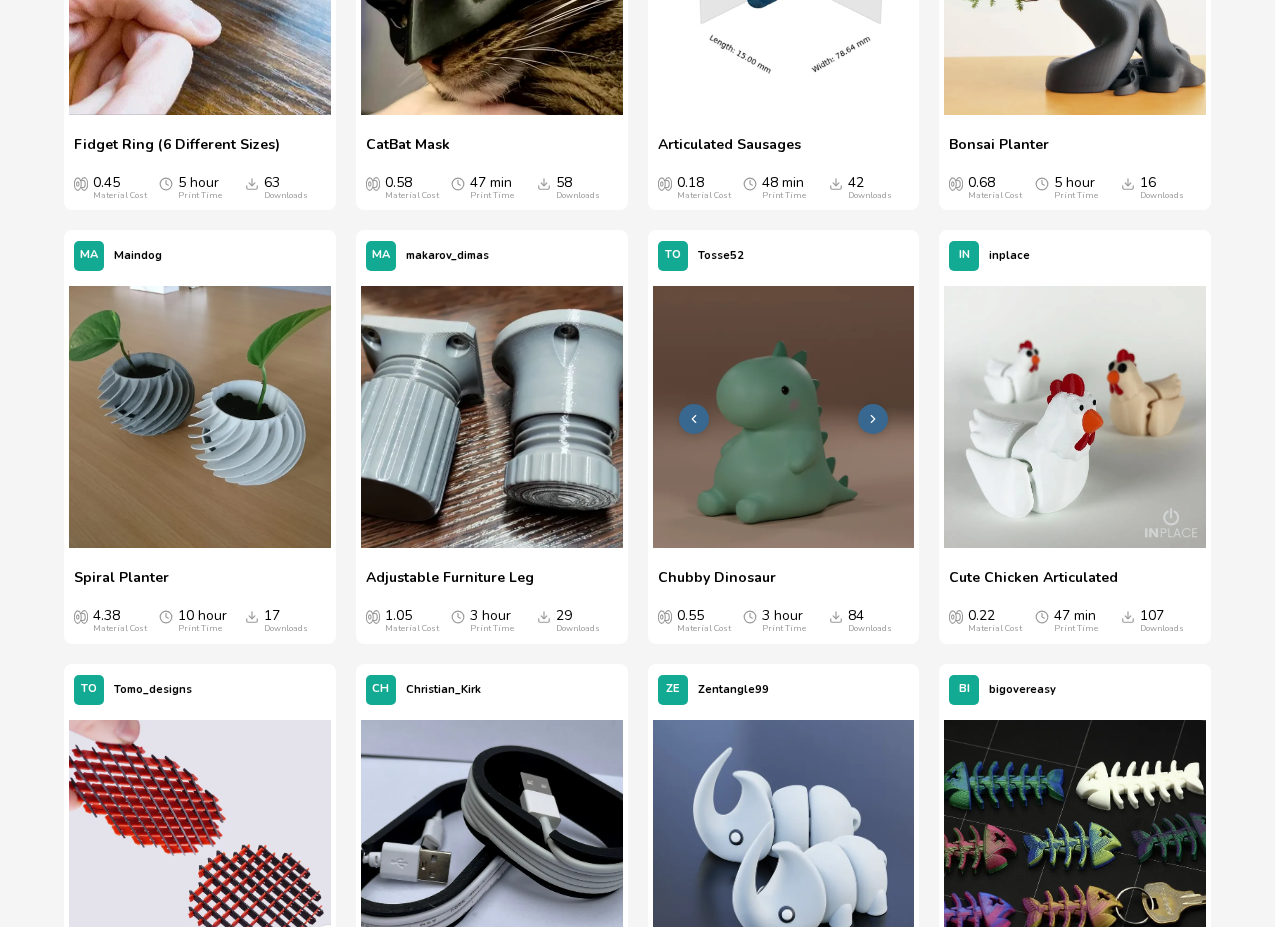 click at bounding box center (873, 419) 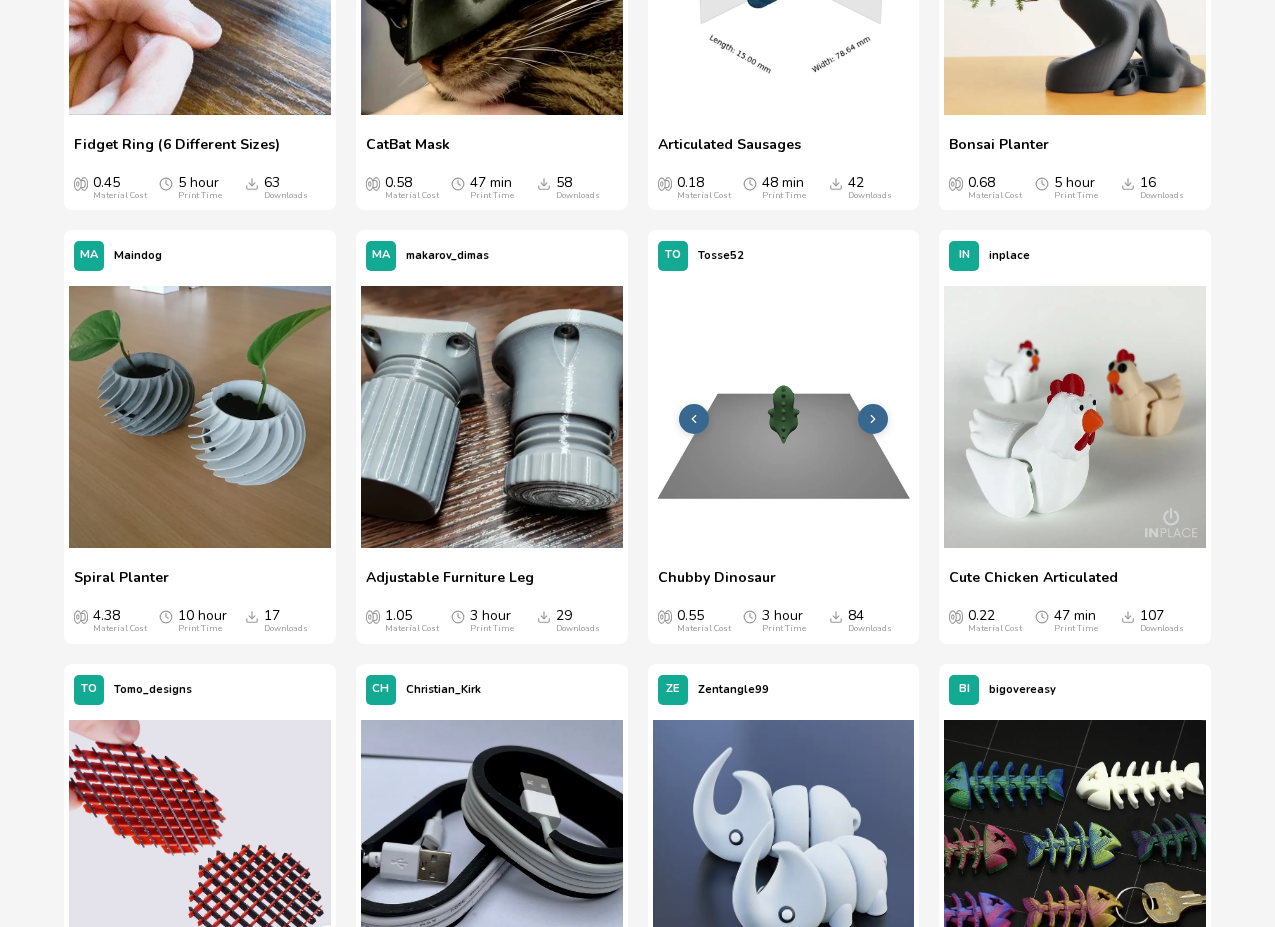 click at bounding box center (873, 419) 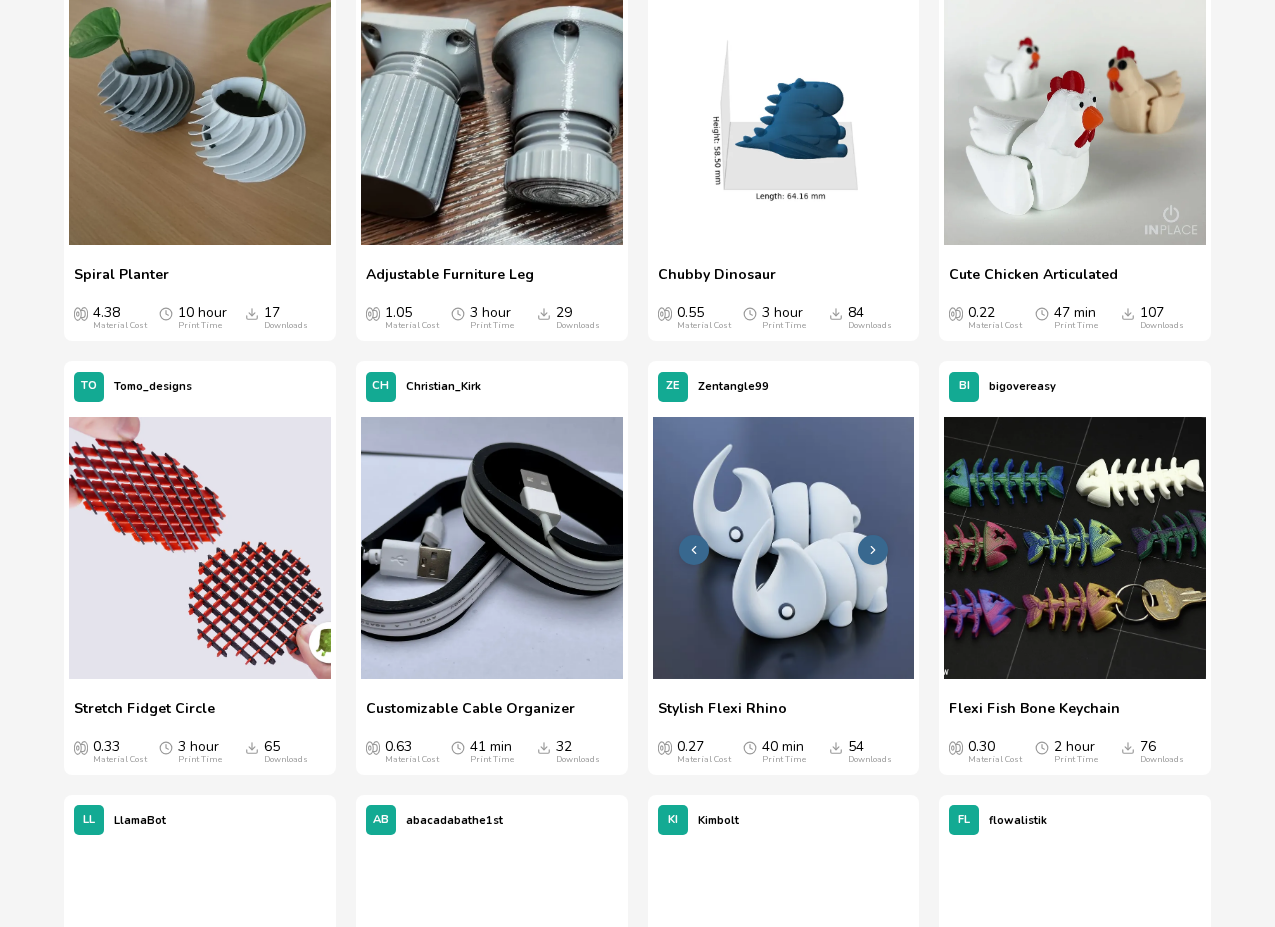 scroll, scrollTop: 1222, scrollLeft: 0, axis: vertical 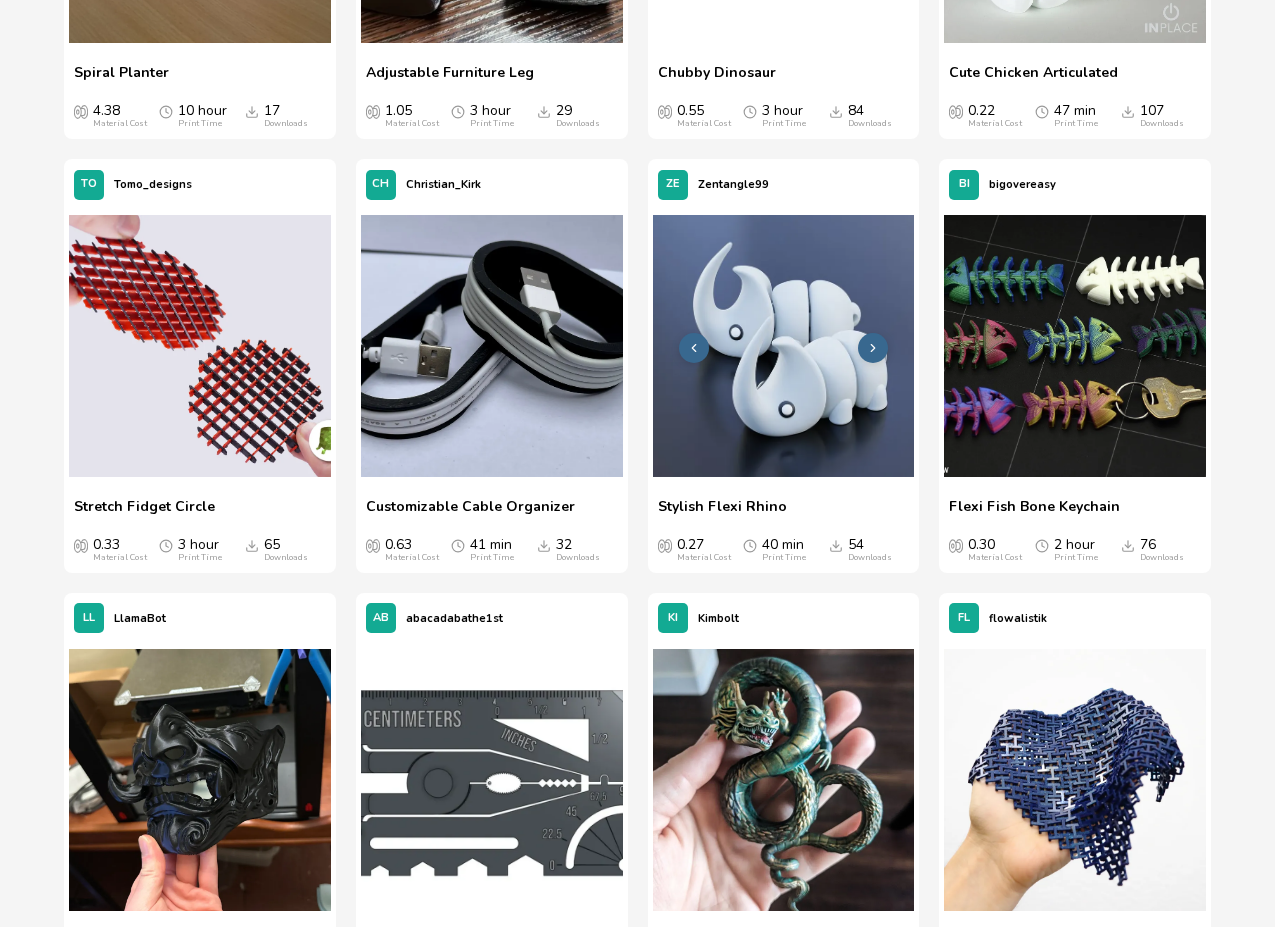 click 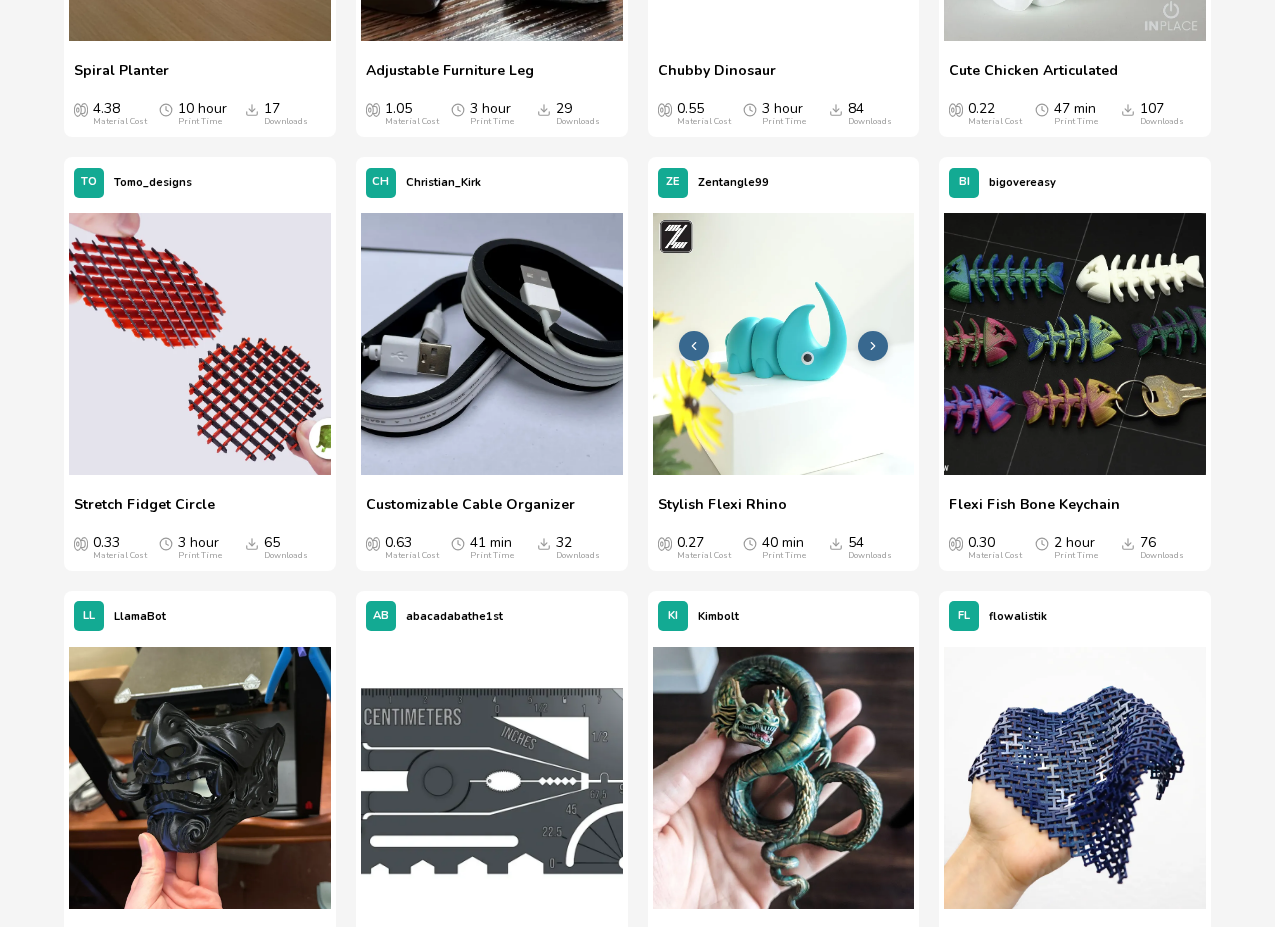 scroll, scrollTop: 1425, scrollLeft: 0, axis: vertical 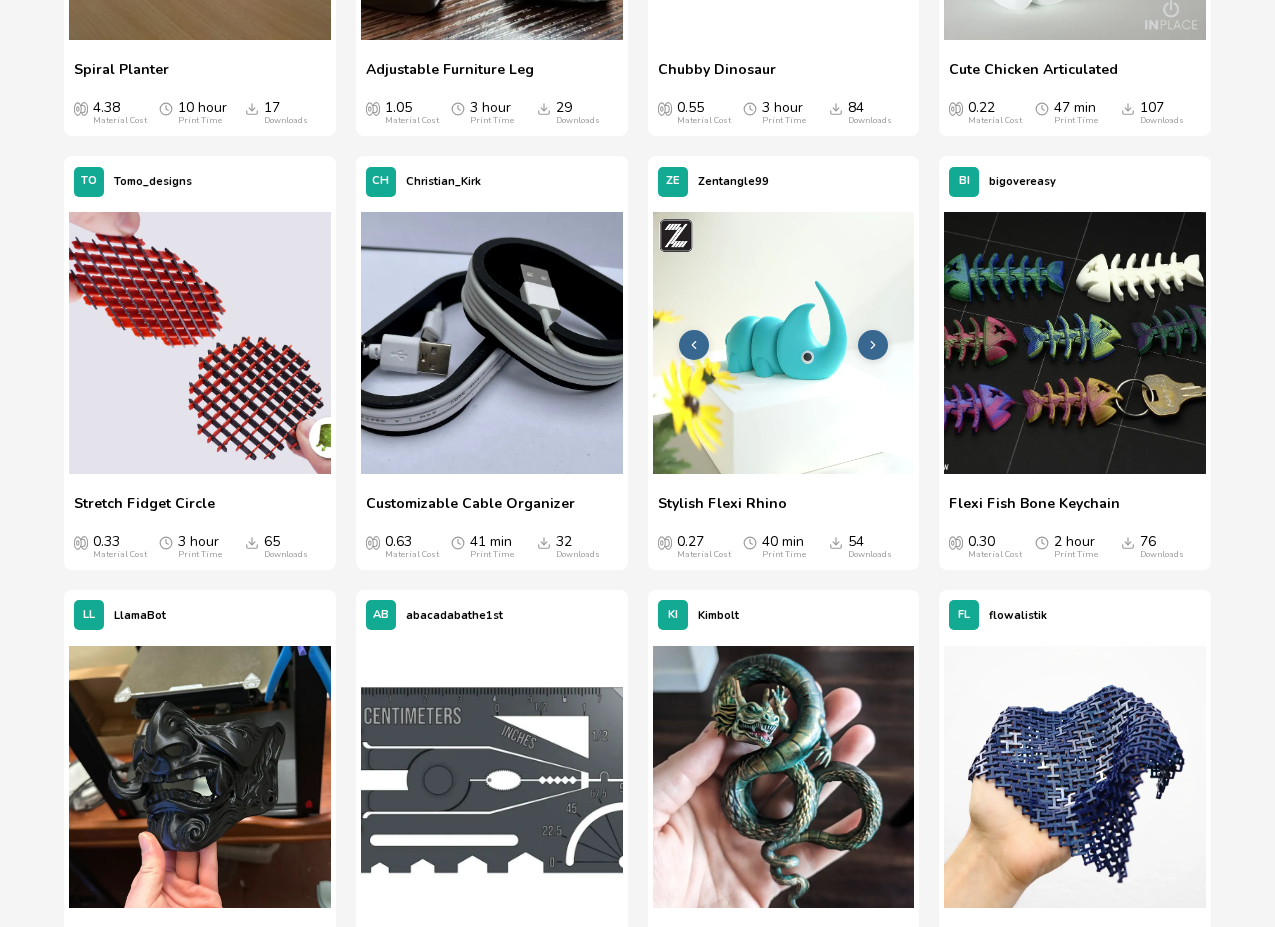click 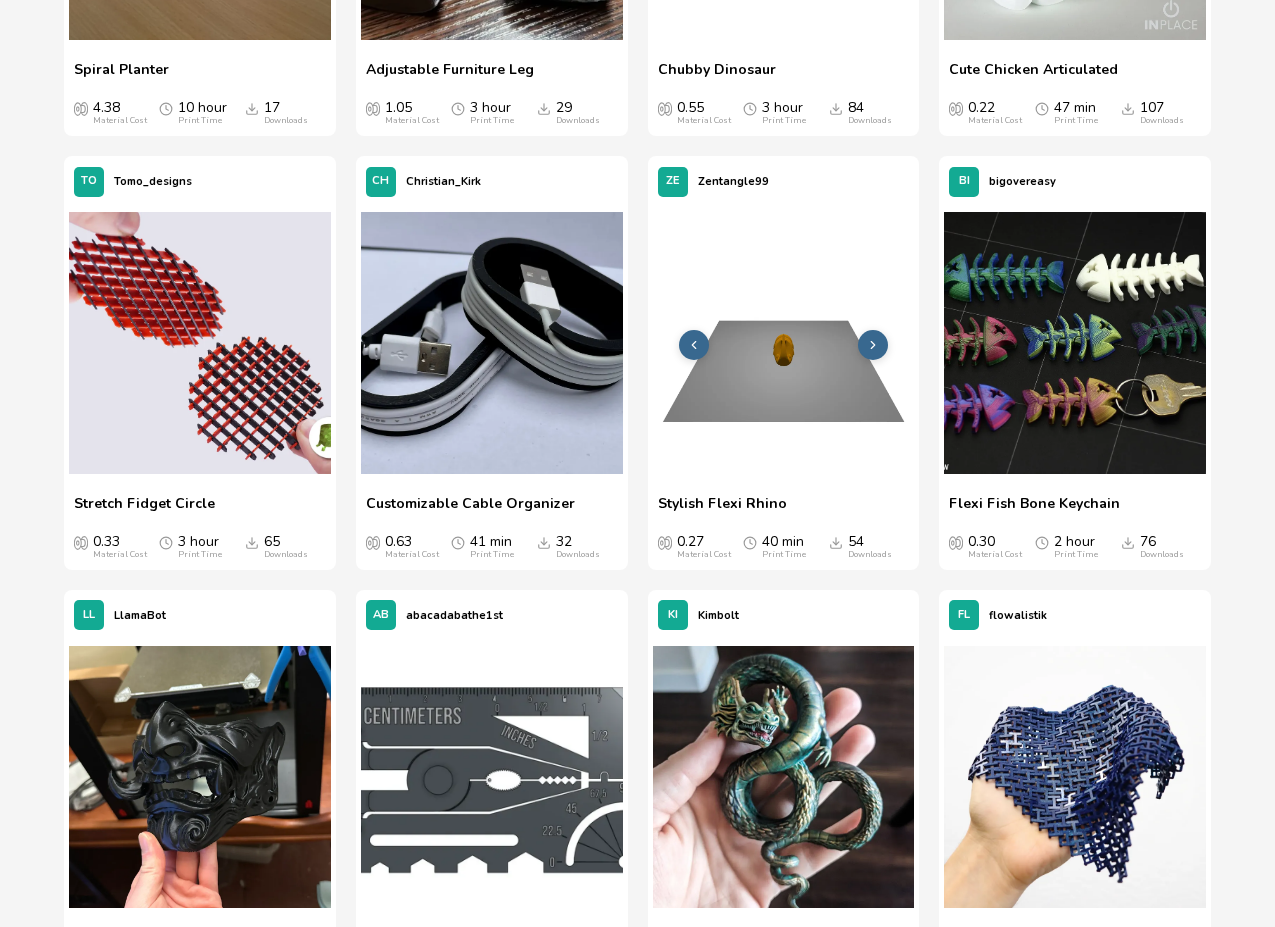 click 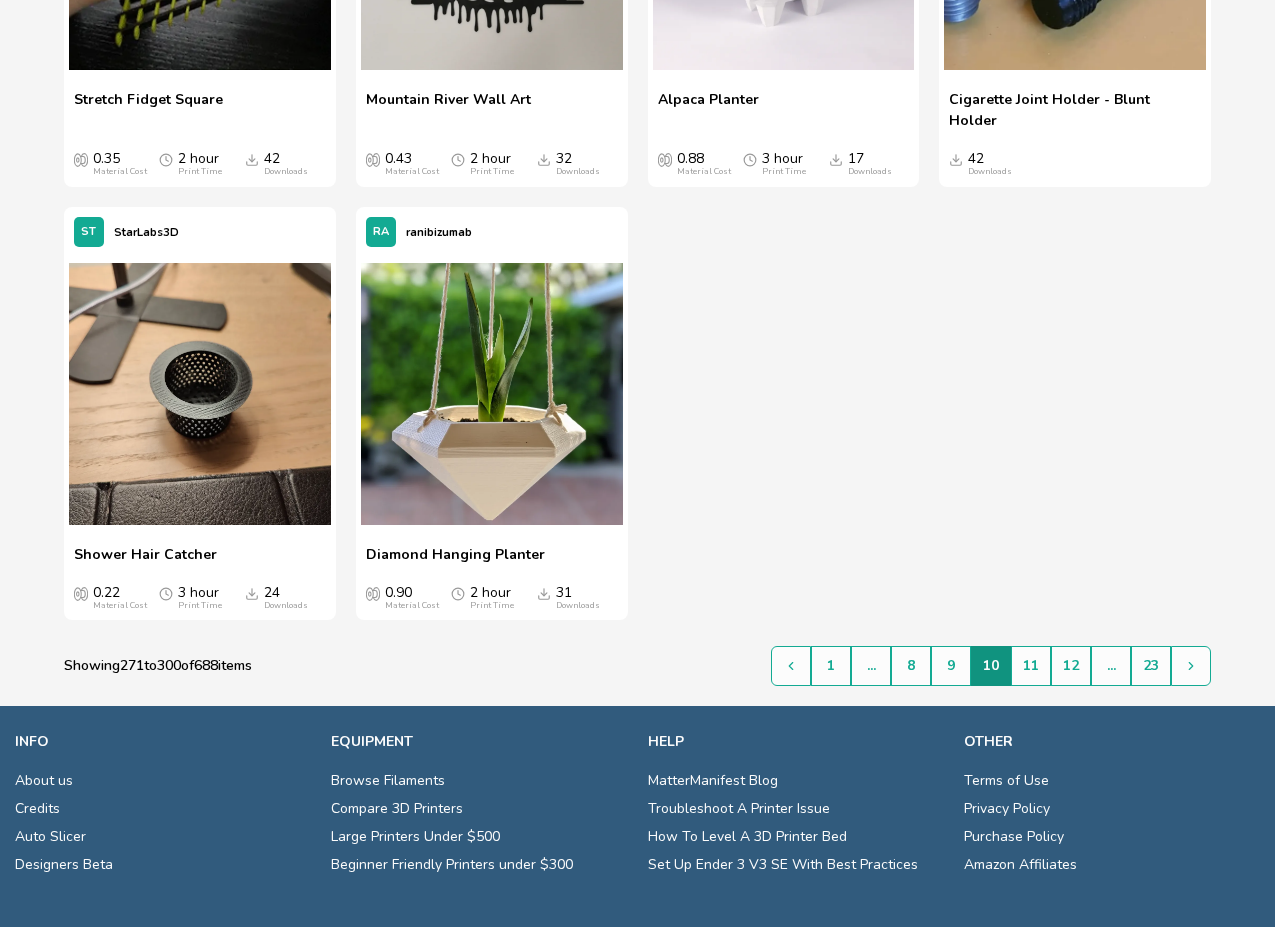 scroll, scrollTop: 3565, scrollLeft: 0, axis: vertical 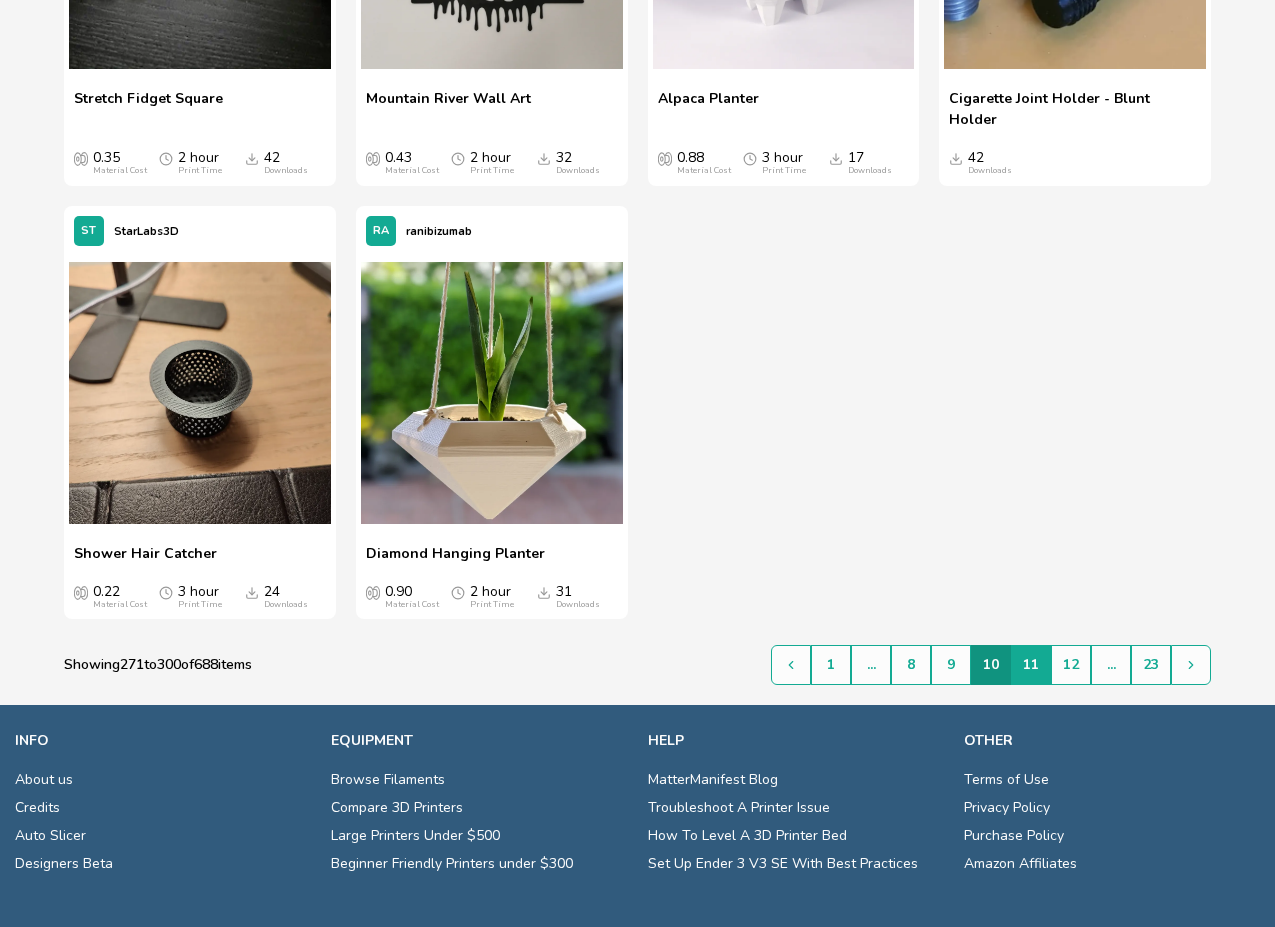 click on "11" at bounding box center [1031, 665] 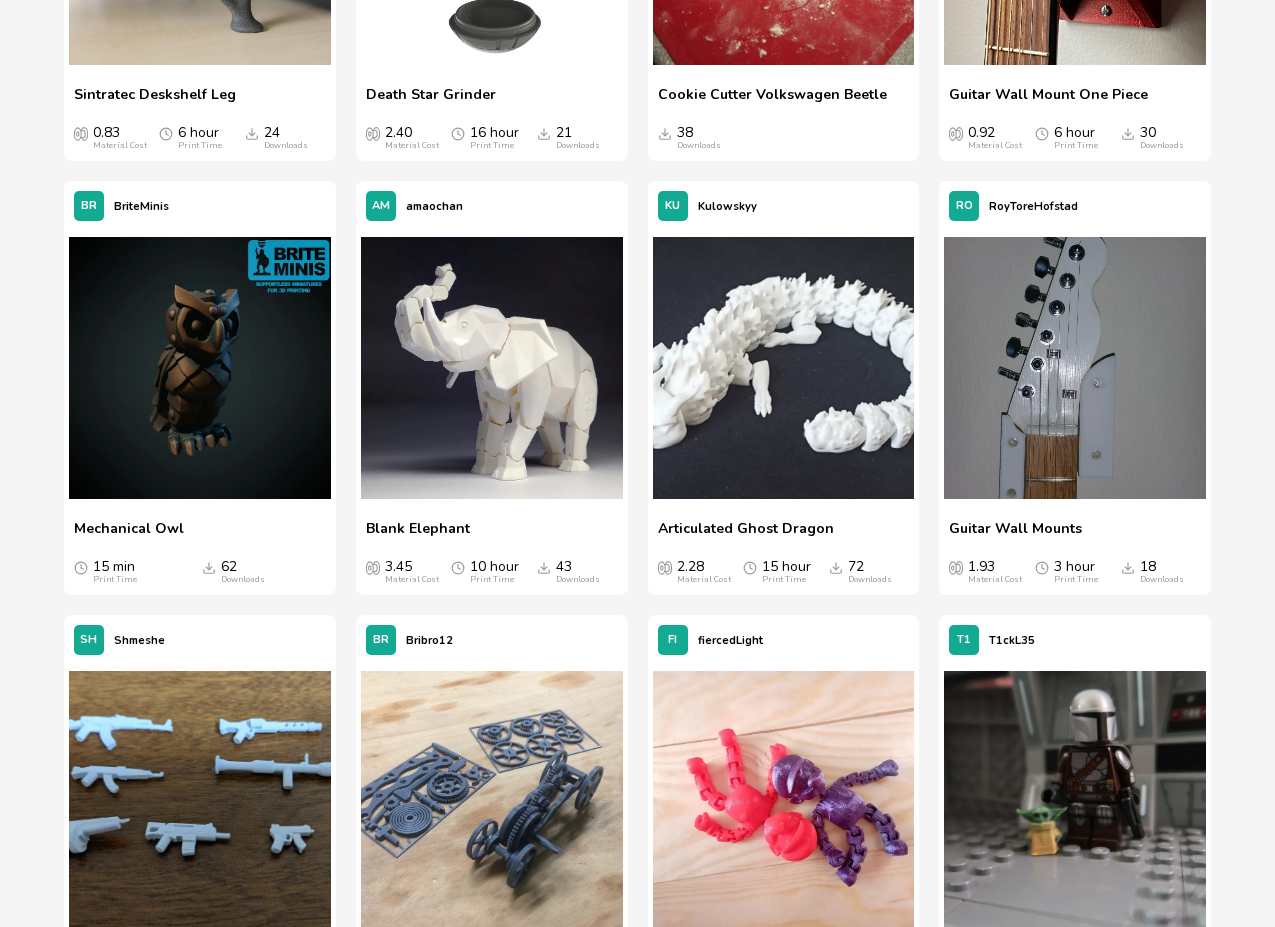 scroll, scrollTop: 1835, scrollLeft: 0, axis: vertical 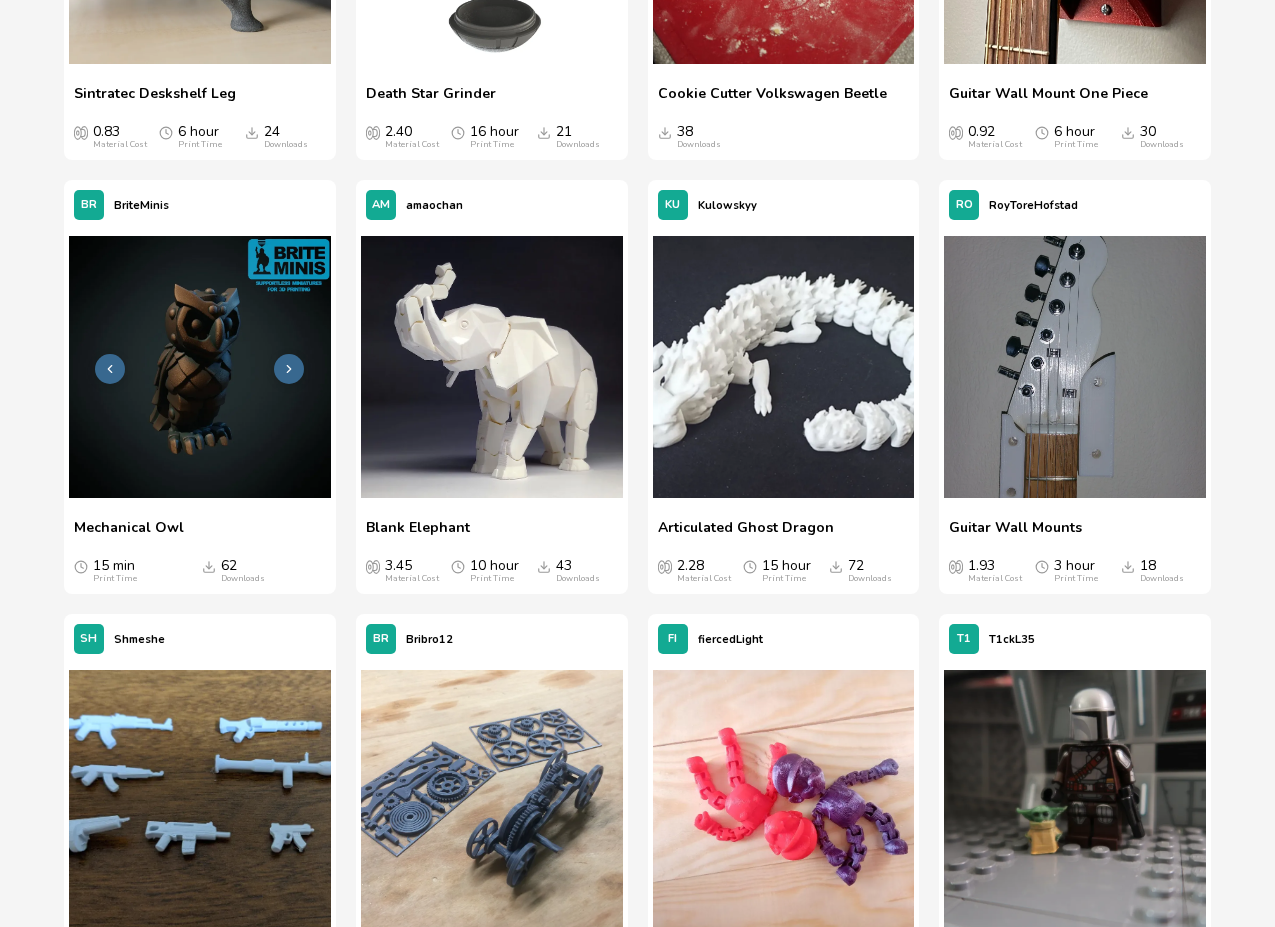 click 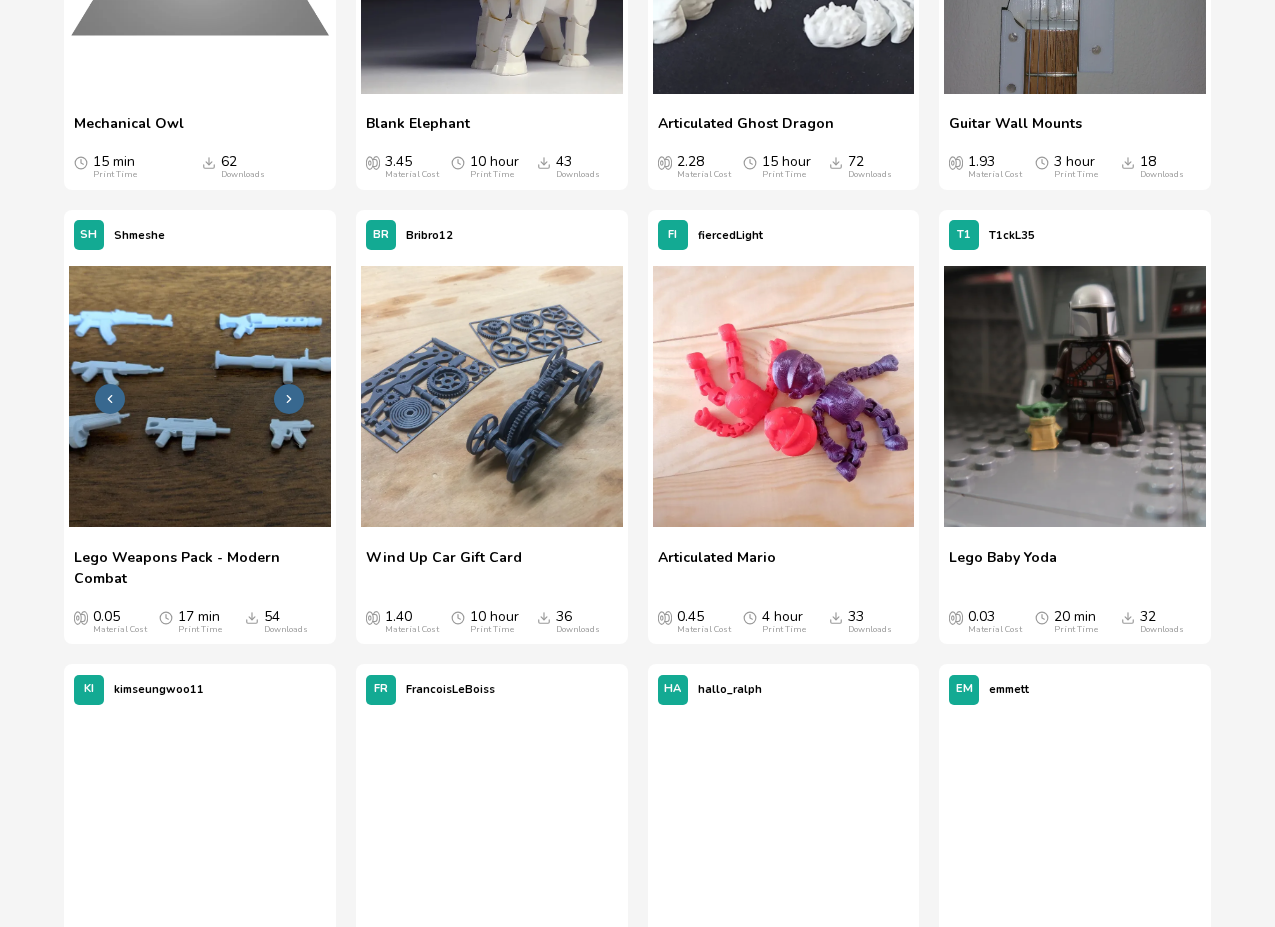 scroll, scrollTop: 2242, scrollLeft: 0, axis: vertical 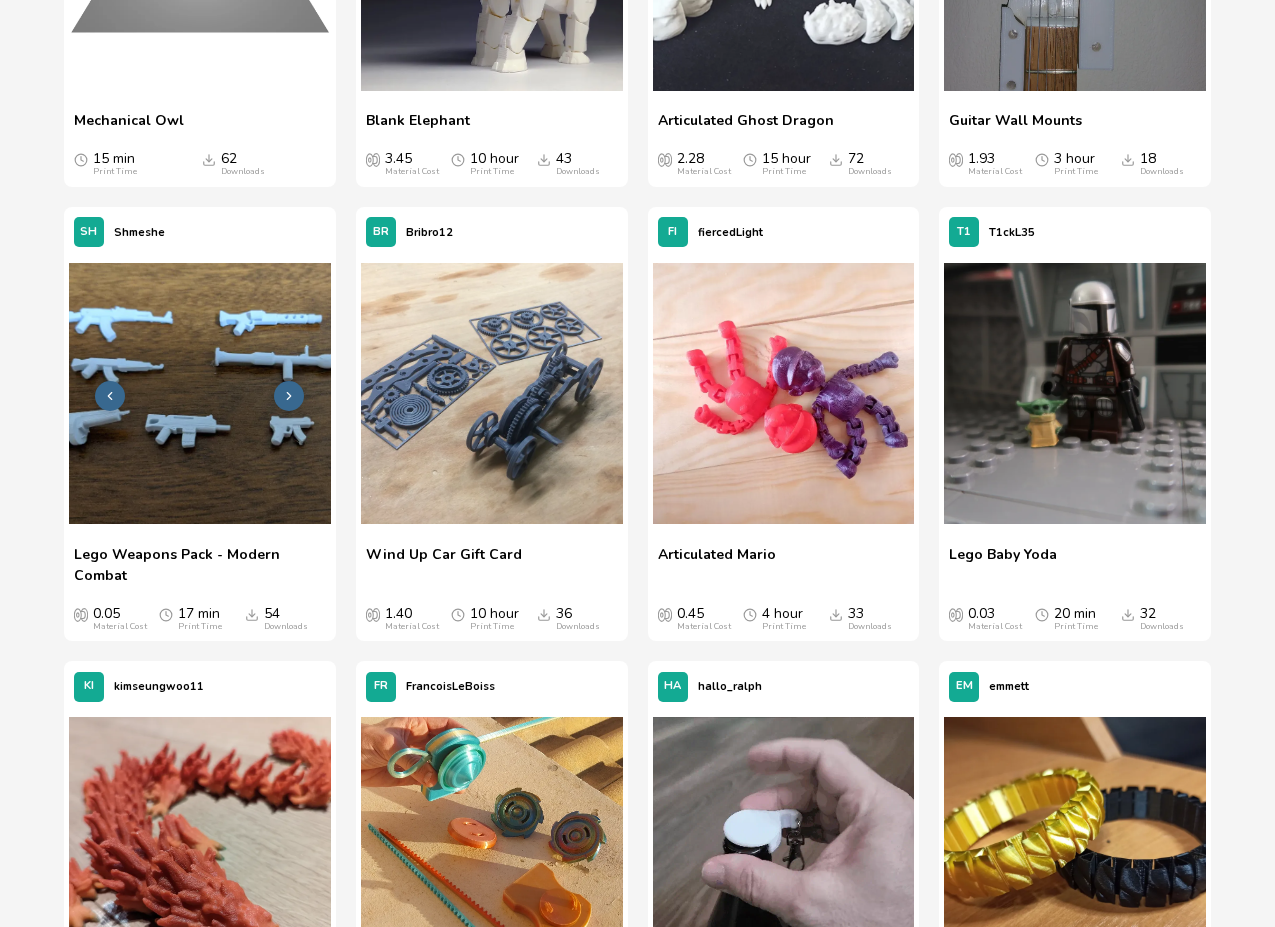 click 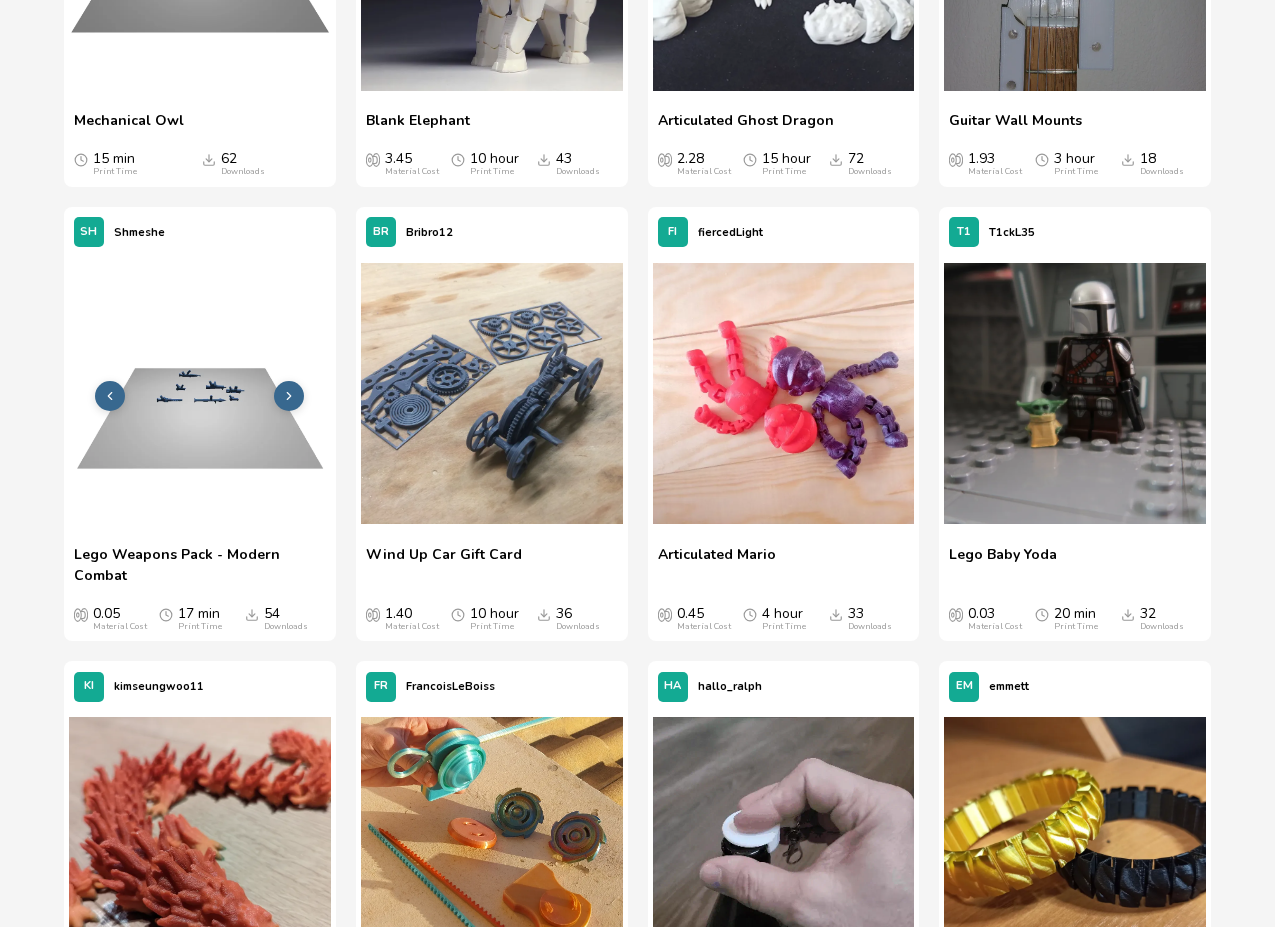 click 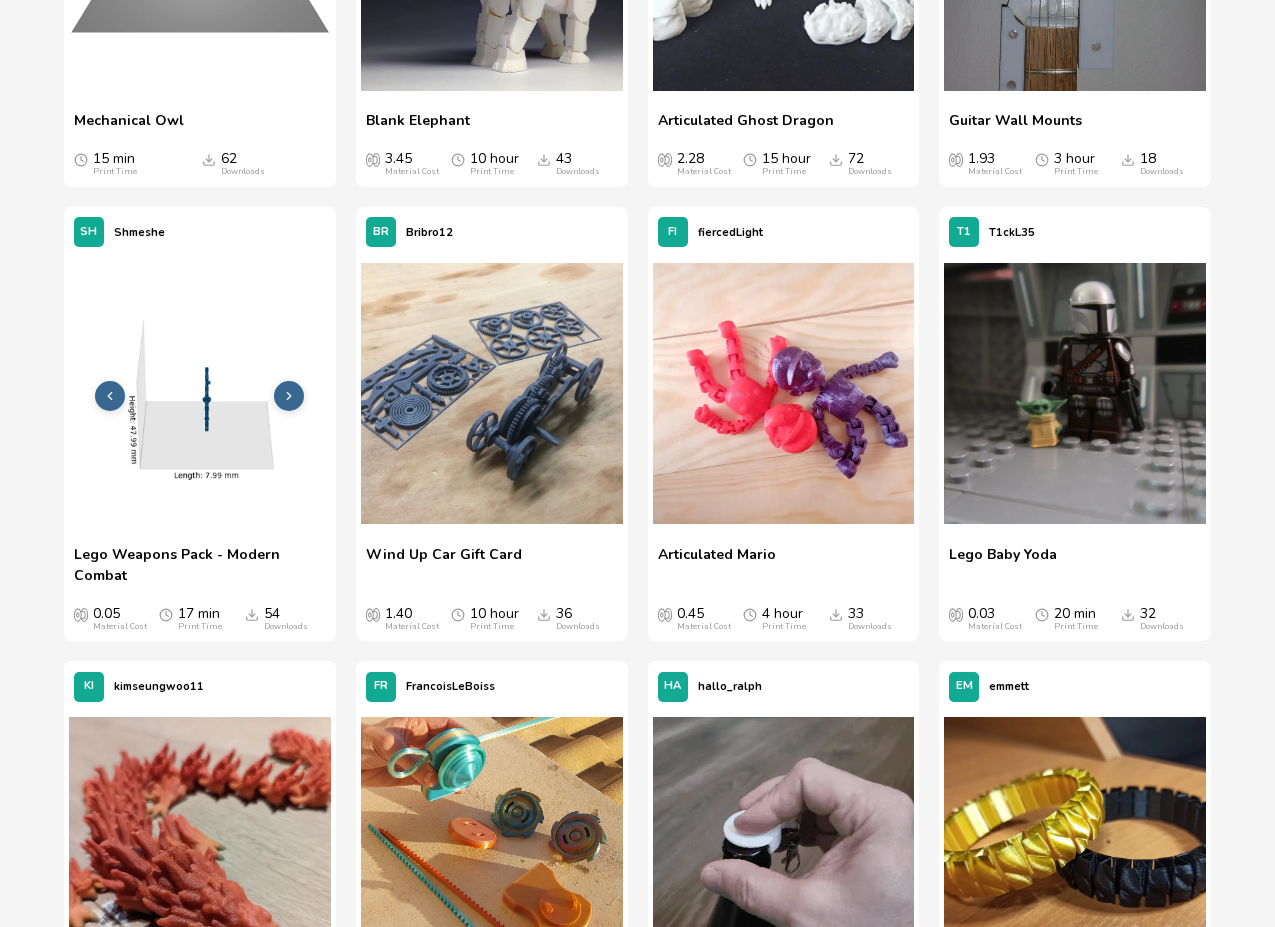 click 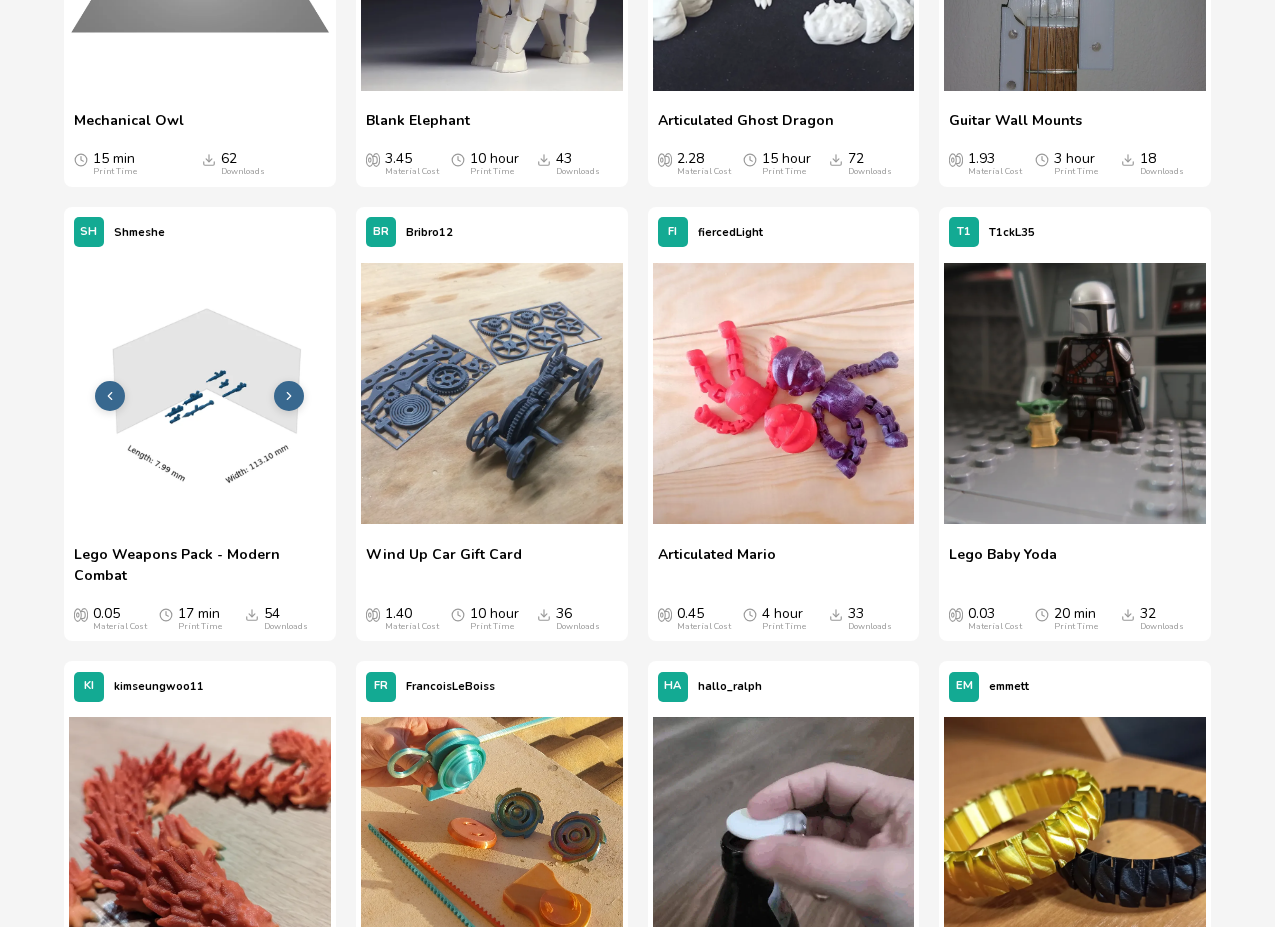 click 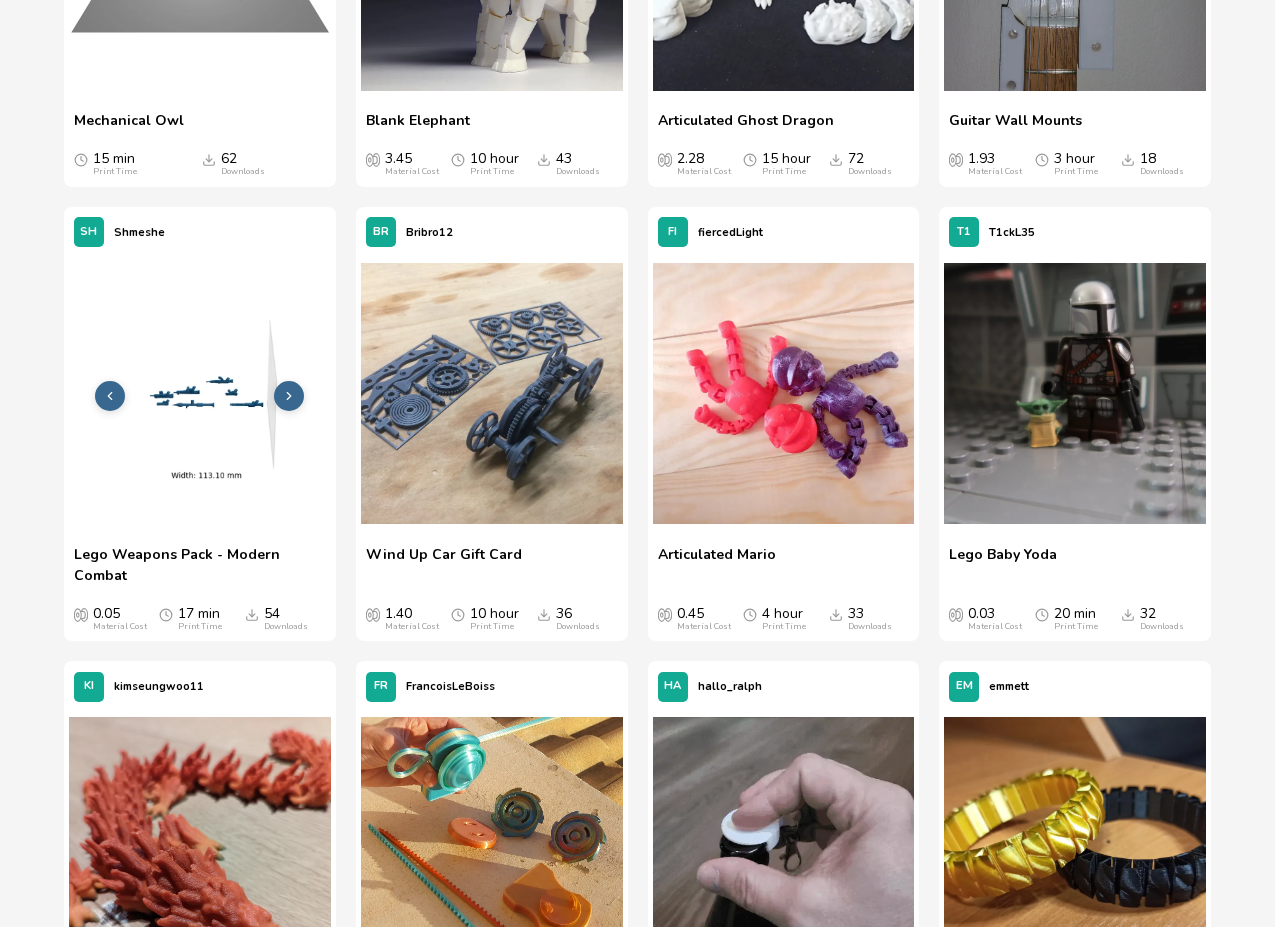 click at bounding box center (289, 396) 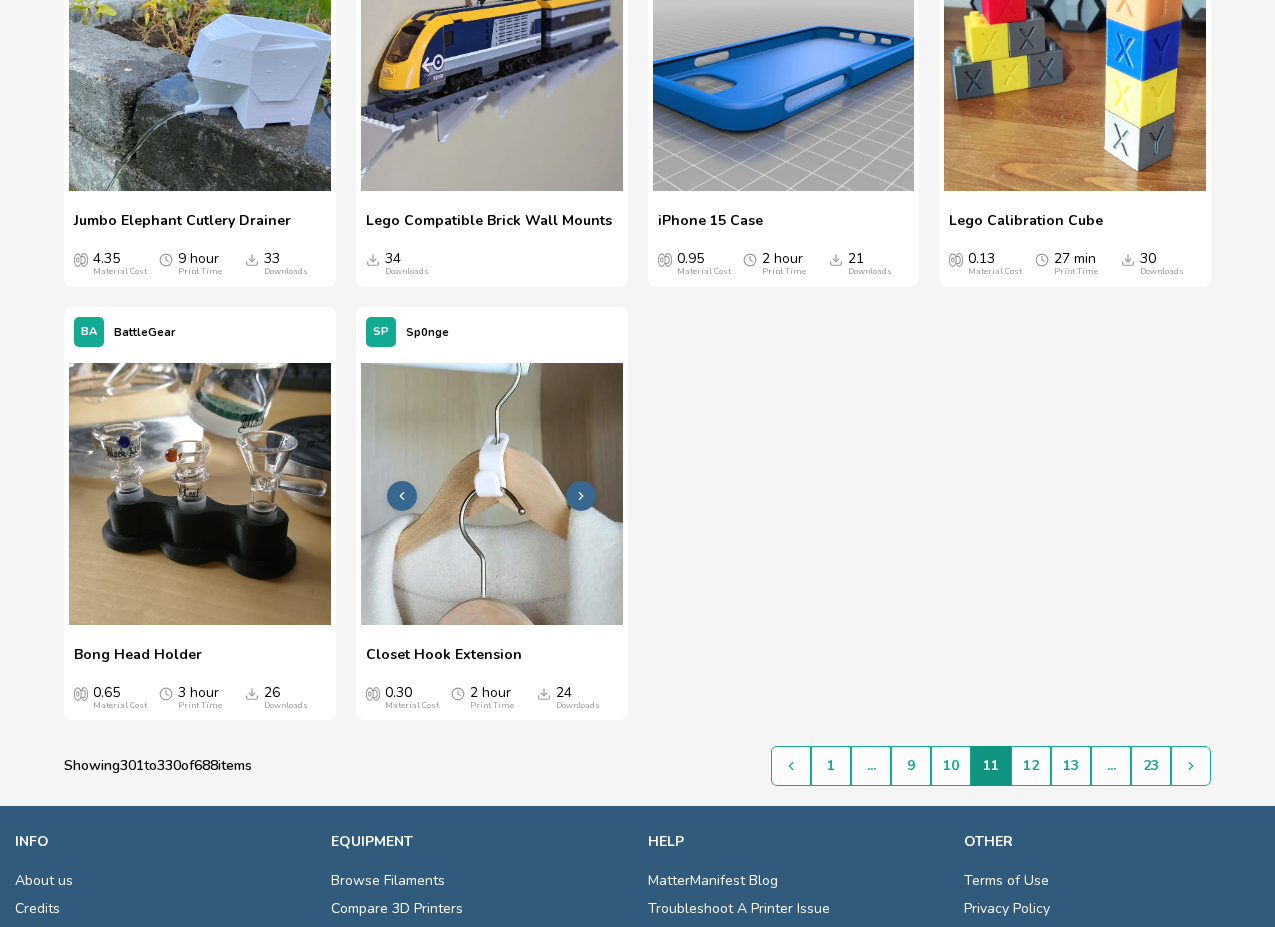 scroll, scrollTop: 3465, scrollLeft: 0, axis: vertical 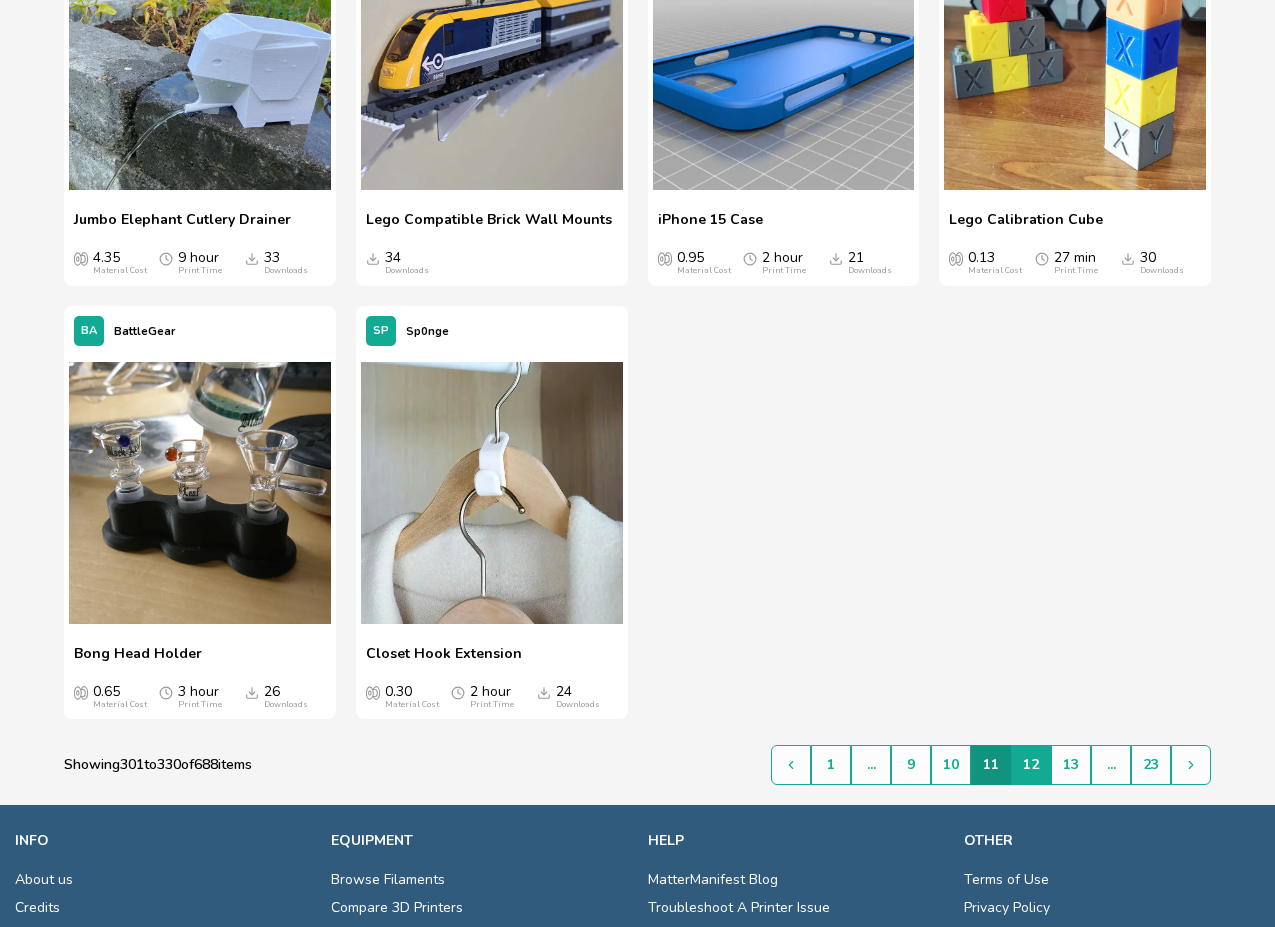 click on "12" at bounding box center [1031, 765] 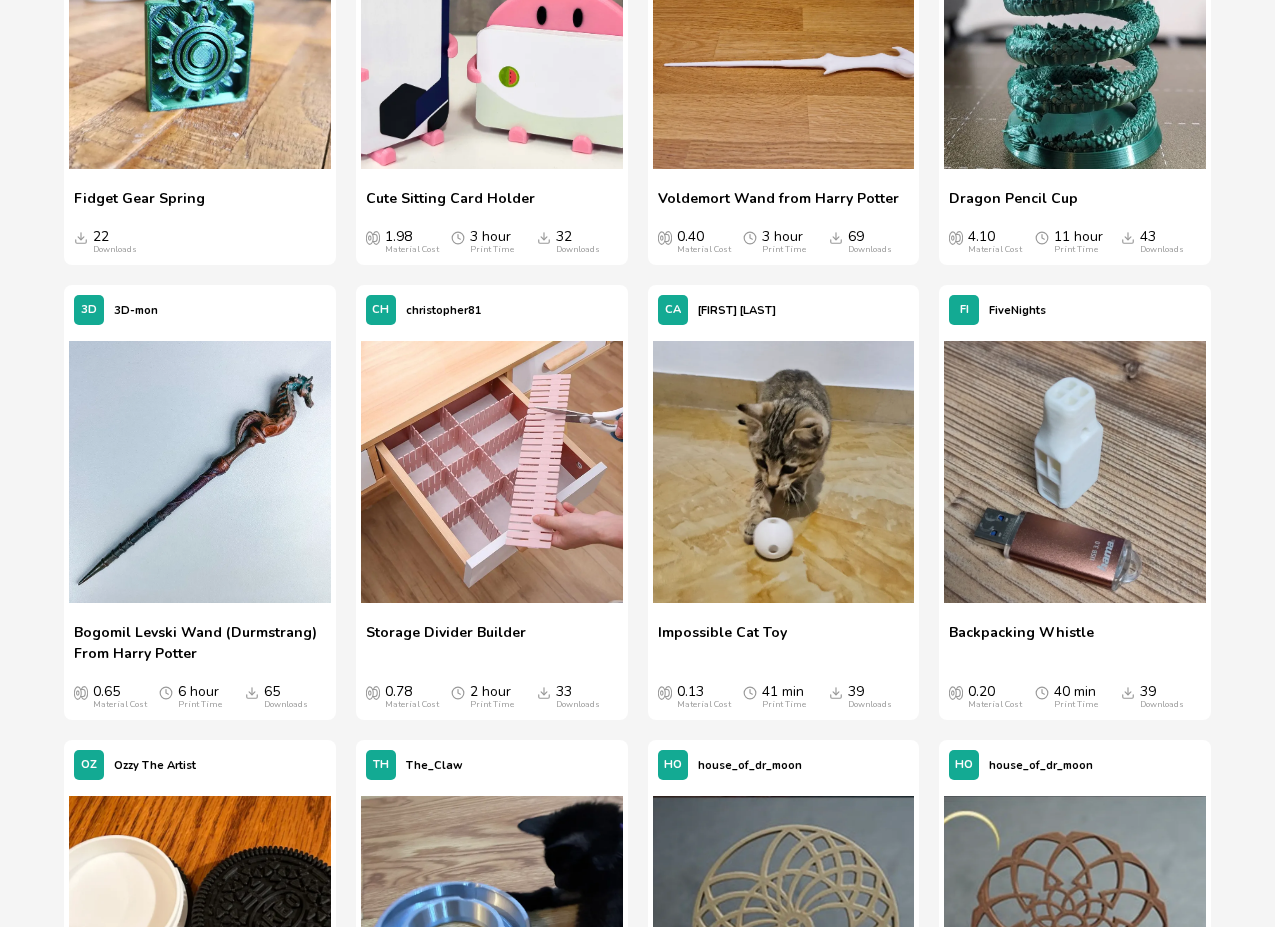 scroll, scrollTop: 1731, scrollLeft: 0, axis: vertical 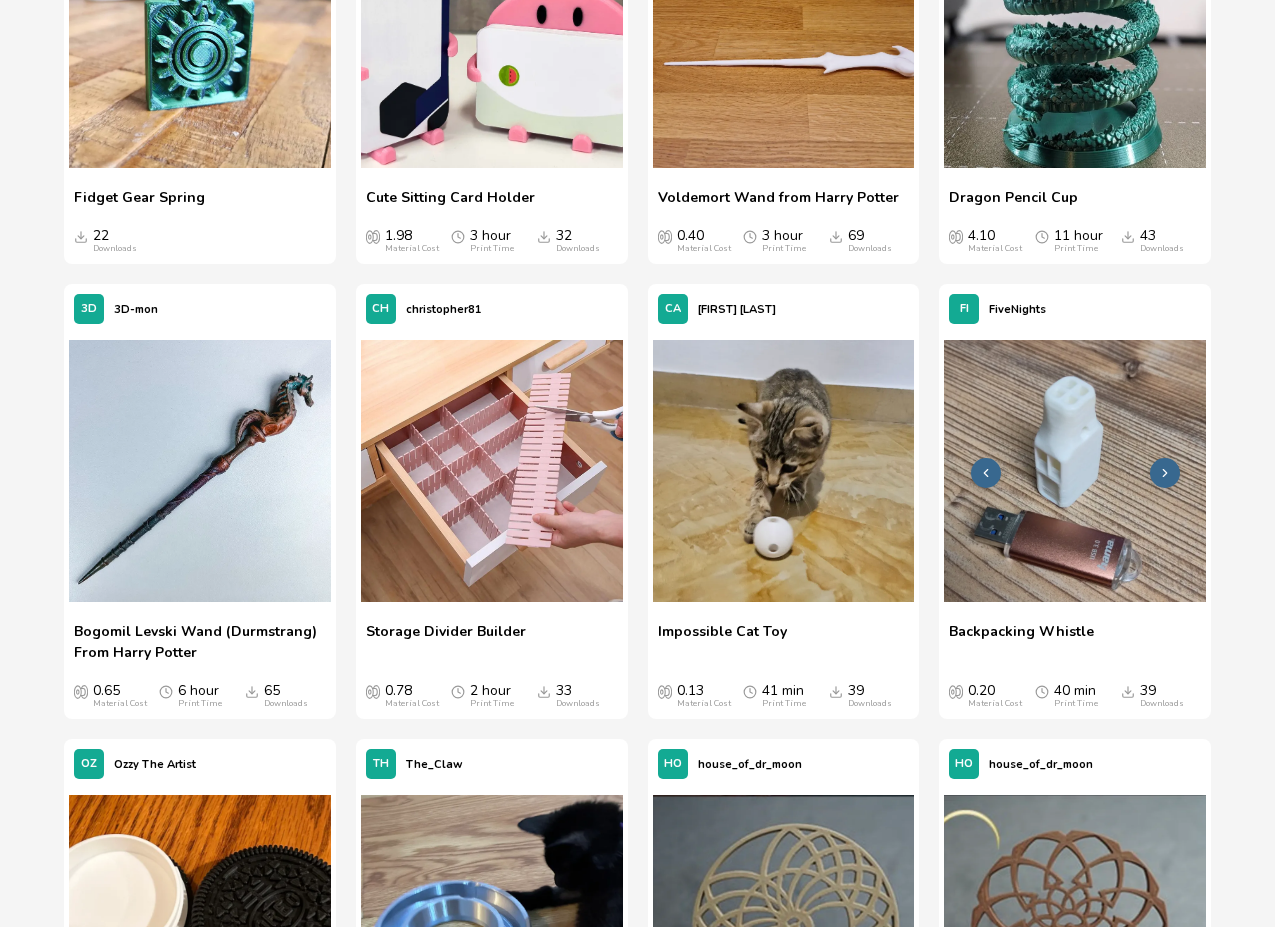 click 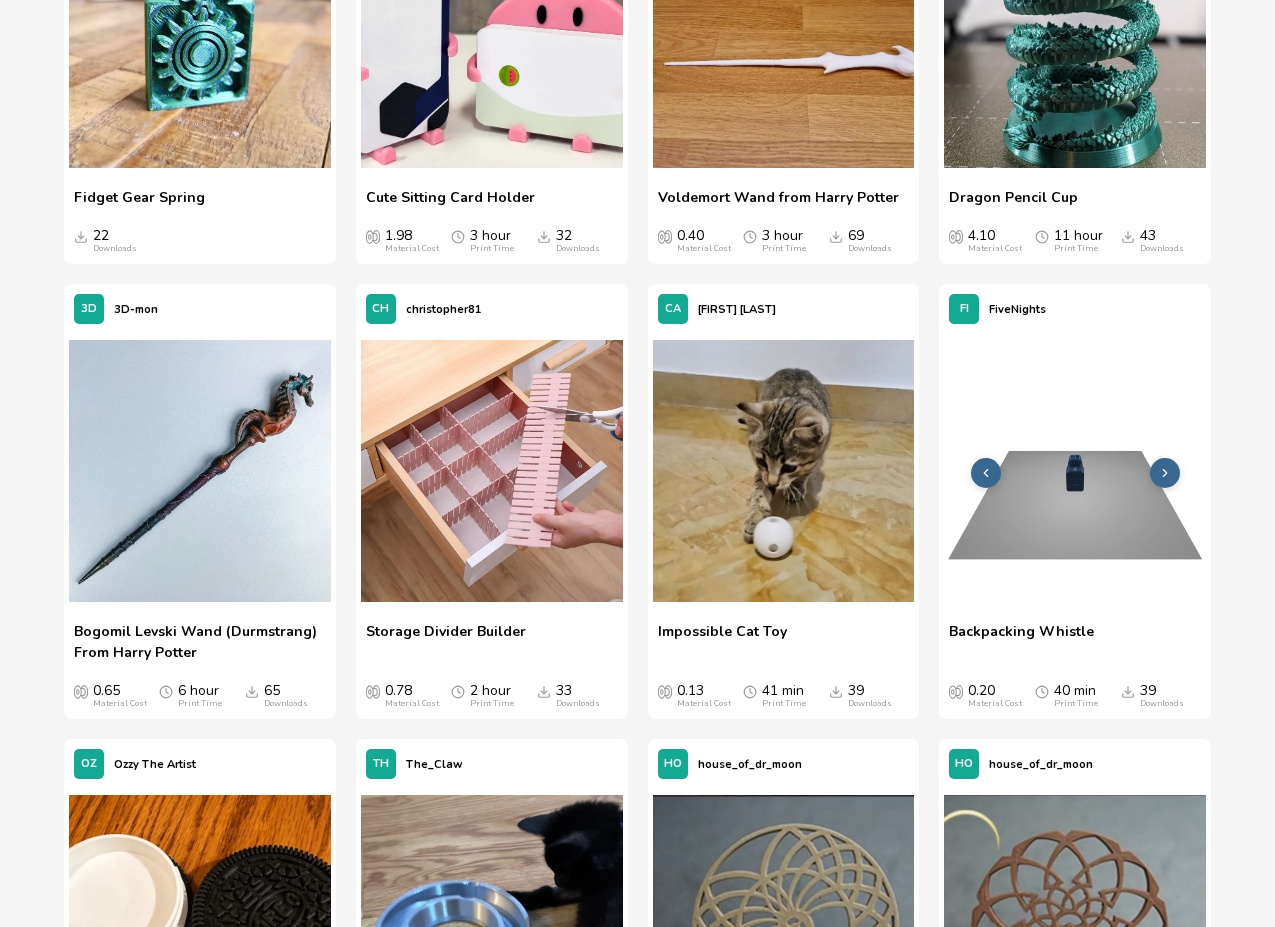 click 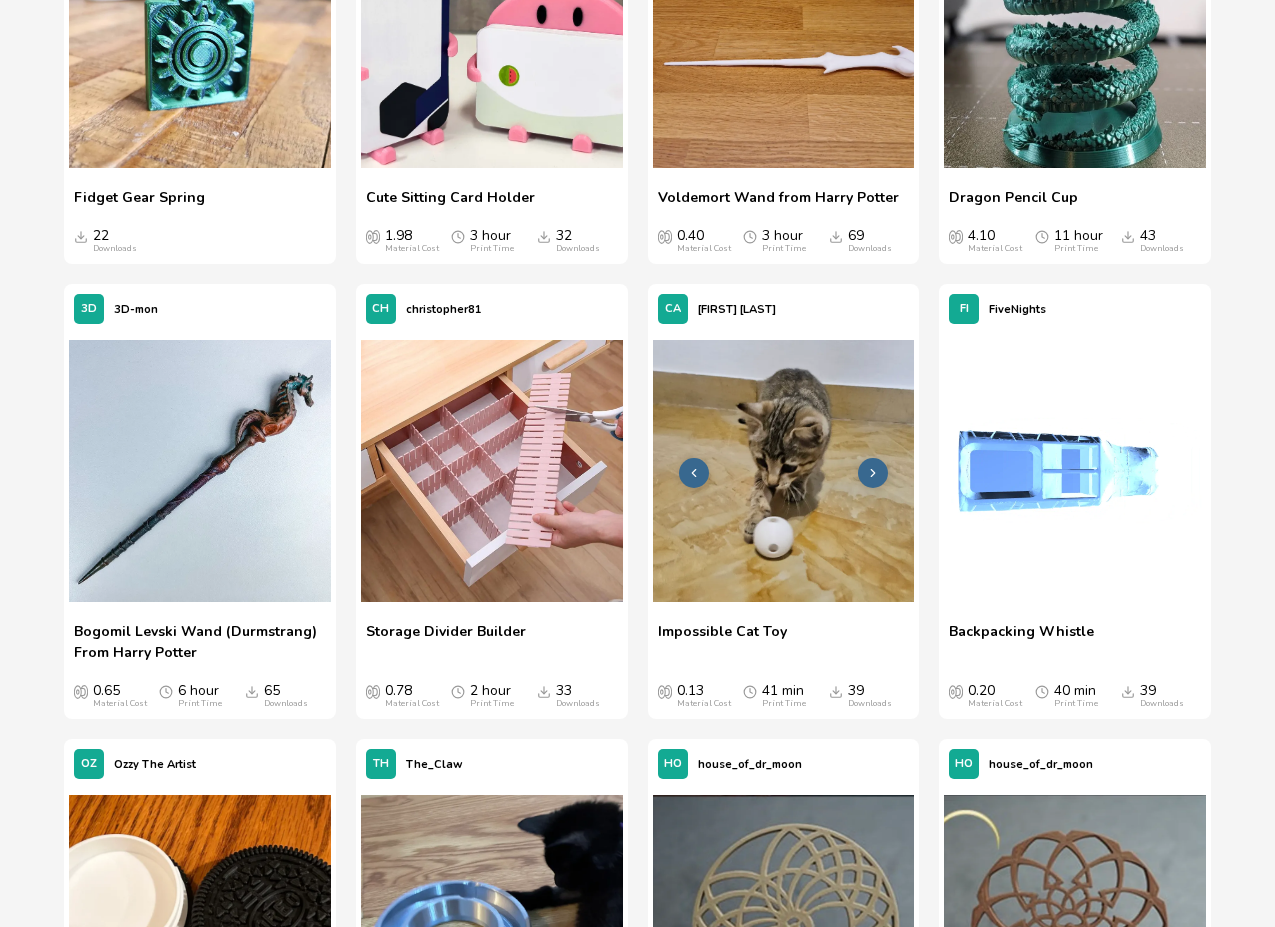 click at bounding box center [873, 473] 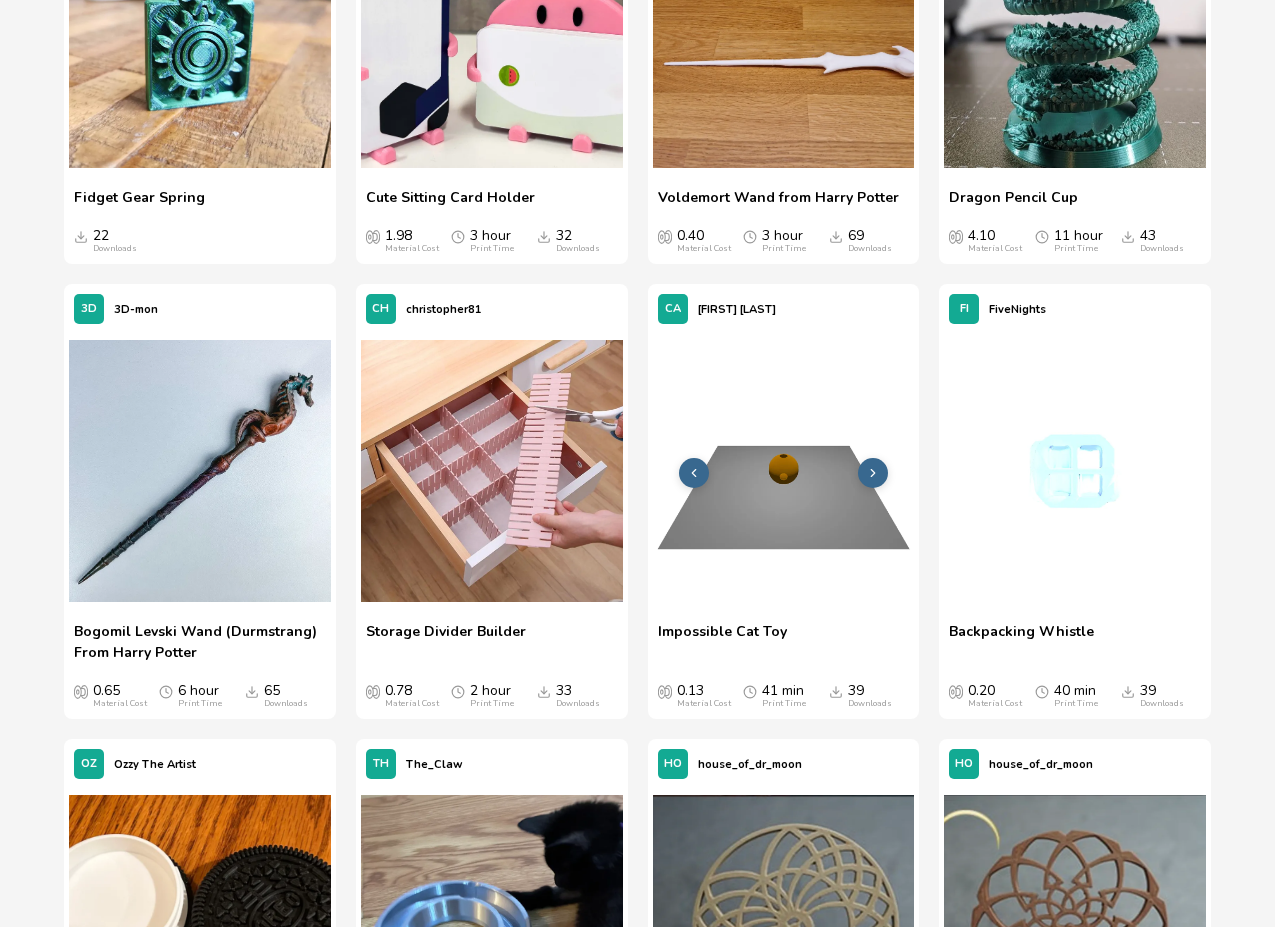 click at bounding box center (873, 473) 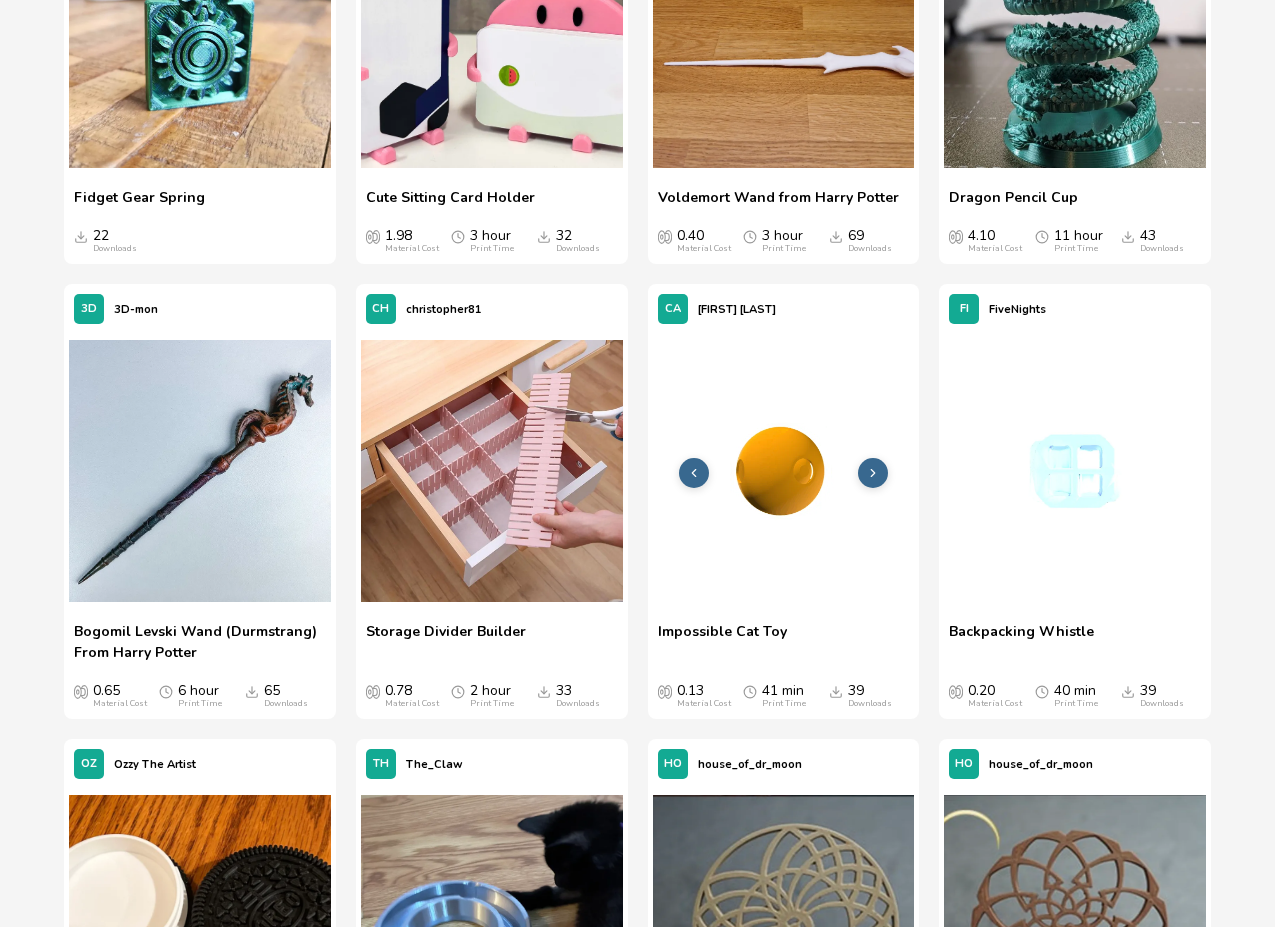 click 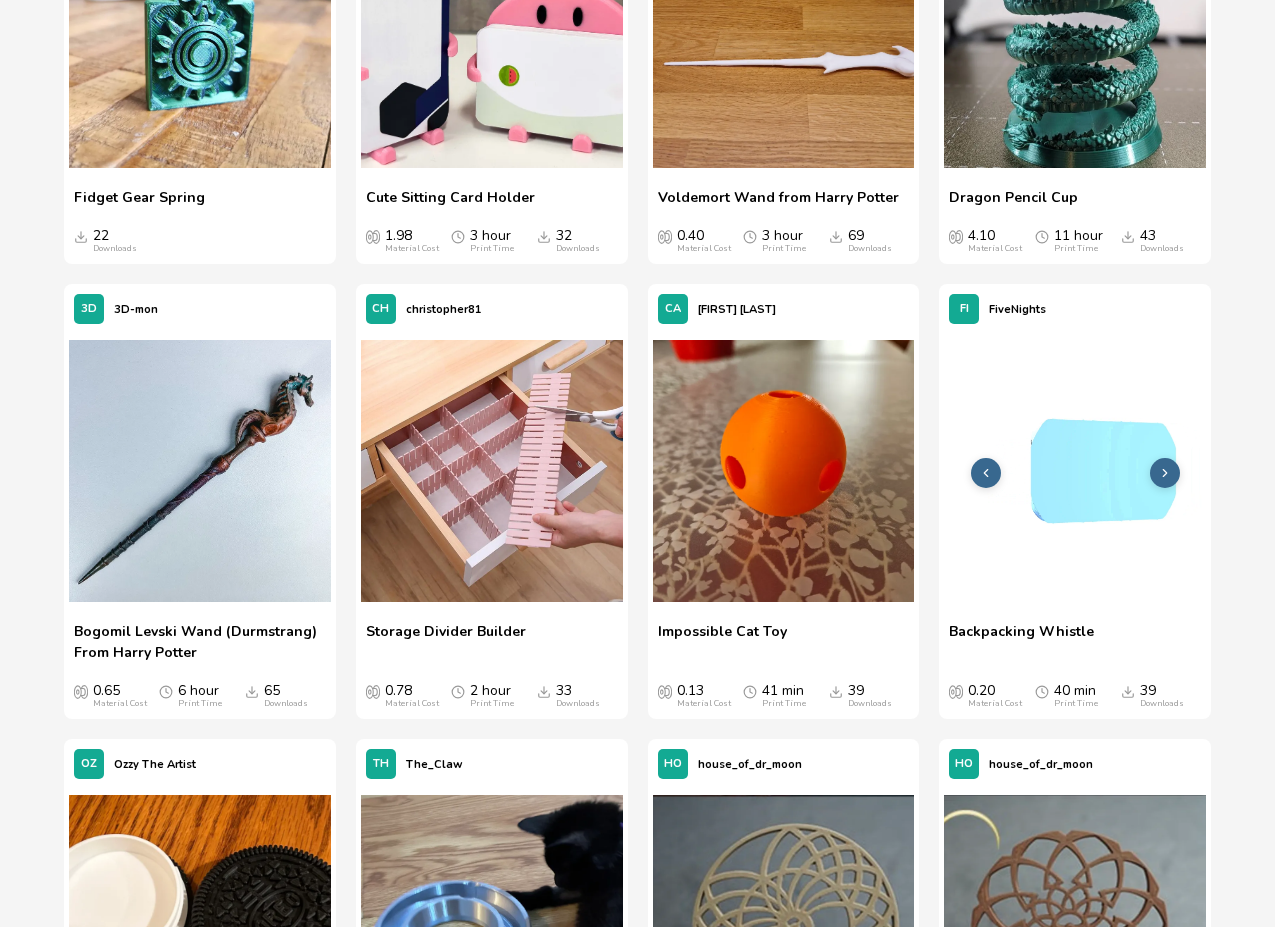 click 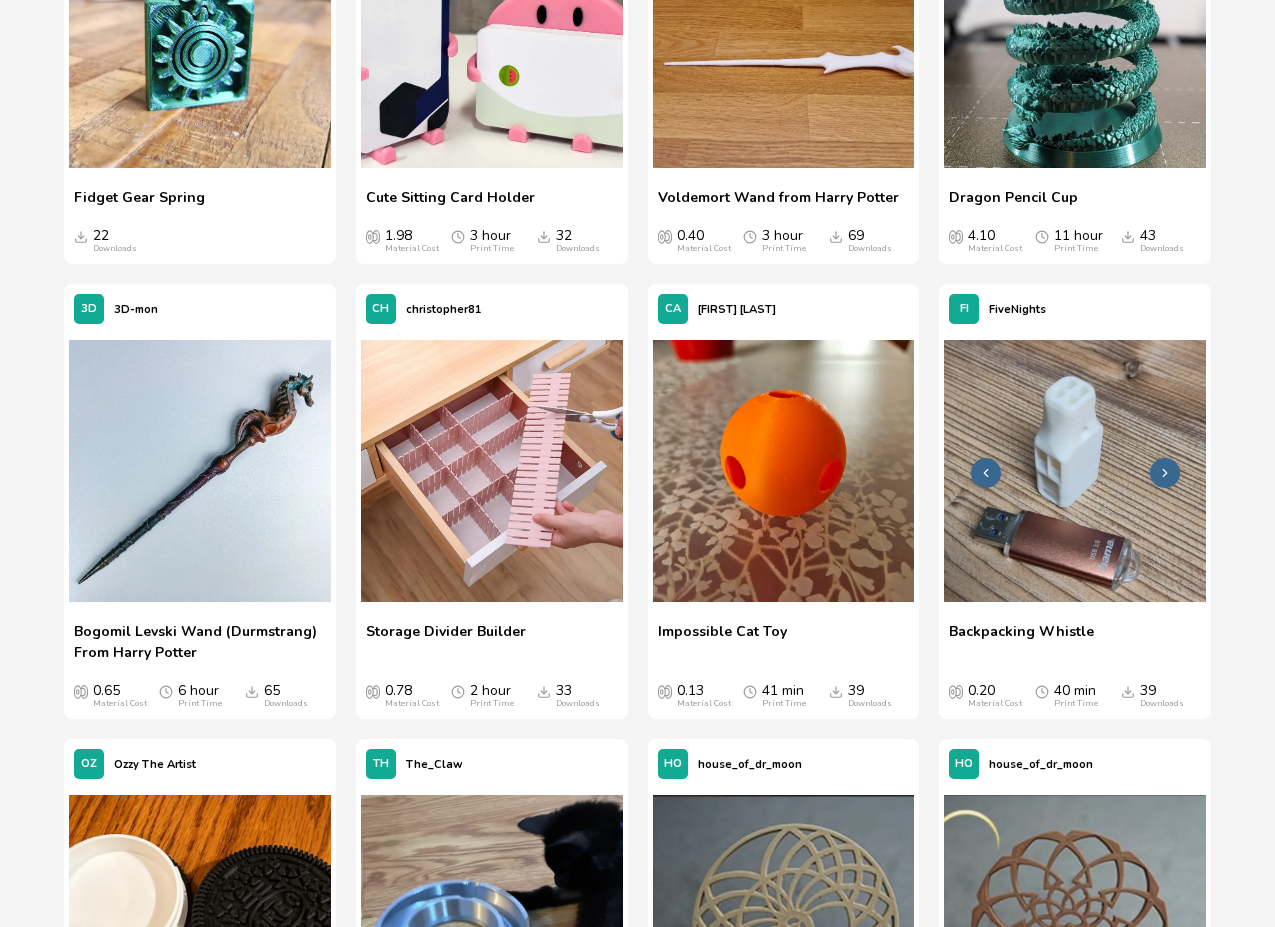 click 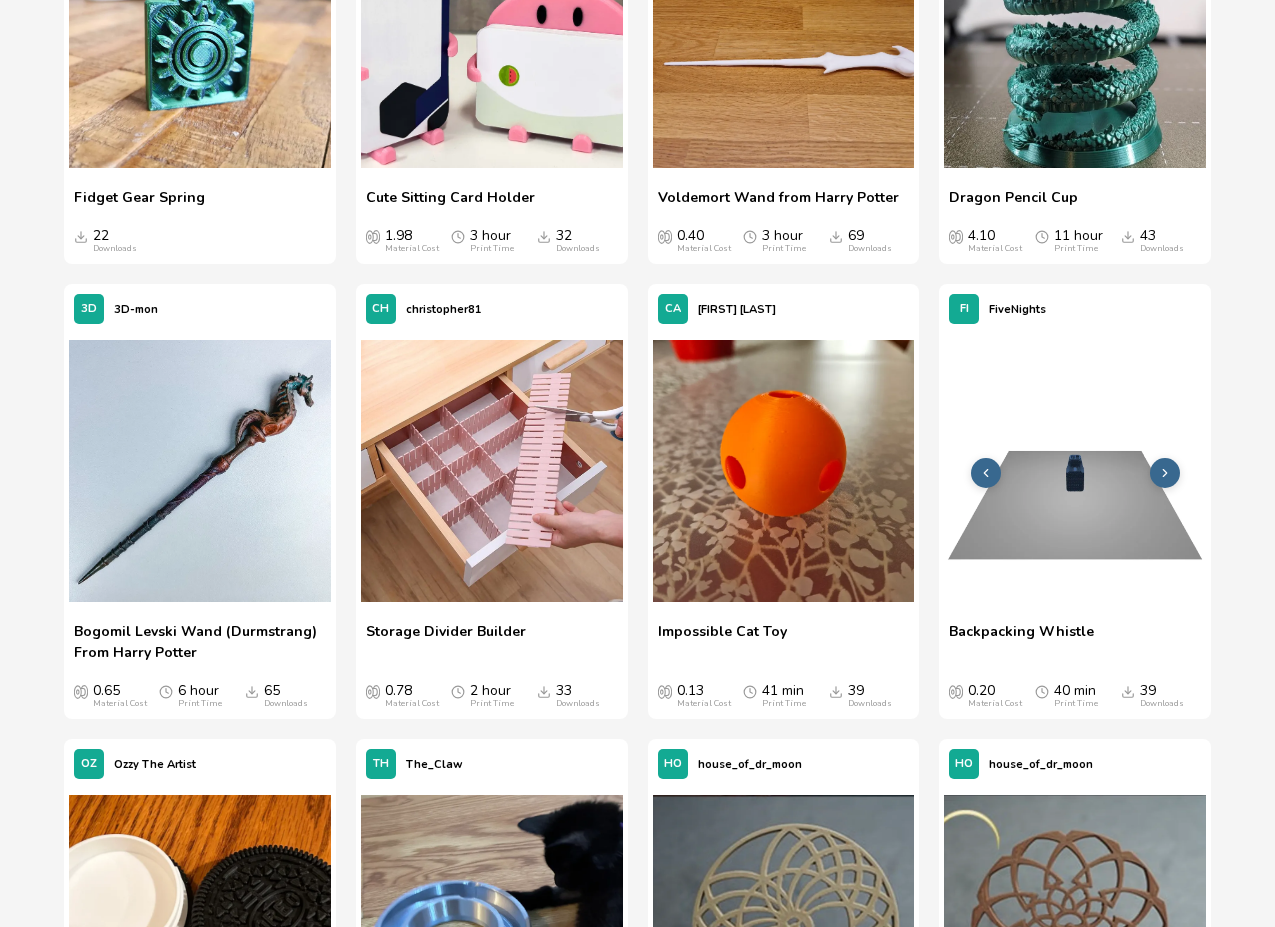 click 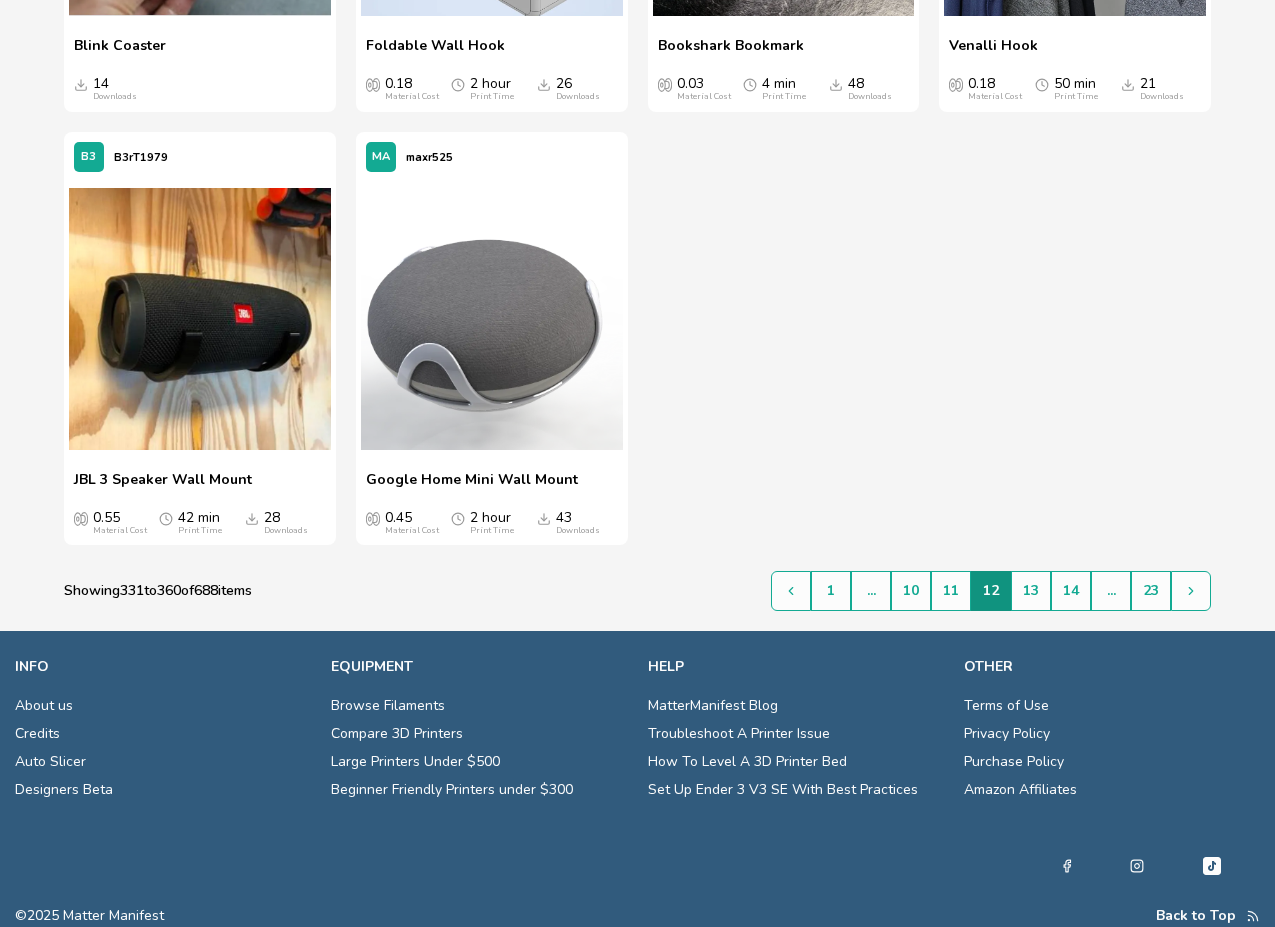 scroll, scrollTop: 3645, scrollLeft: 0, axis: vertical 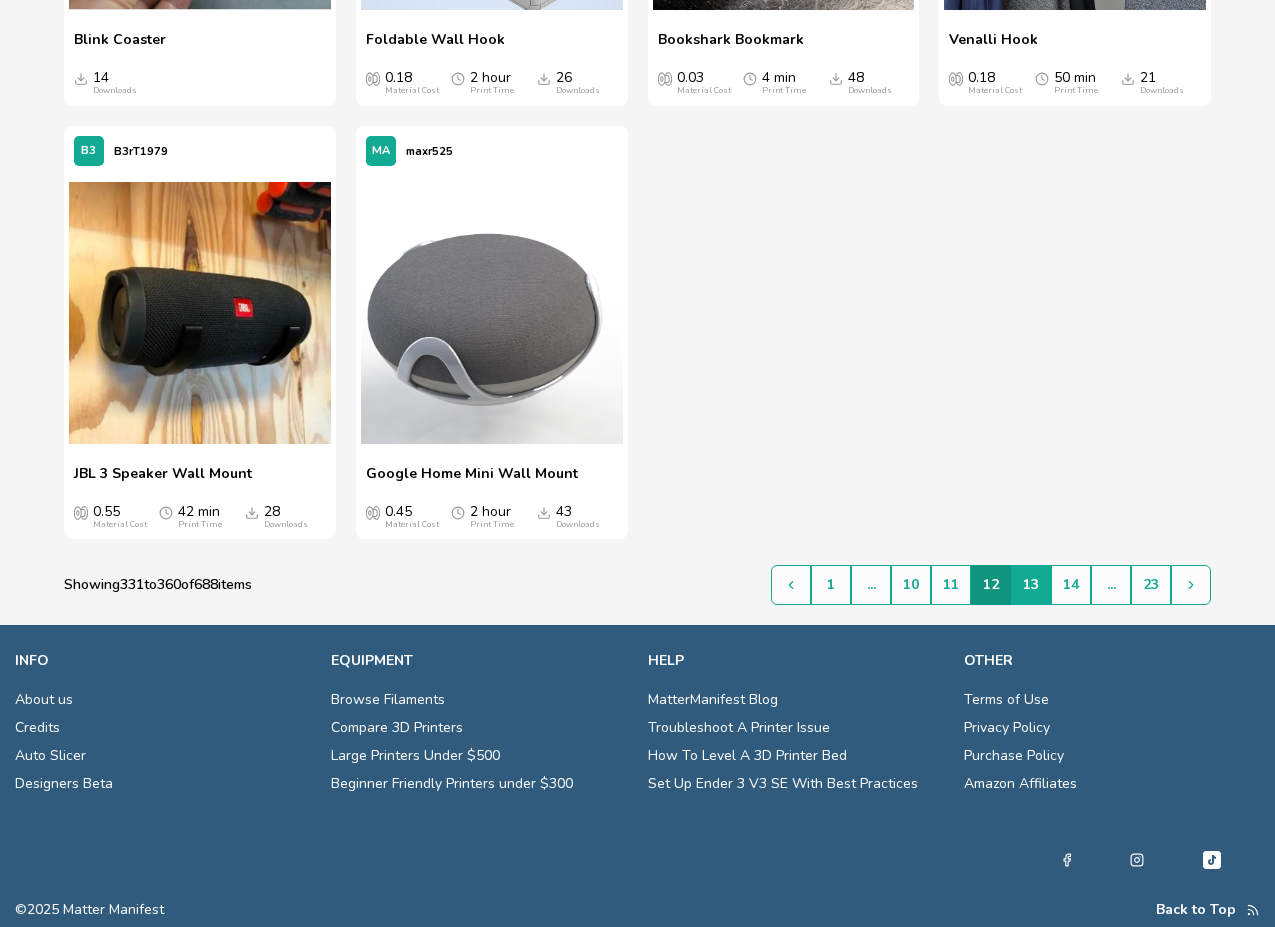 click on "13" at bounding box center [1031, 585] 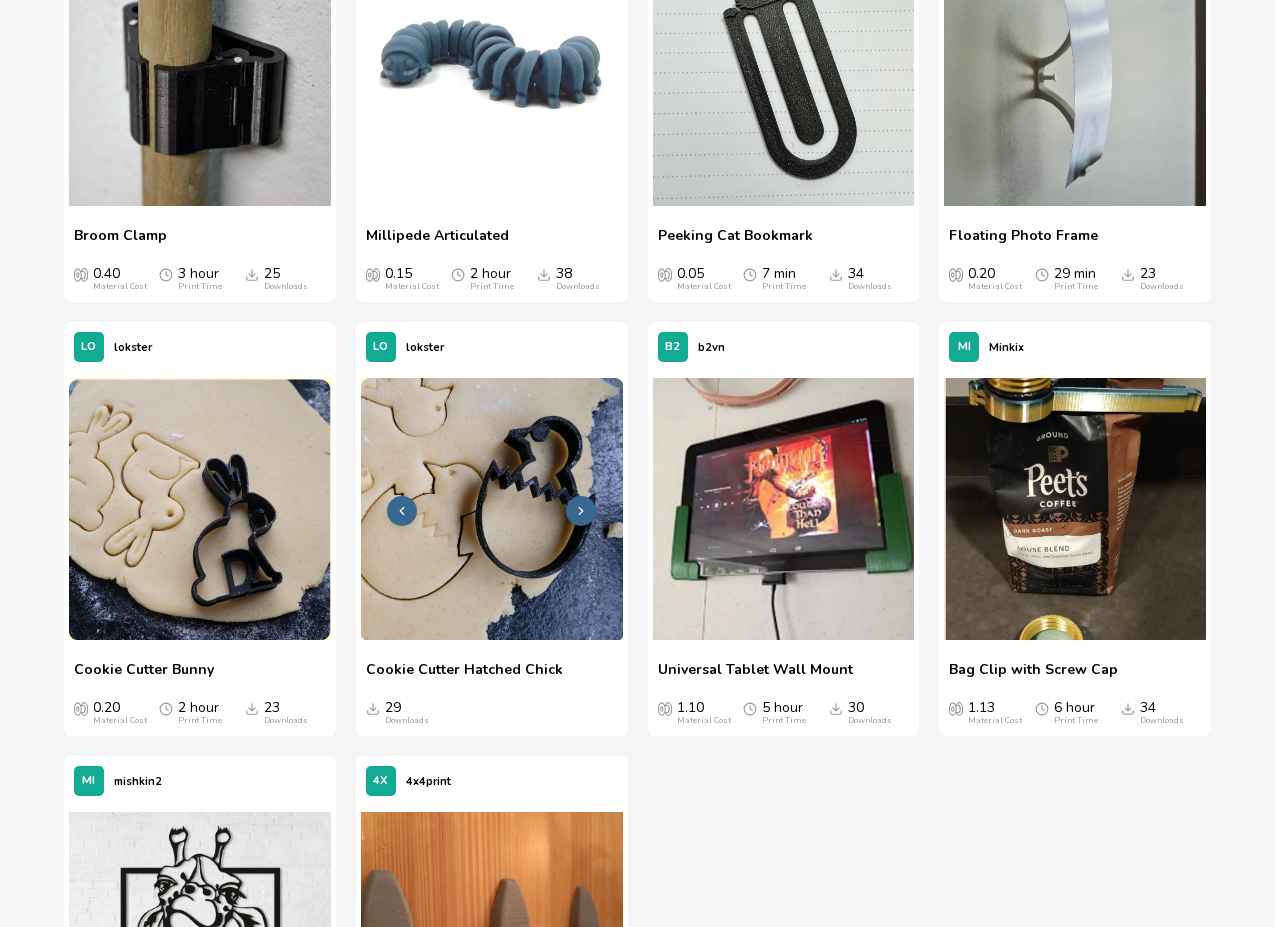 scroll, scrollTop: 3058, scrollLeft: 0, axis: vertical 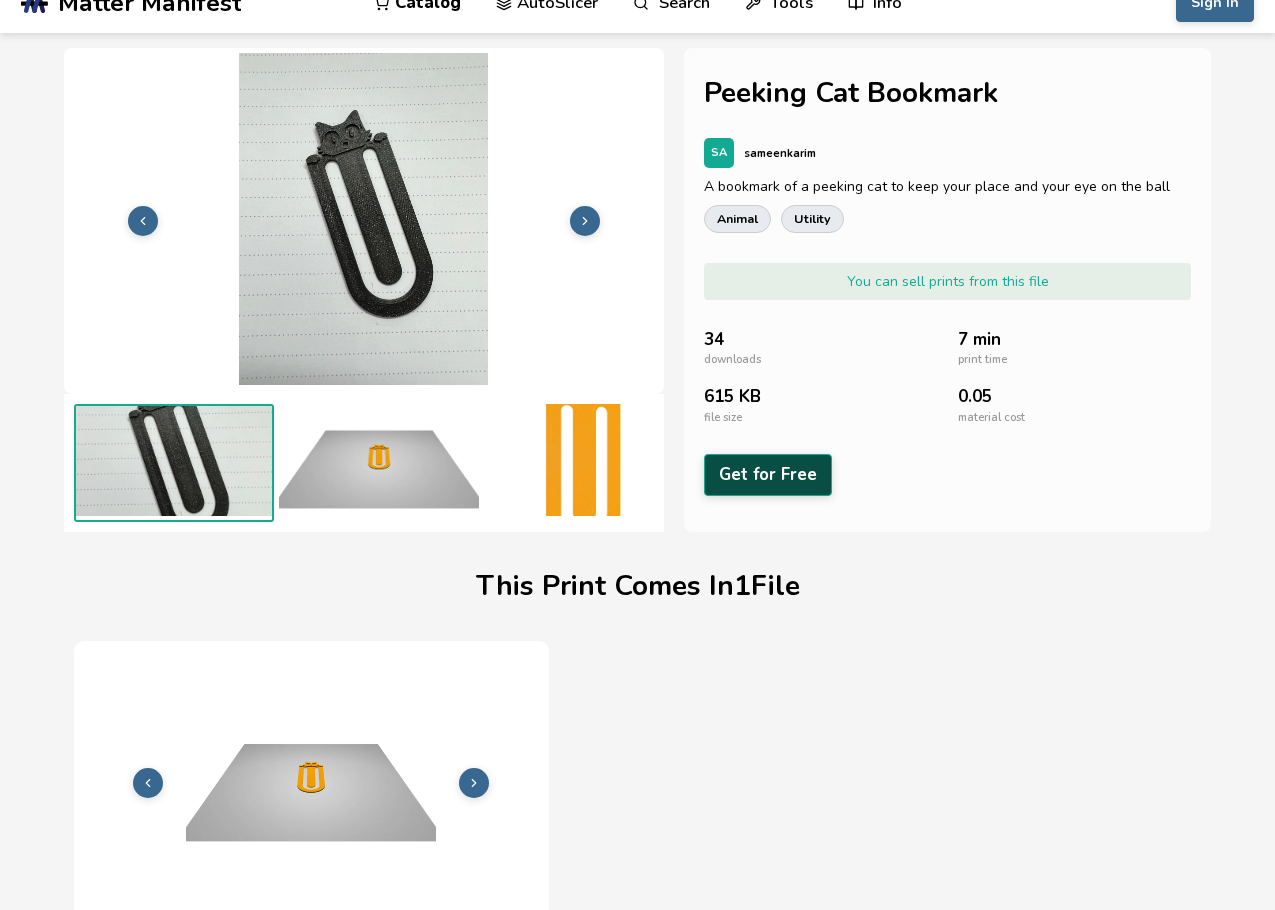 click on "Get for Free" at bounding box center (768, 474) 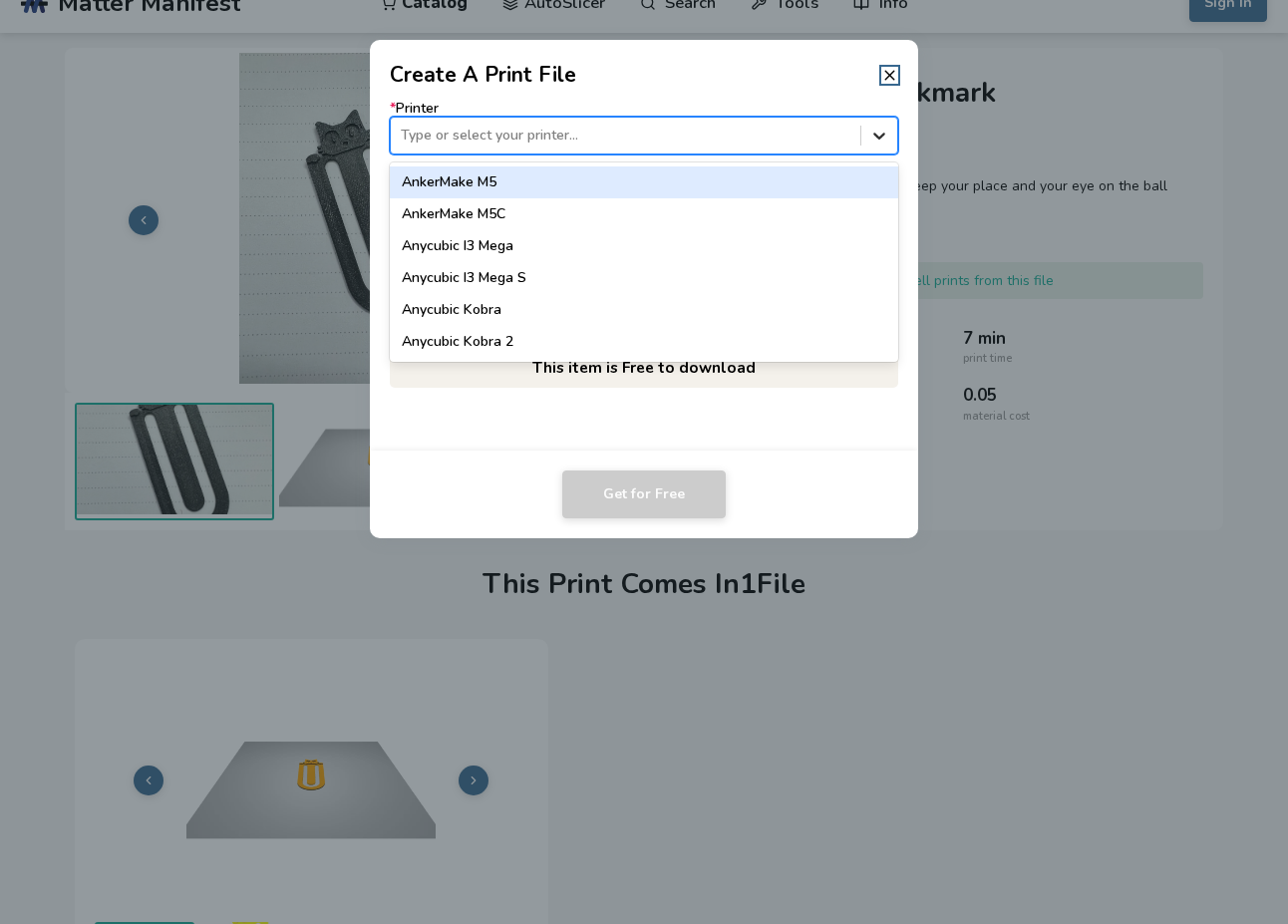 click at bounding box center [879, 136] 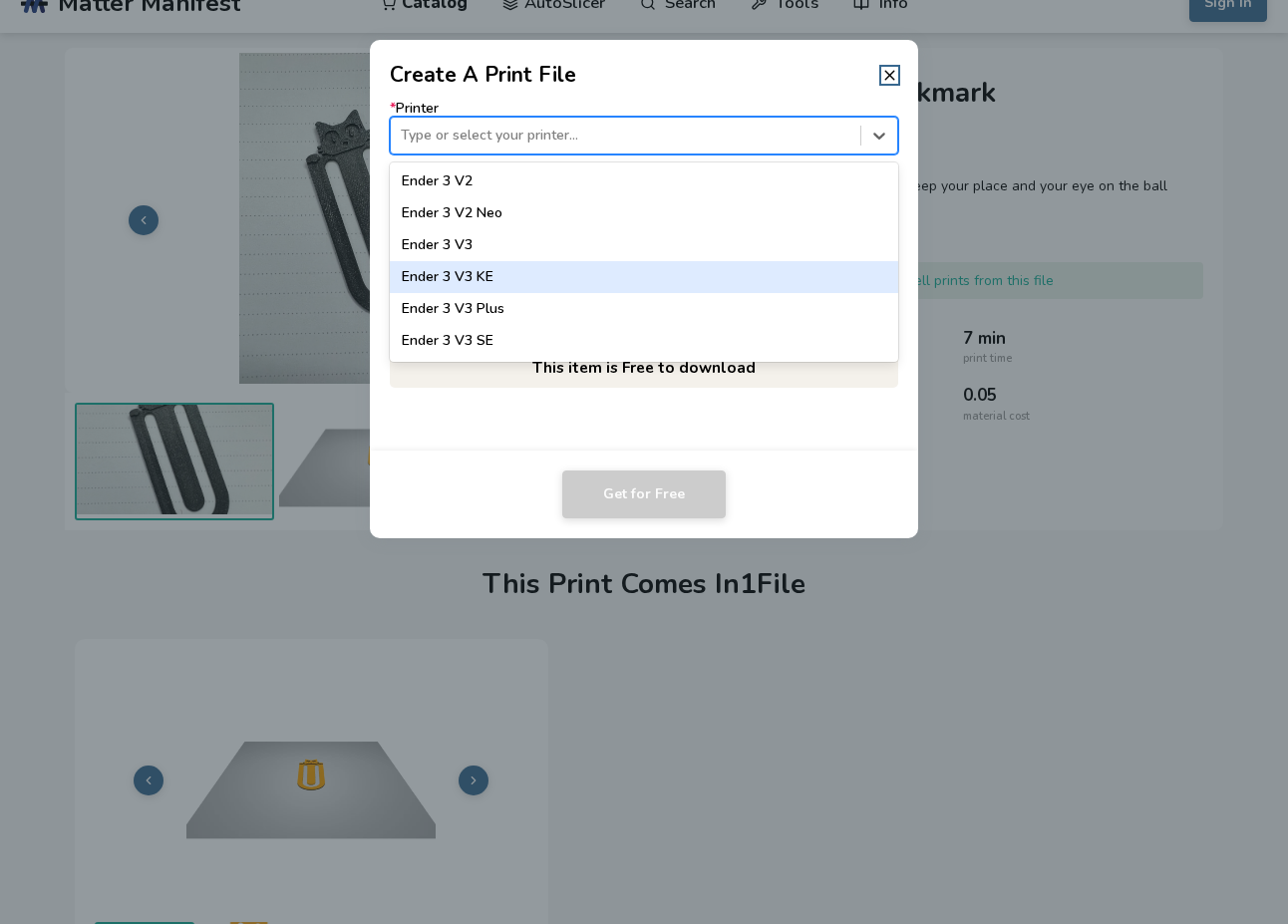 scroll, scrollTop: 1250, scrollLeft: 0, axis: vertical 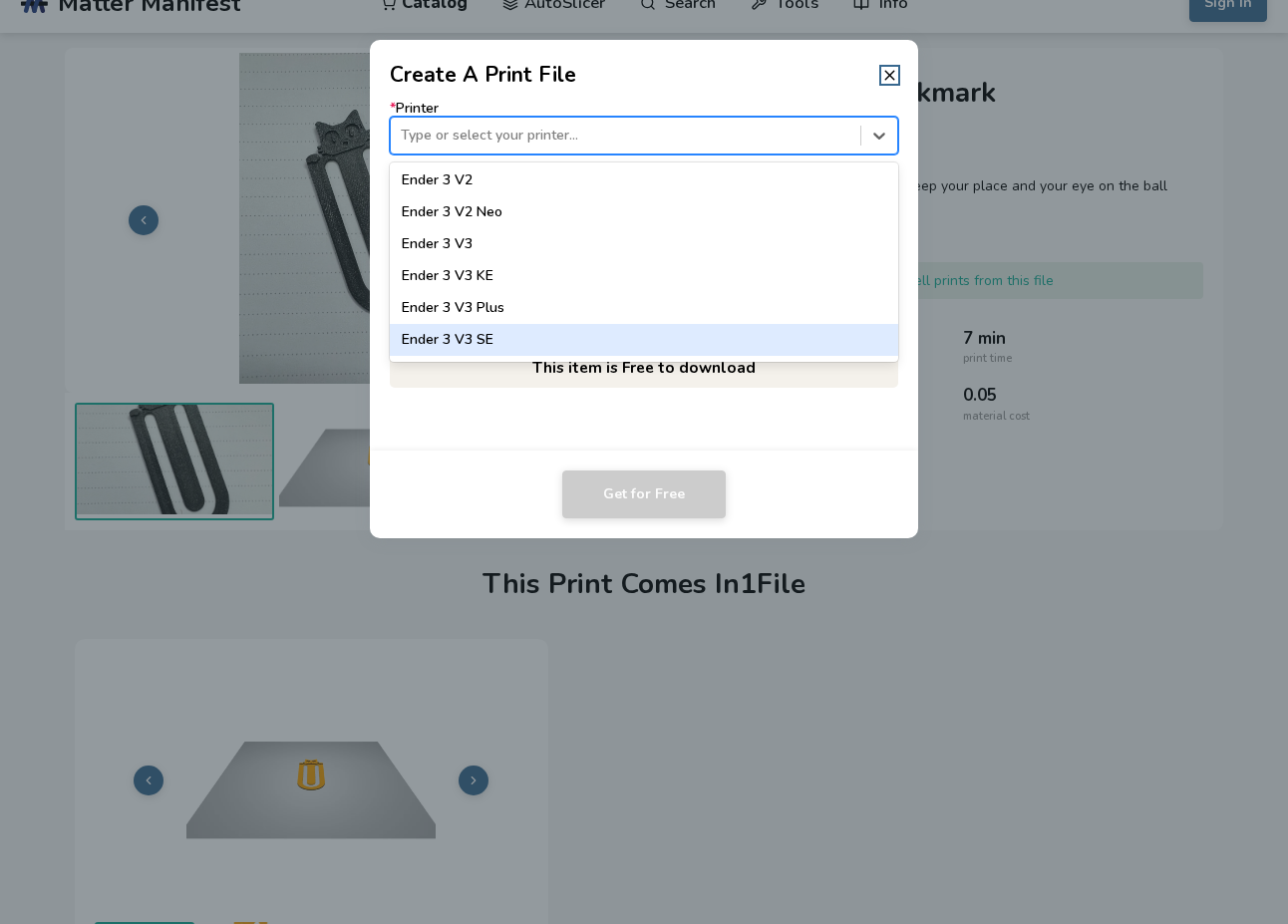 click on "Ender 3 V3 SE" at bounding box center (644, 340) 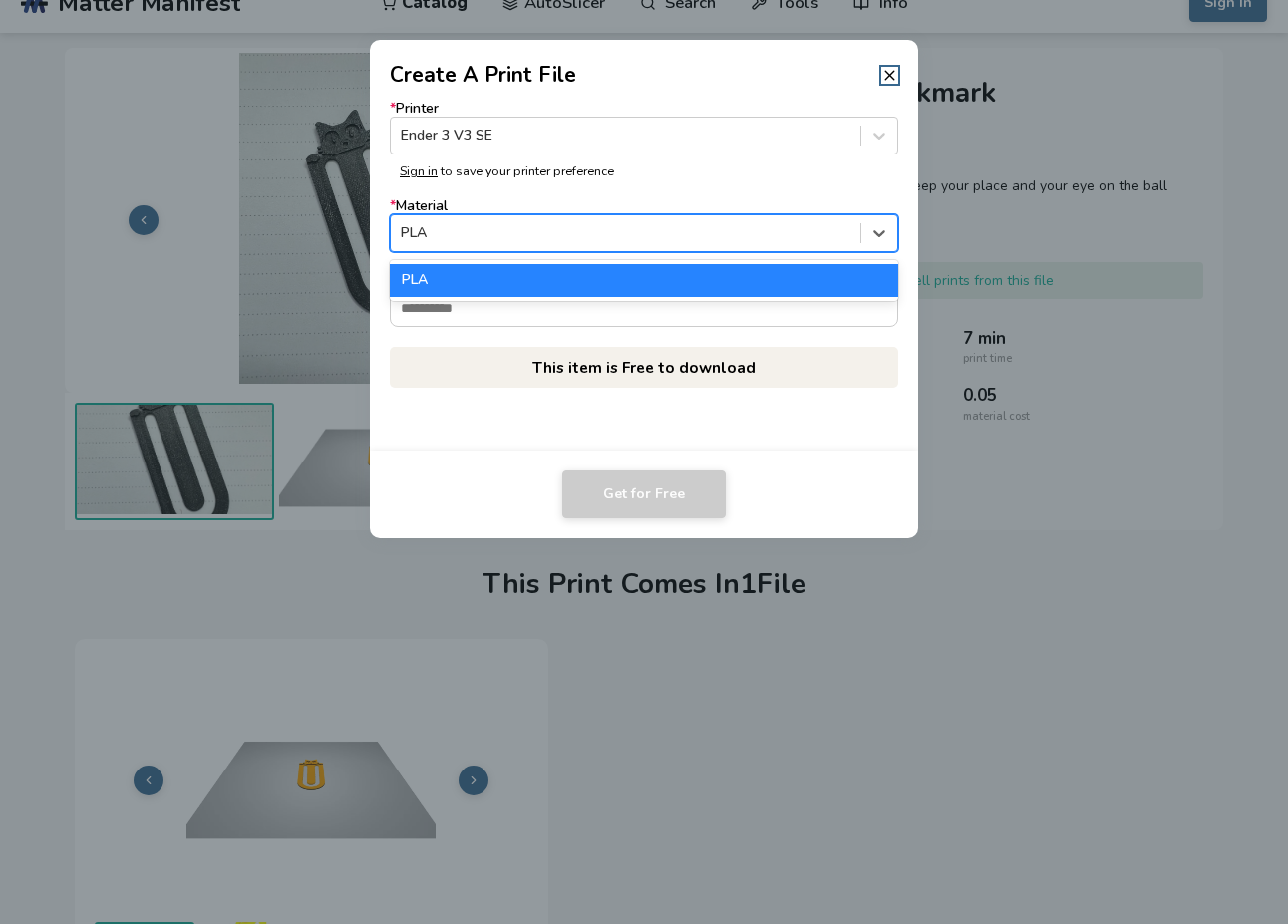 click at bounding box center [625, 233] 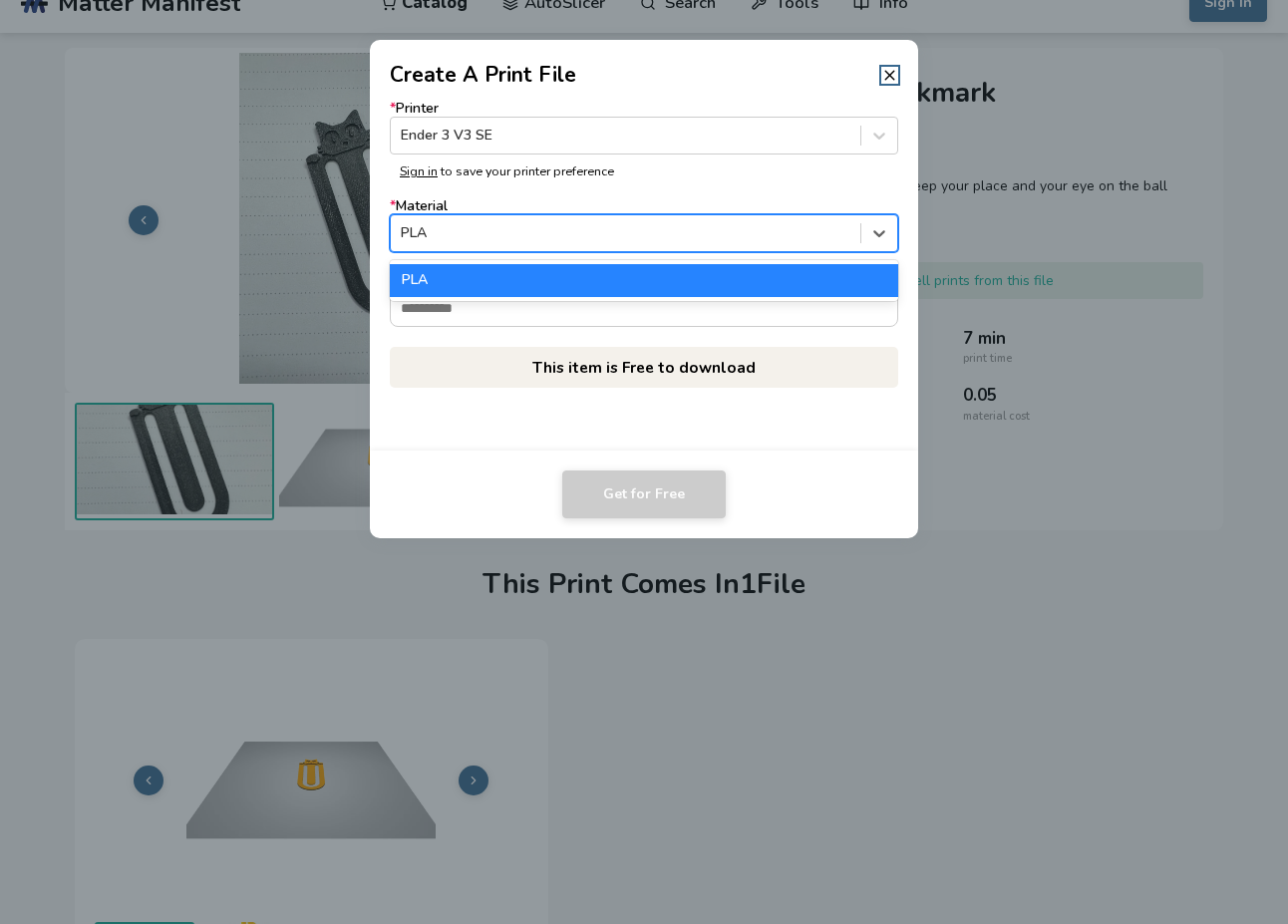 click at bounding box center (625, 233) 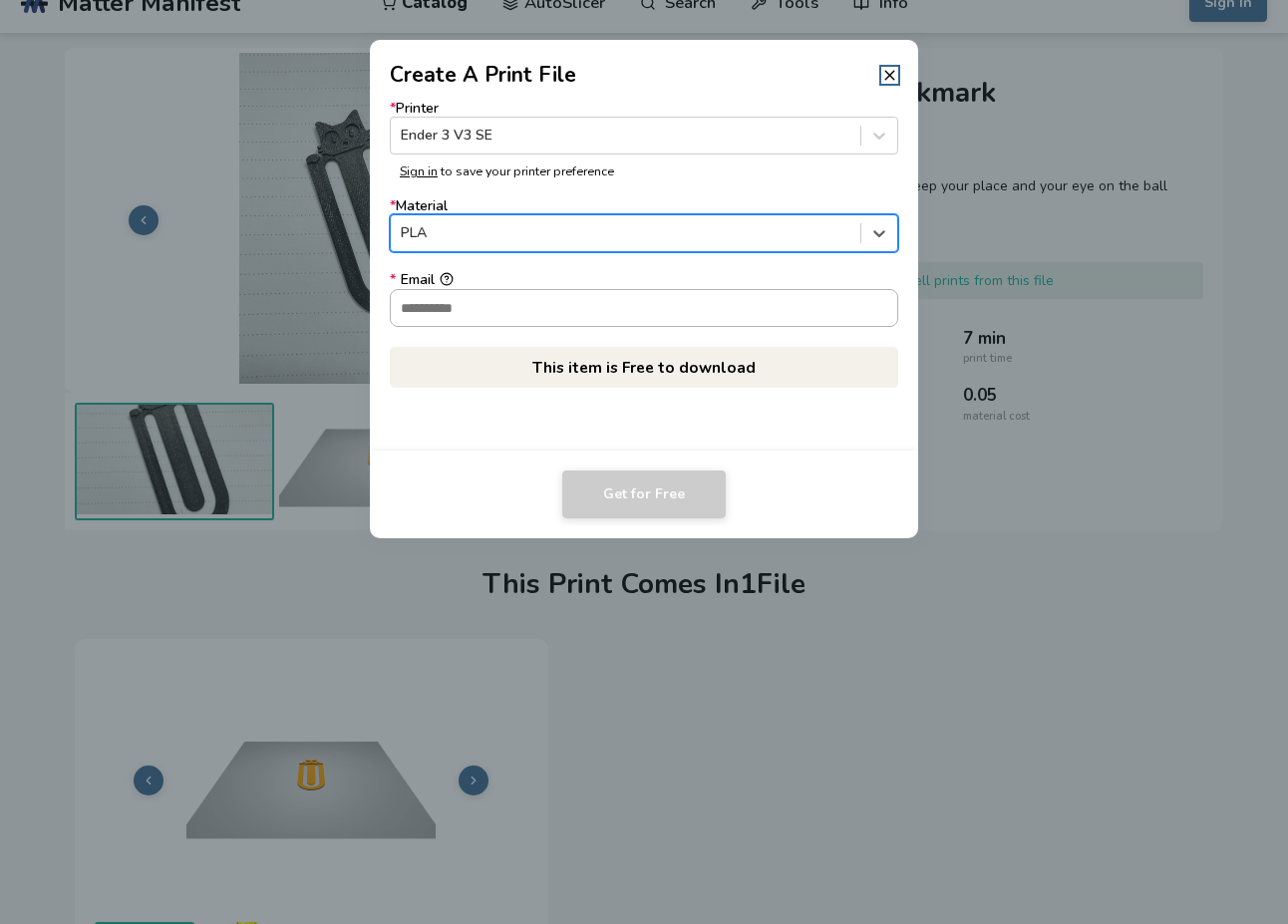 click on "* Email" at bounding box center (644, 308) 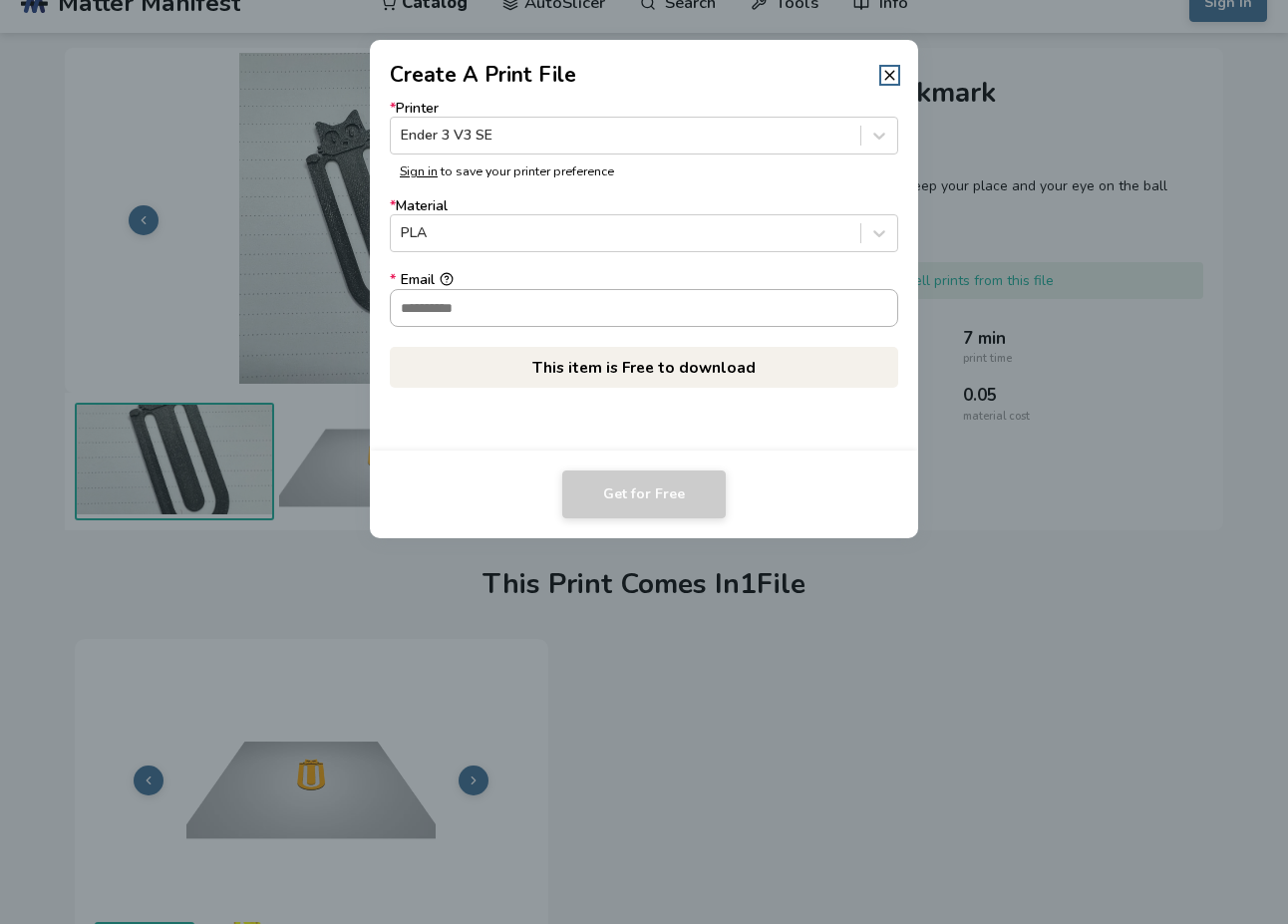 paste on "**********" 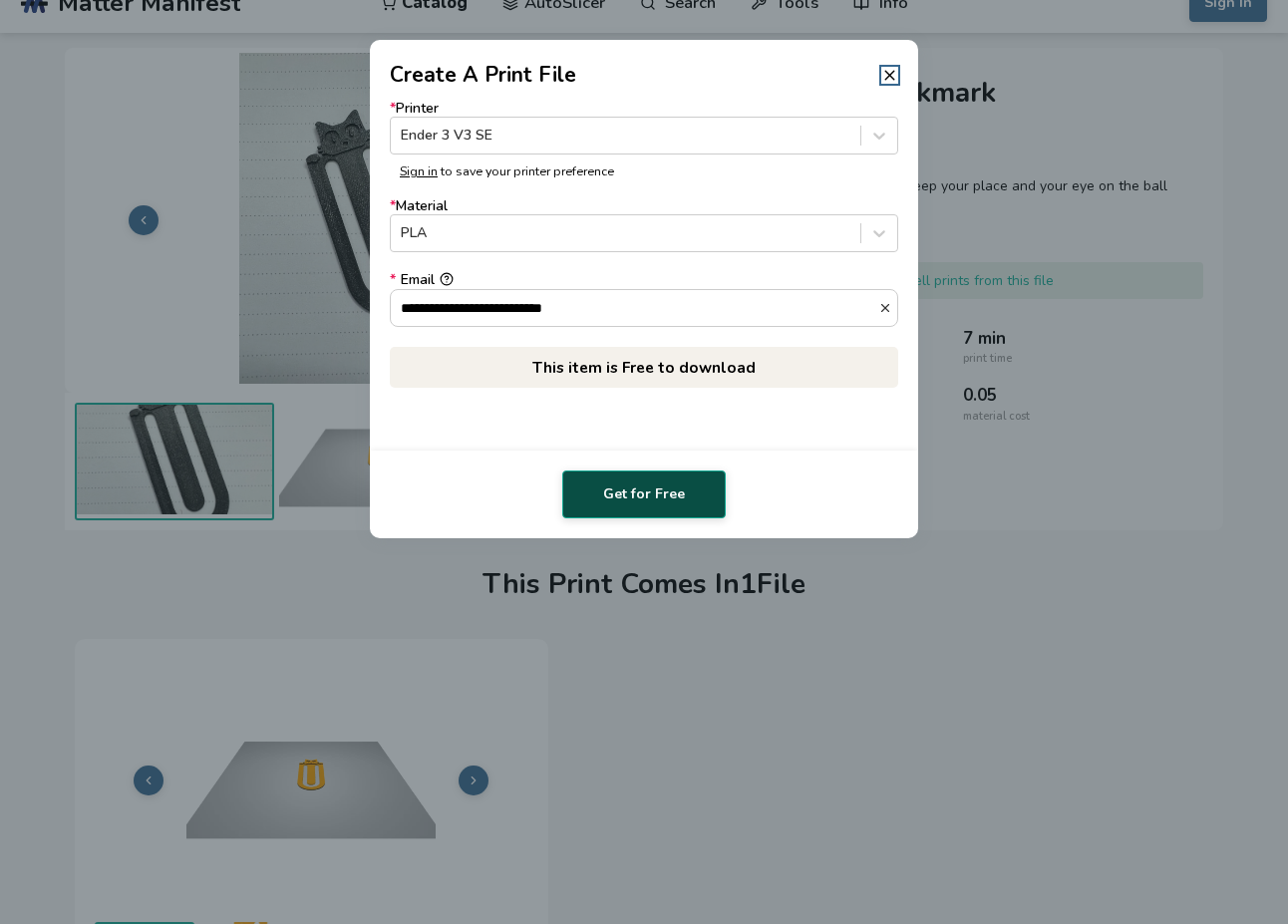 type on "**********" 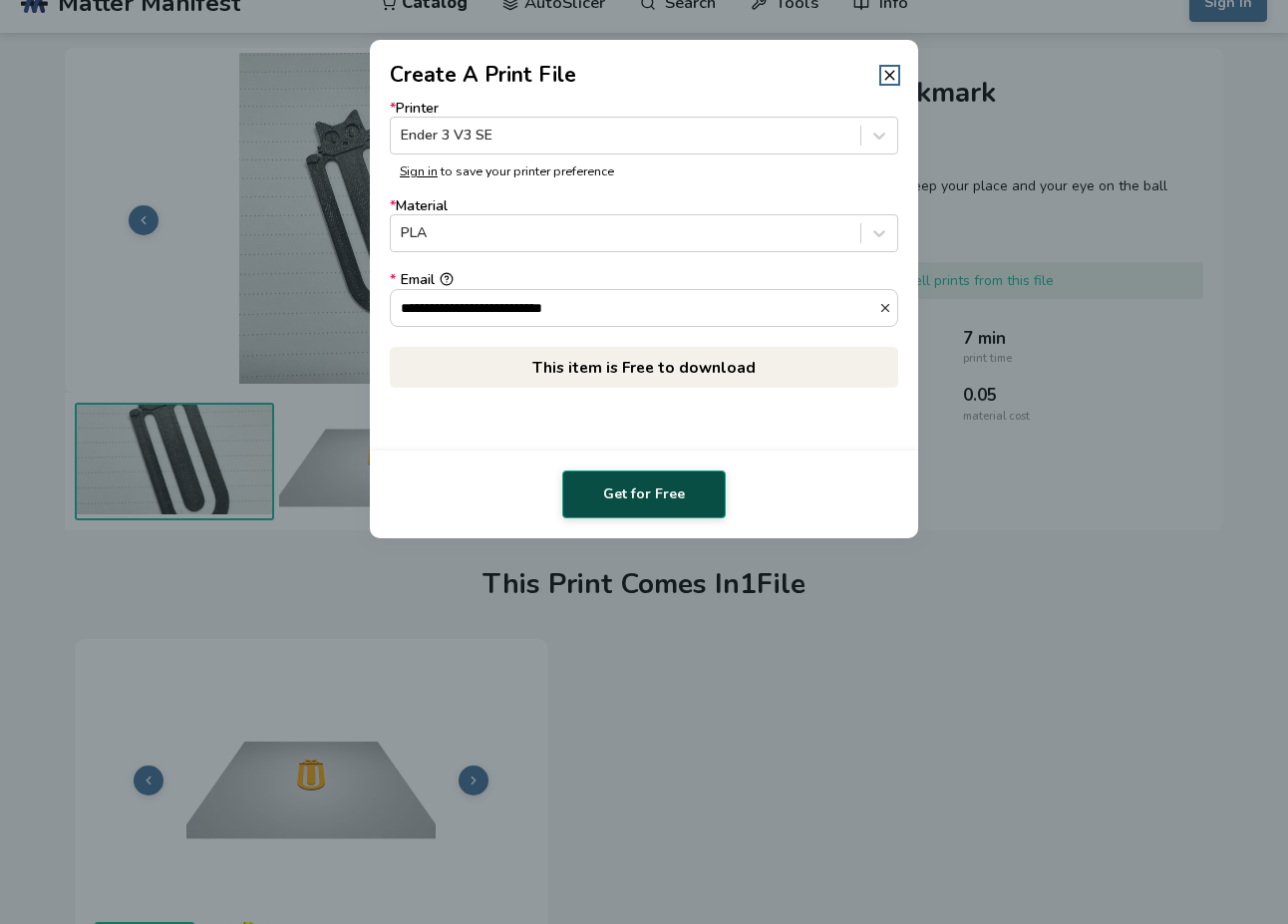 click on "Get for Free" at bounding box center (644, 494) 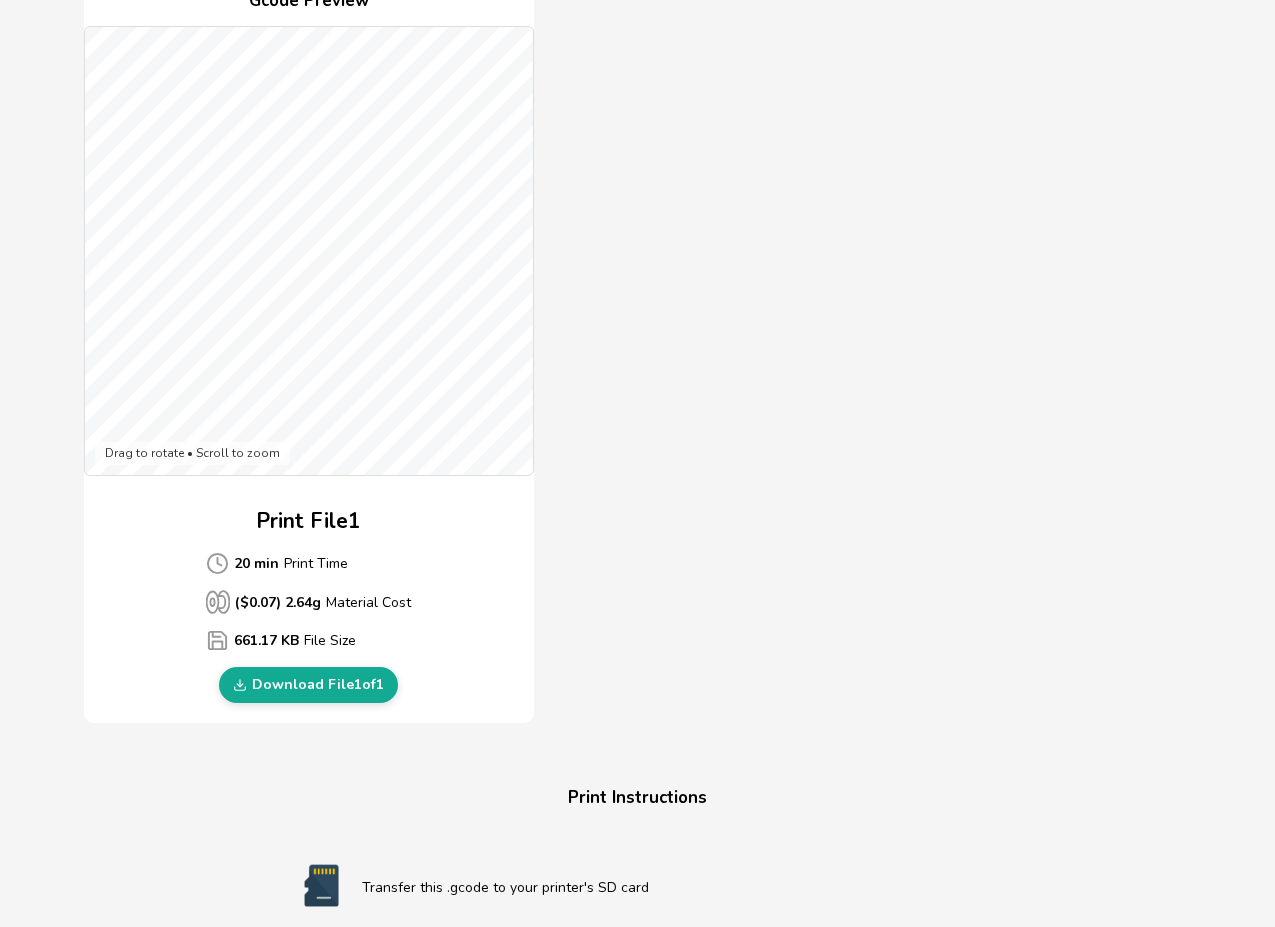 scroll, scrollTop: 509, scrollLeft: 0, axis: vertical 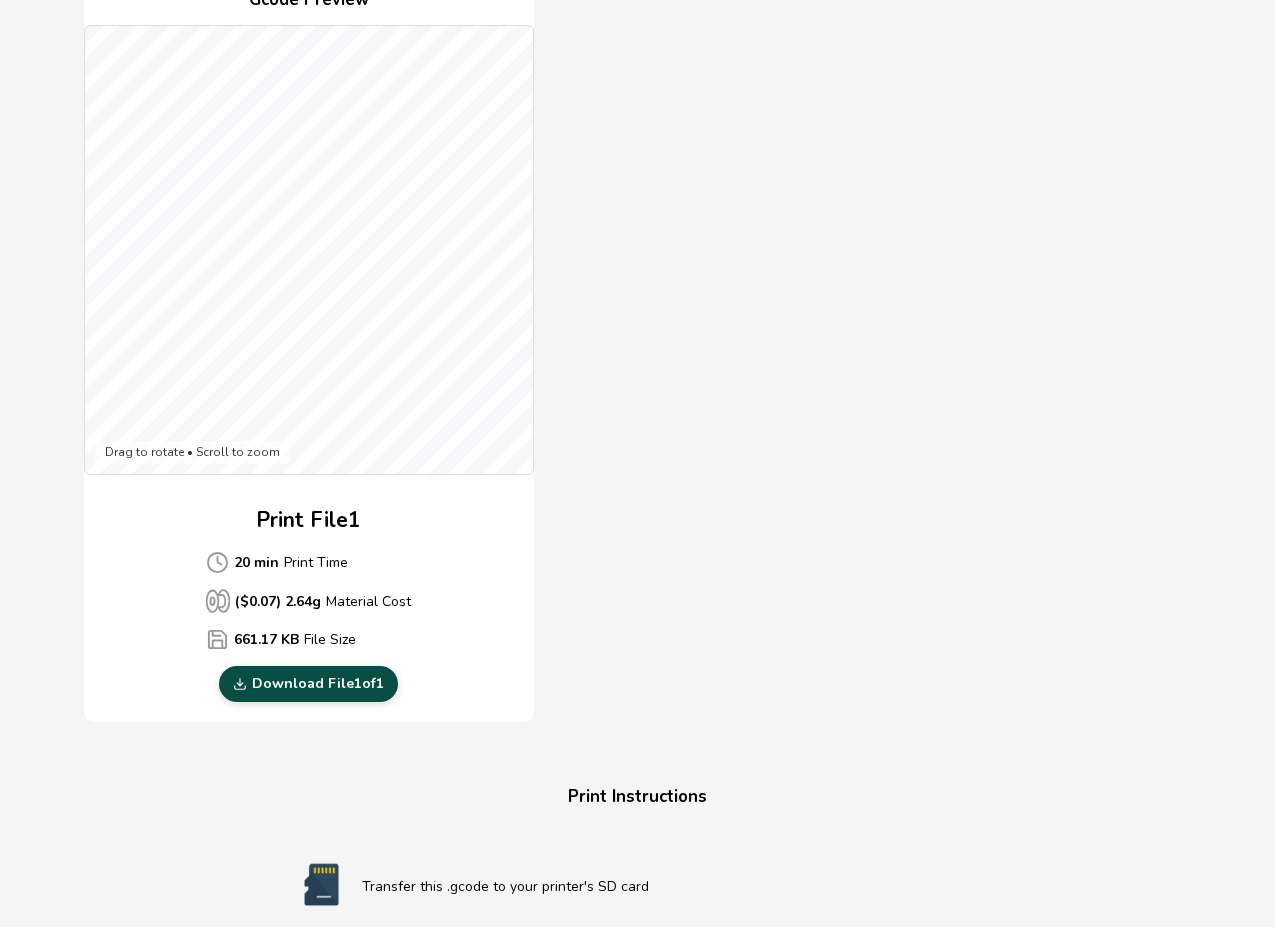 click on "Download File  1  of  1" at bounding box center [308, 684] 